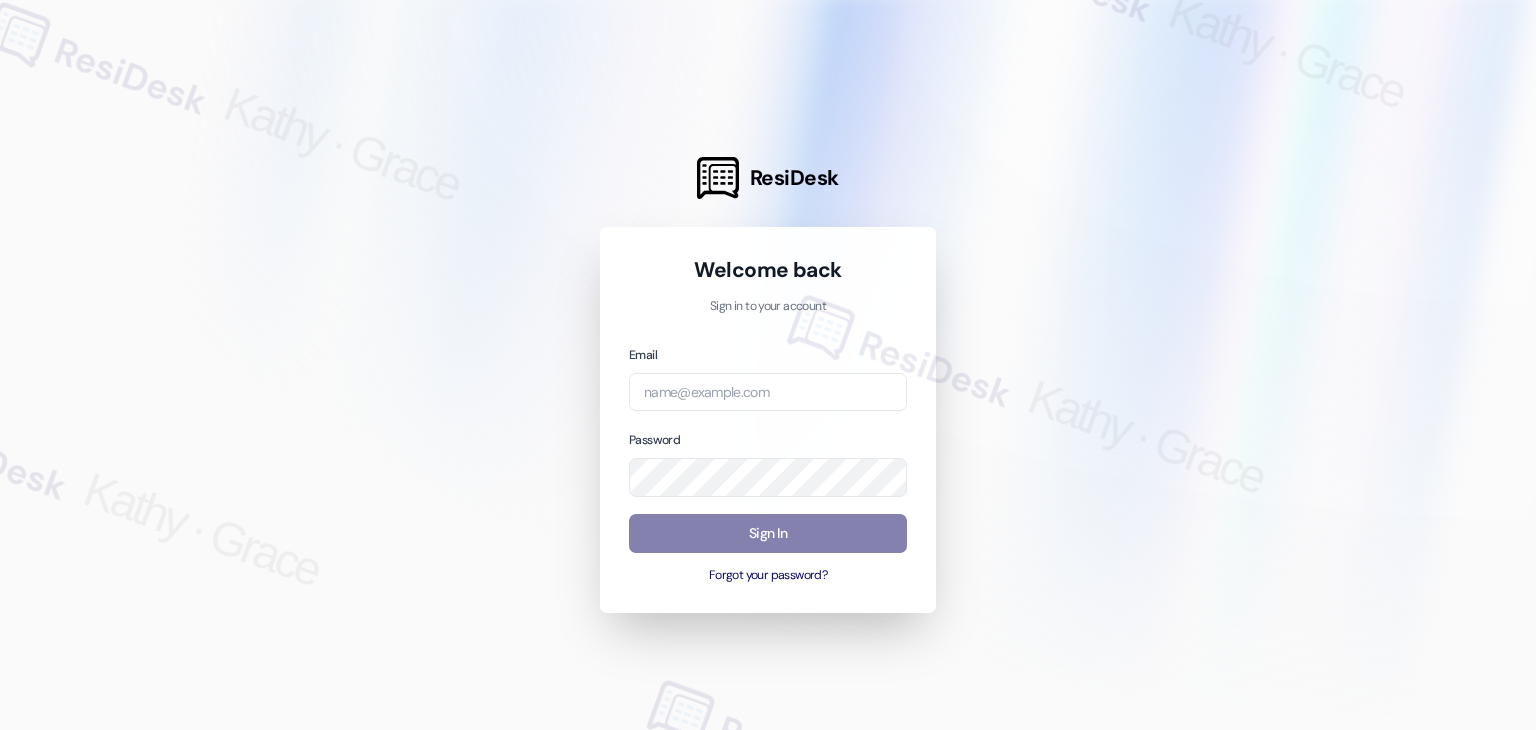 scroll, scrollTop: 0, scrollLeft: 0, axis: both 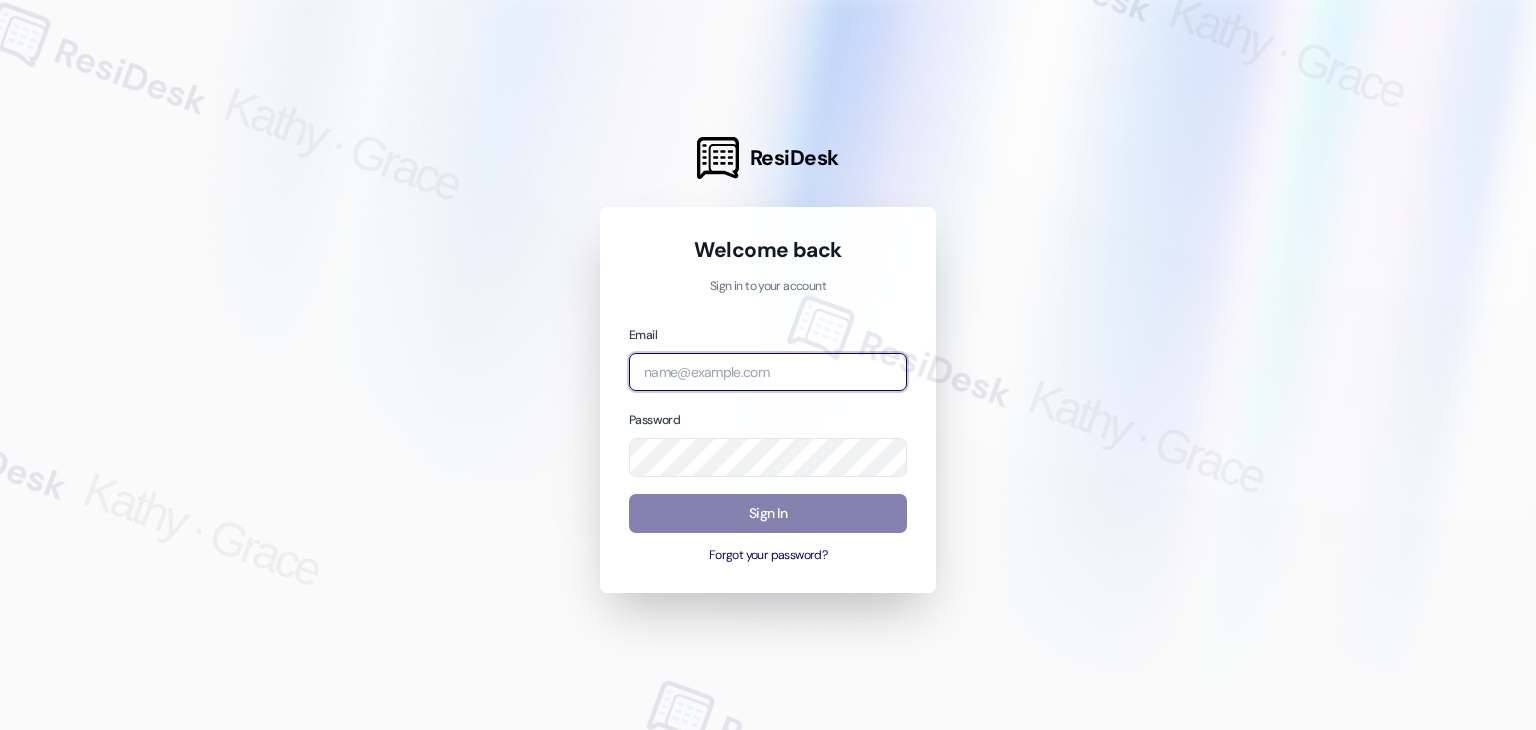click at bounding box center [768, 372] 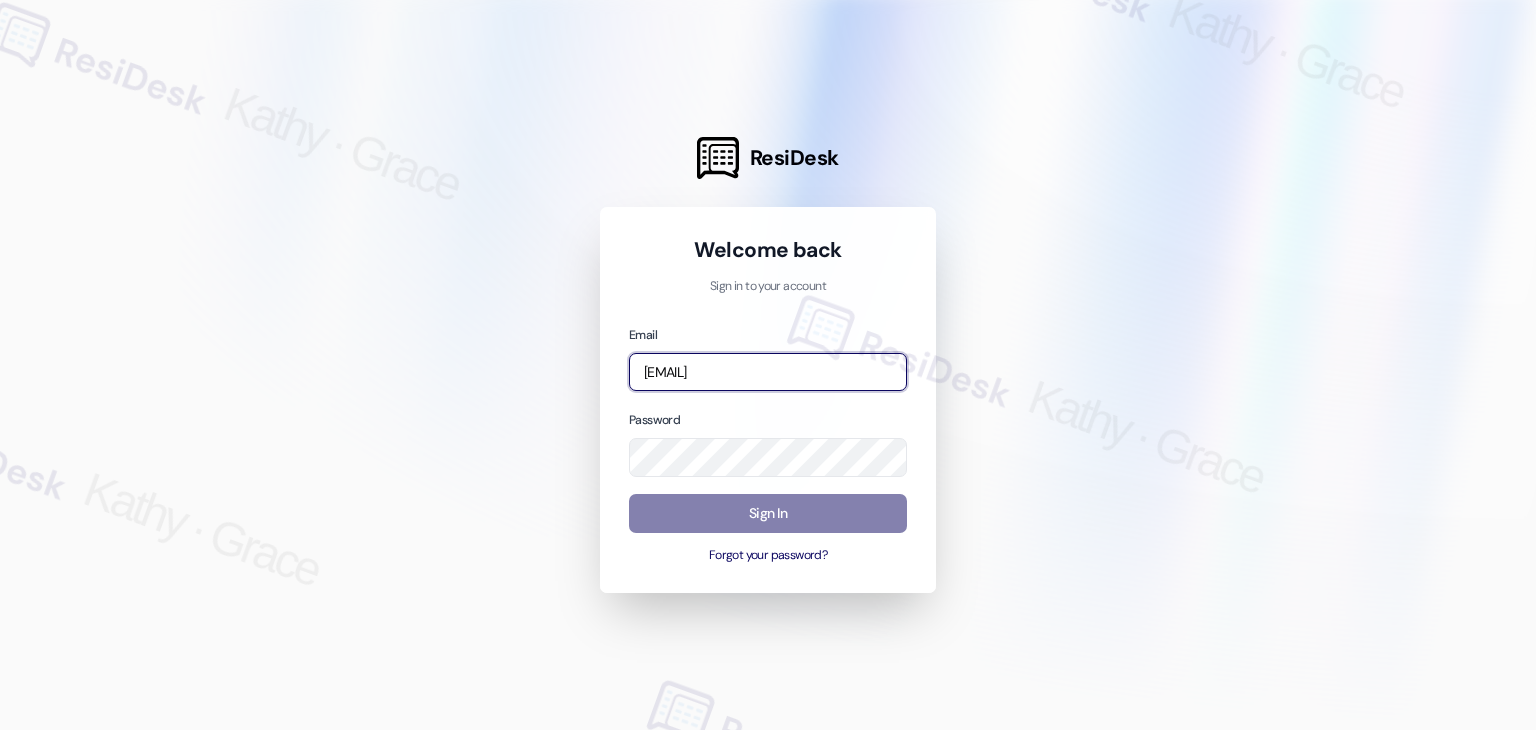 scroll, scrollTop: 0, scrollLeft: 30, axis: horizontal 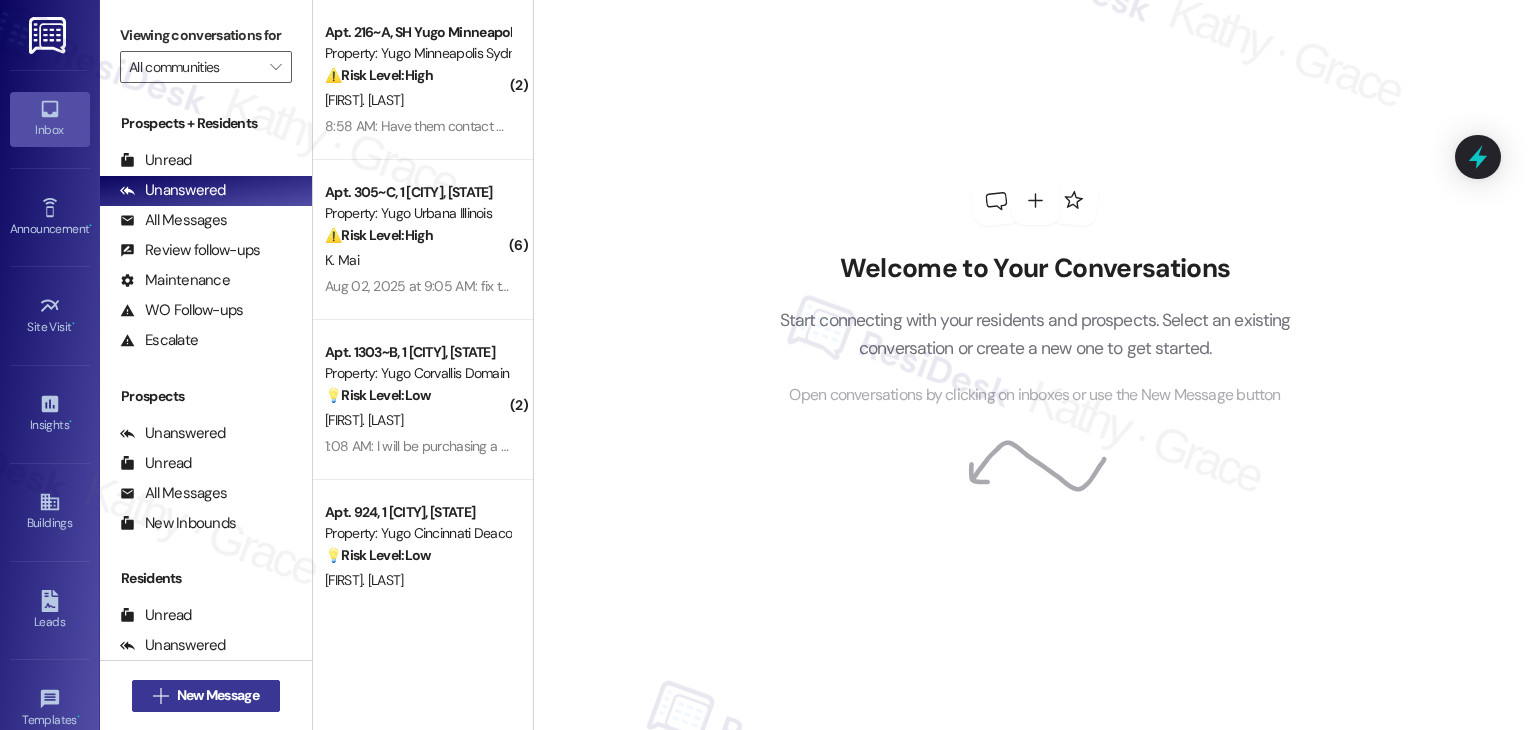 click on "New Message" at bounding box center [218, 695] 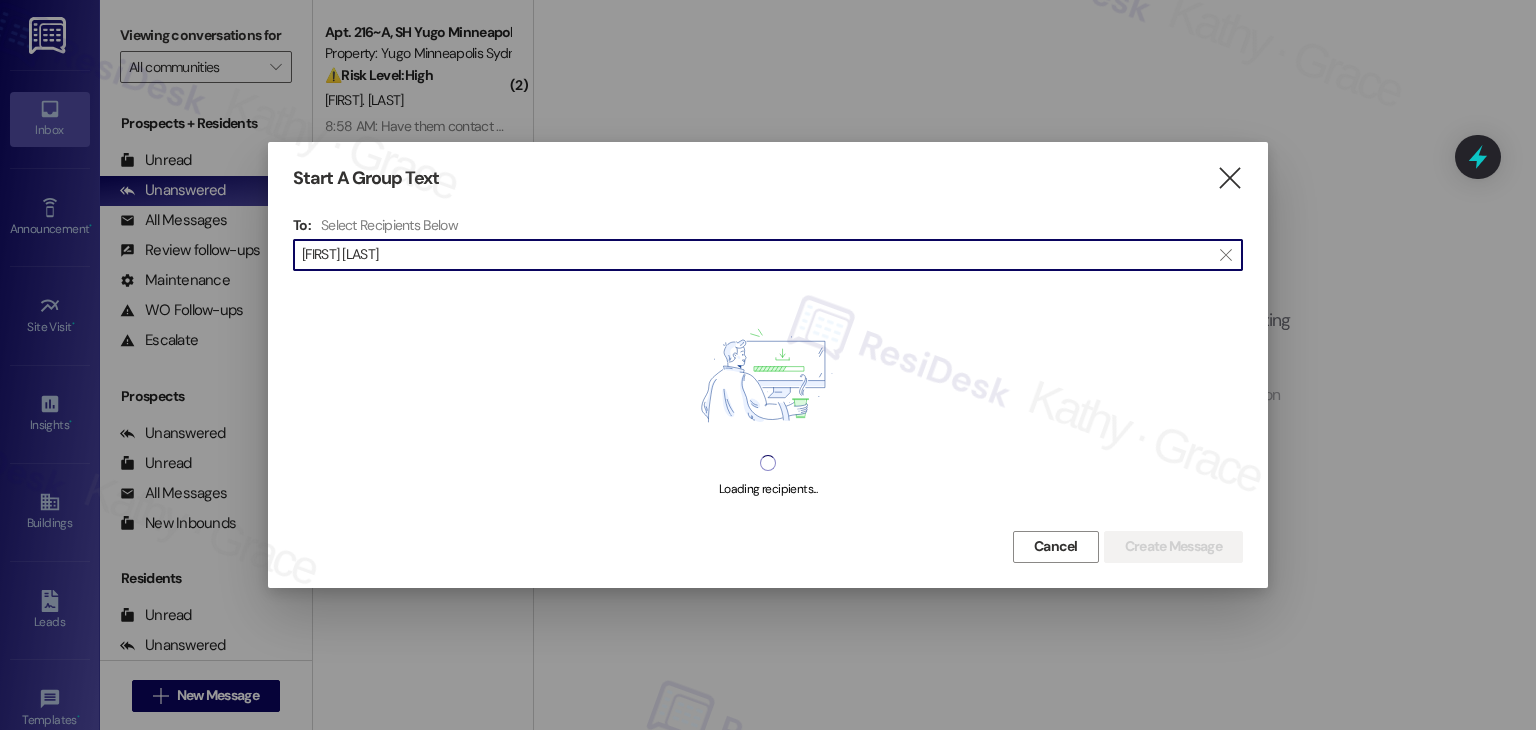 click on "Robert	Tellez" at bounding box center (756, 255) 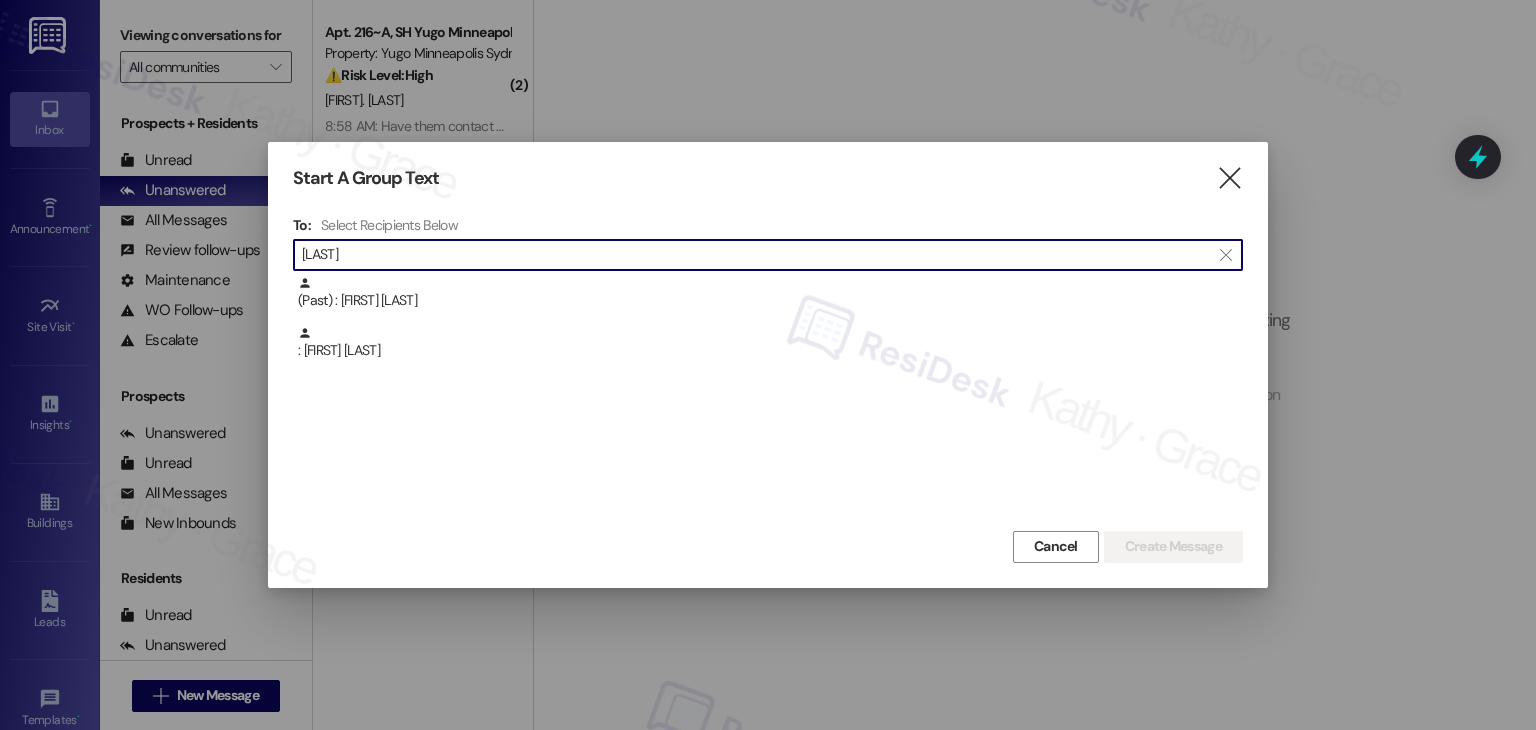 drag, startPoint x: 344, startPoint y: 258, endPoint x: 301, endPoint y: 257, distance: 43.011627 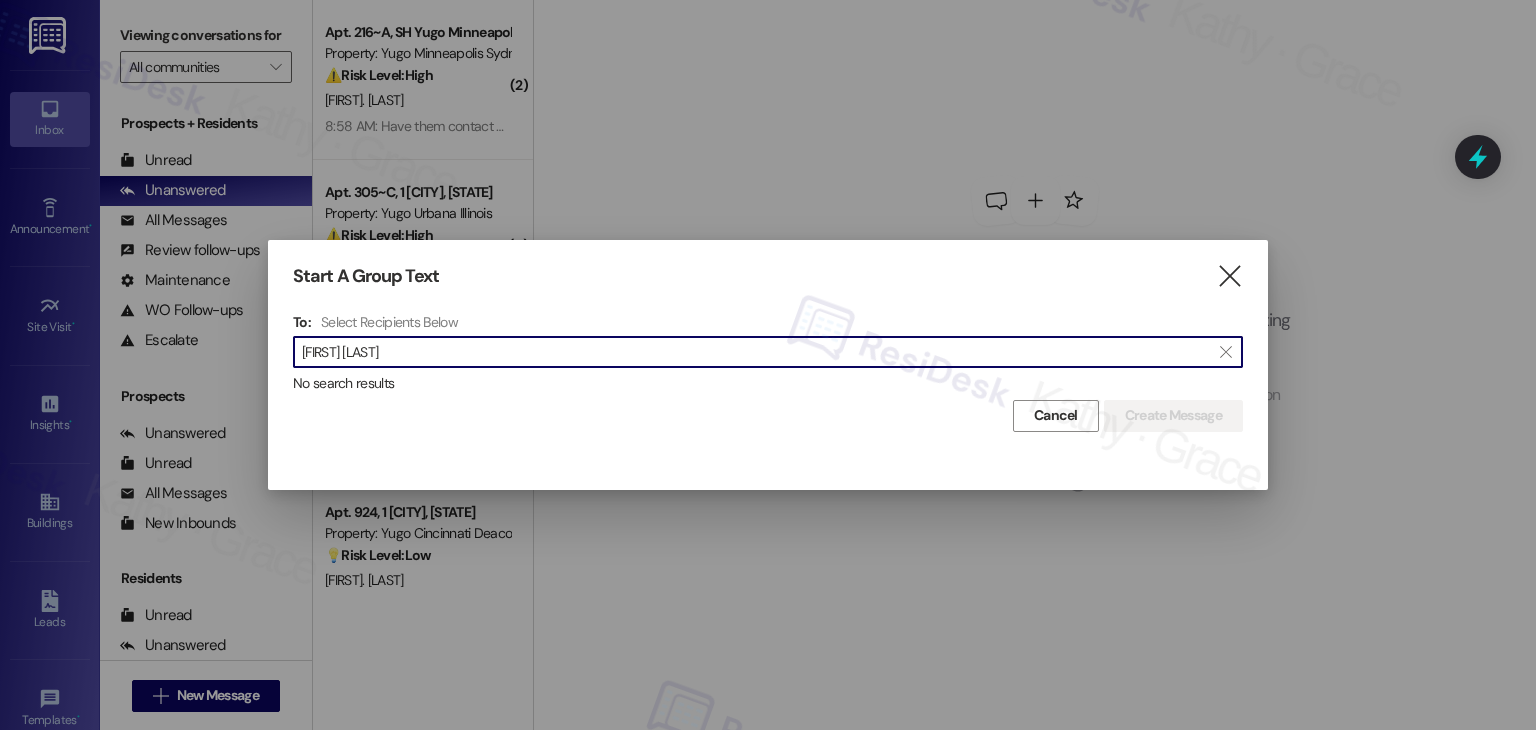 click on "Robert	Giuffria" at bounding box center (756, 352) 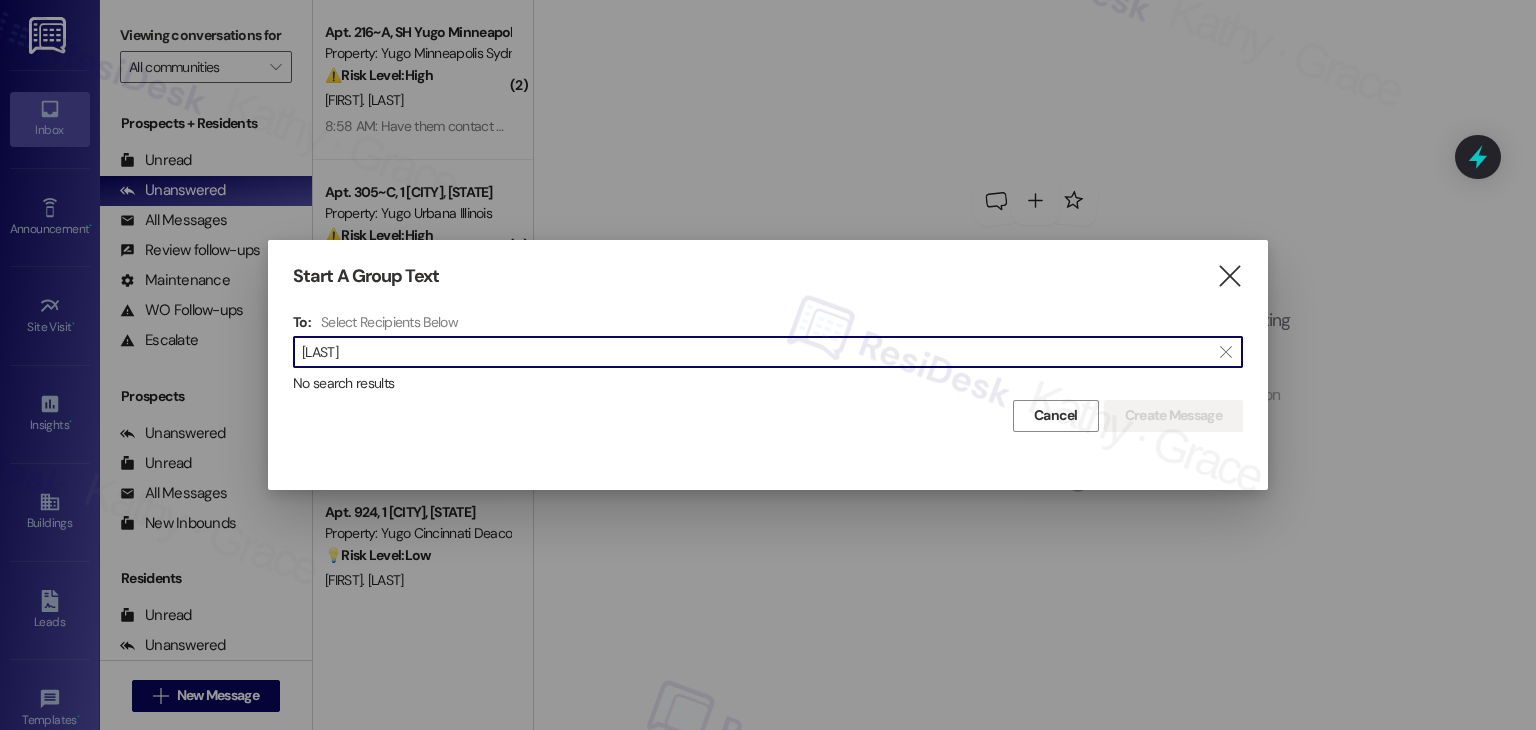 drag, startPoint x: 357, startPoint y: 361, endPoint x: 293, endPoint y: 349, distance: 65.11528 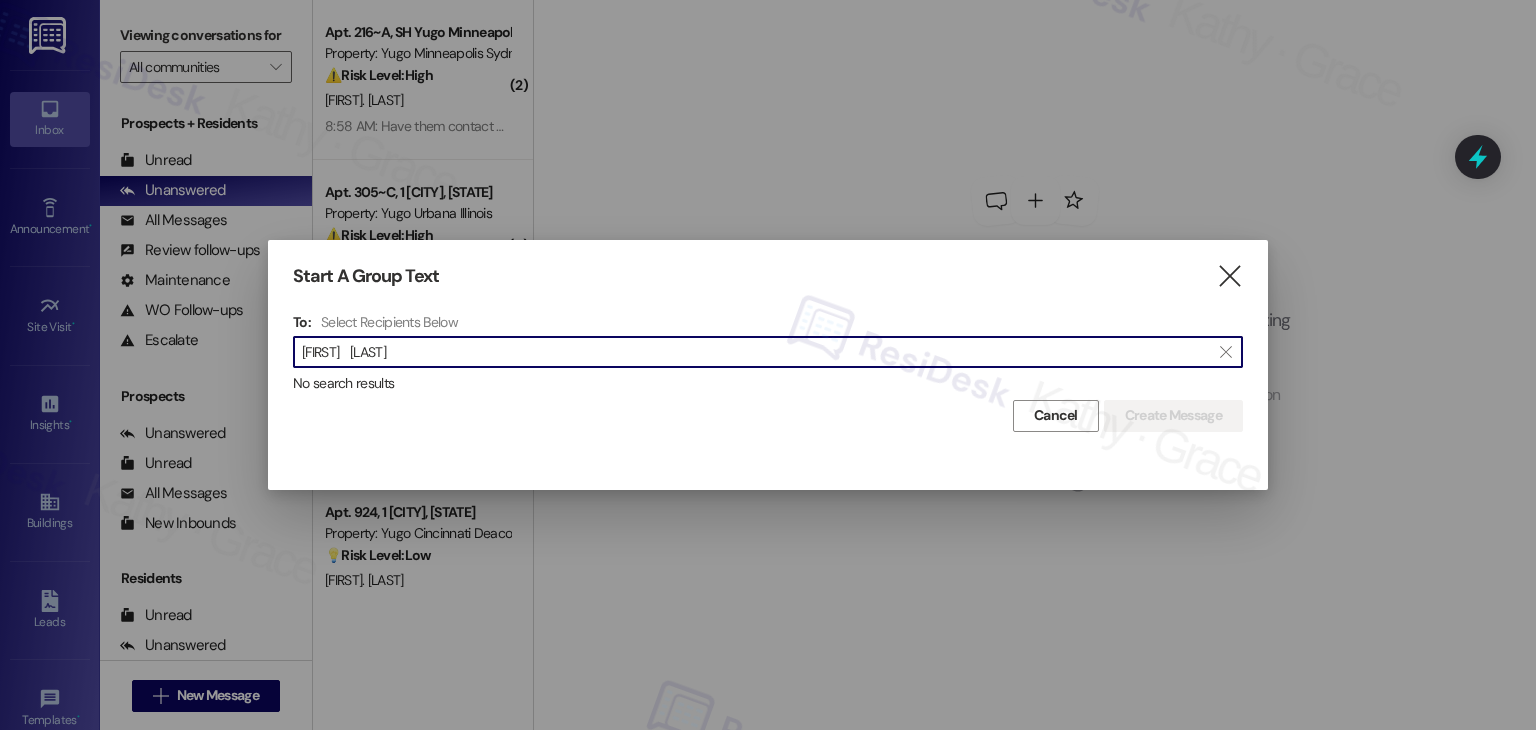 click on "[FIRST]	[LAST]" at bounding box center [756, 352] 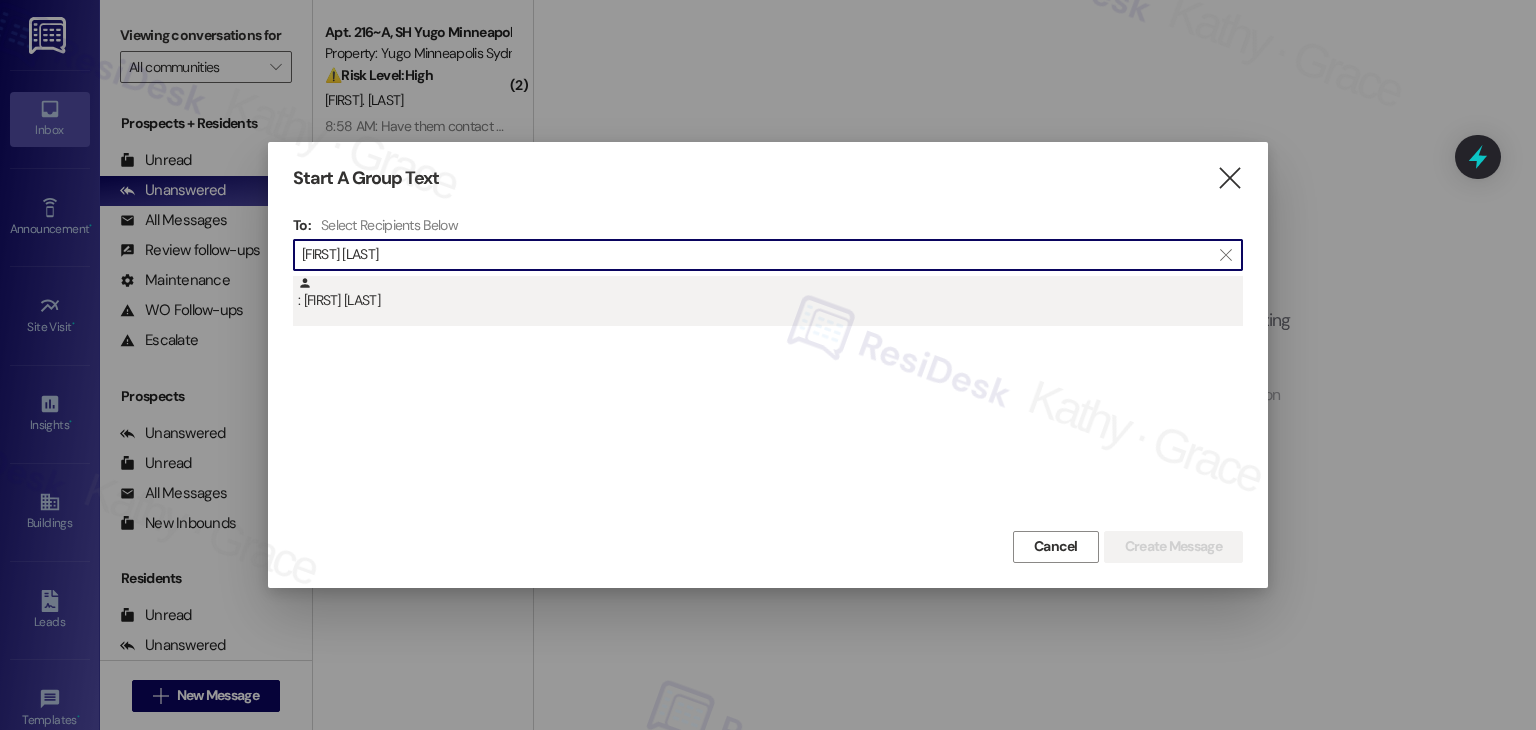 type on "[FIRST] [LAST]" 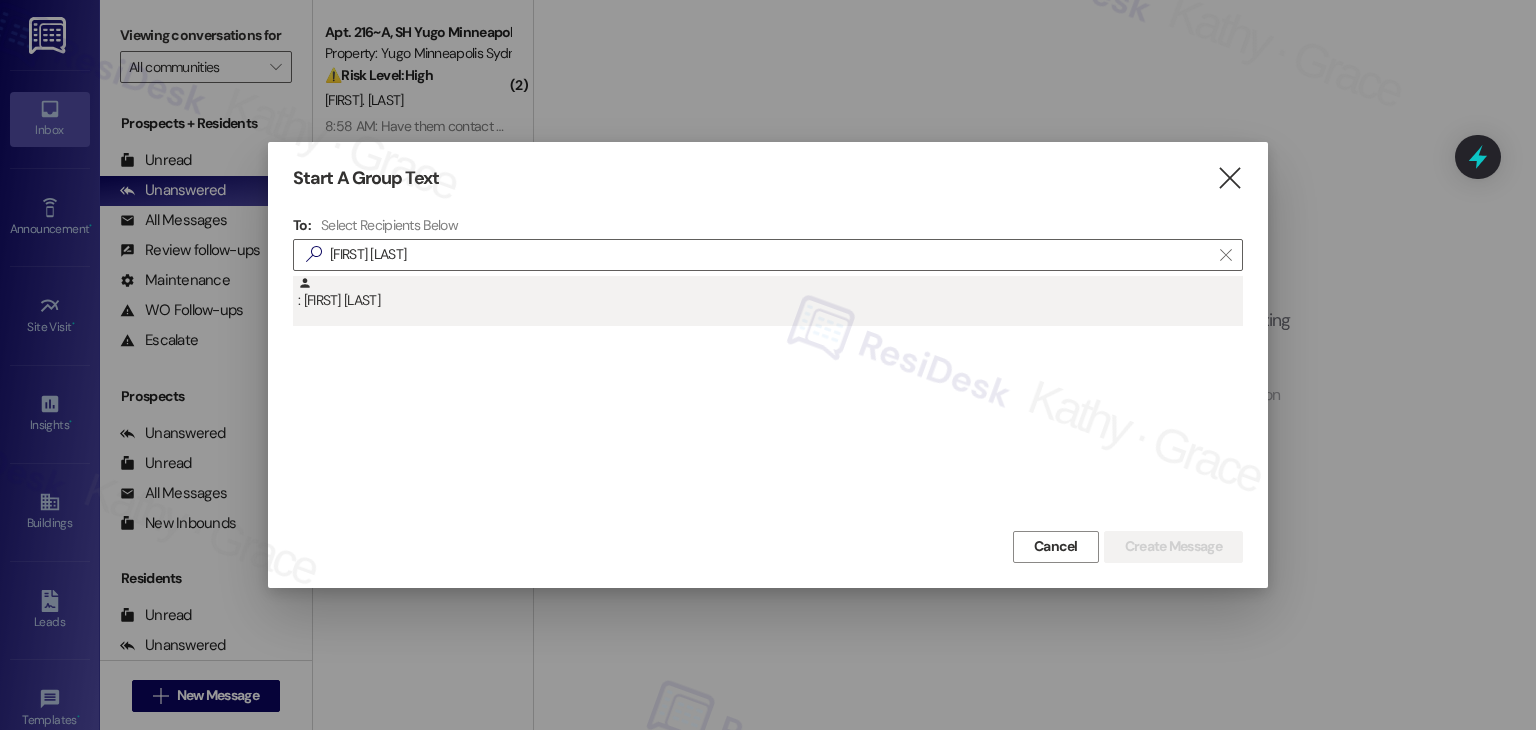 click on ": [FIRST] [LAST]" at bounding box center [770, 293] 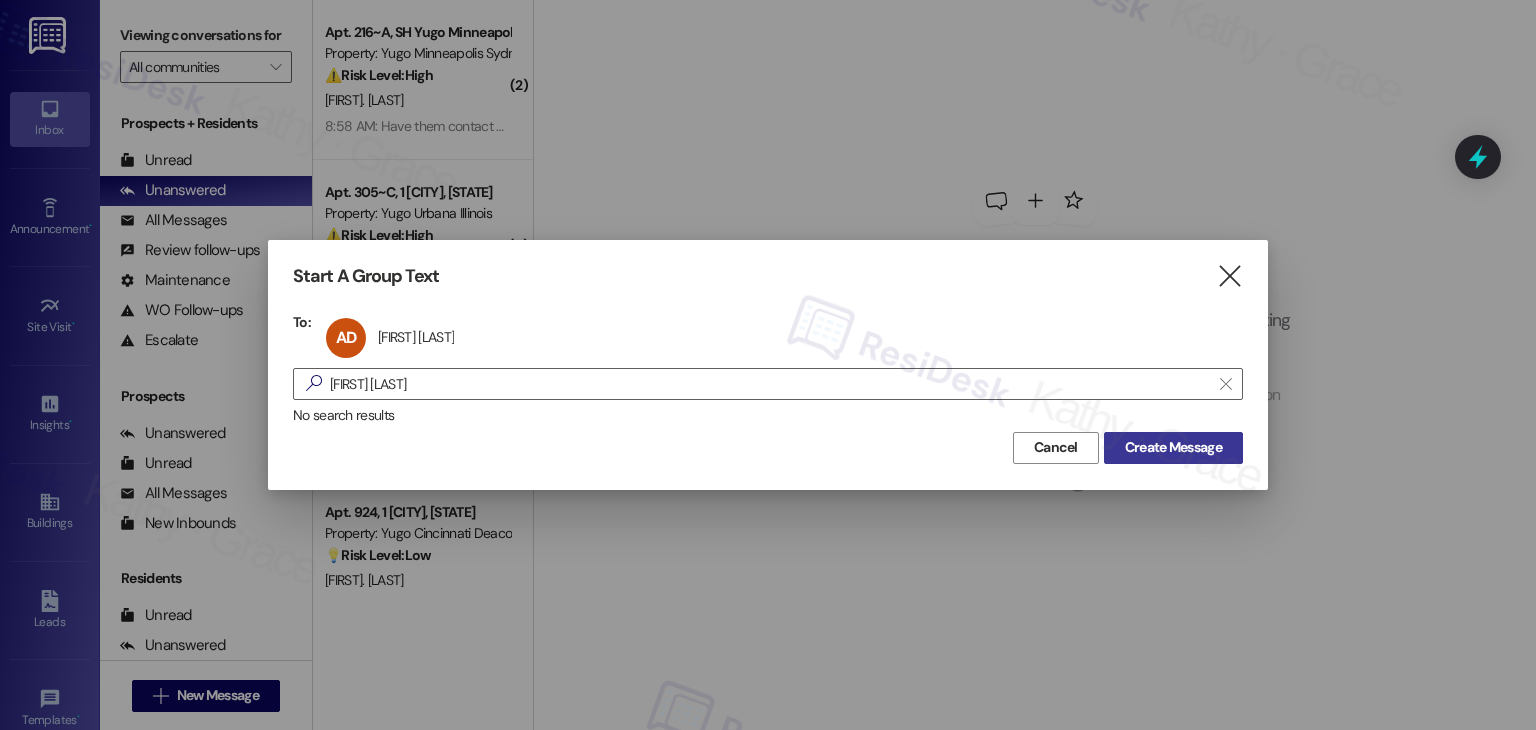 click on "Create Message" at bounding box center (1173, 447) 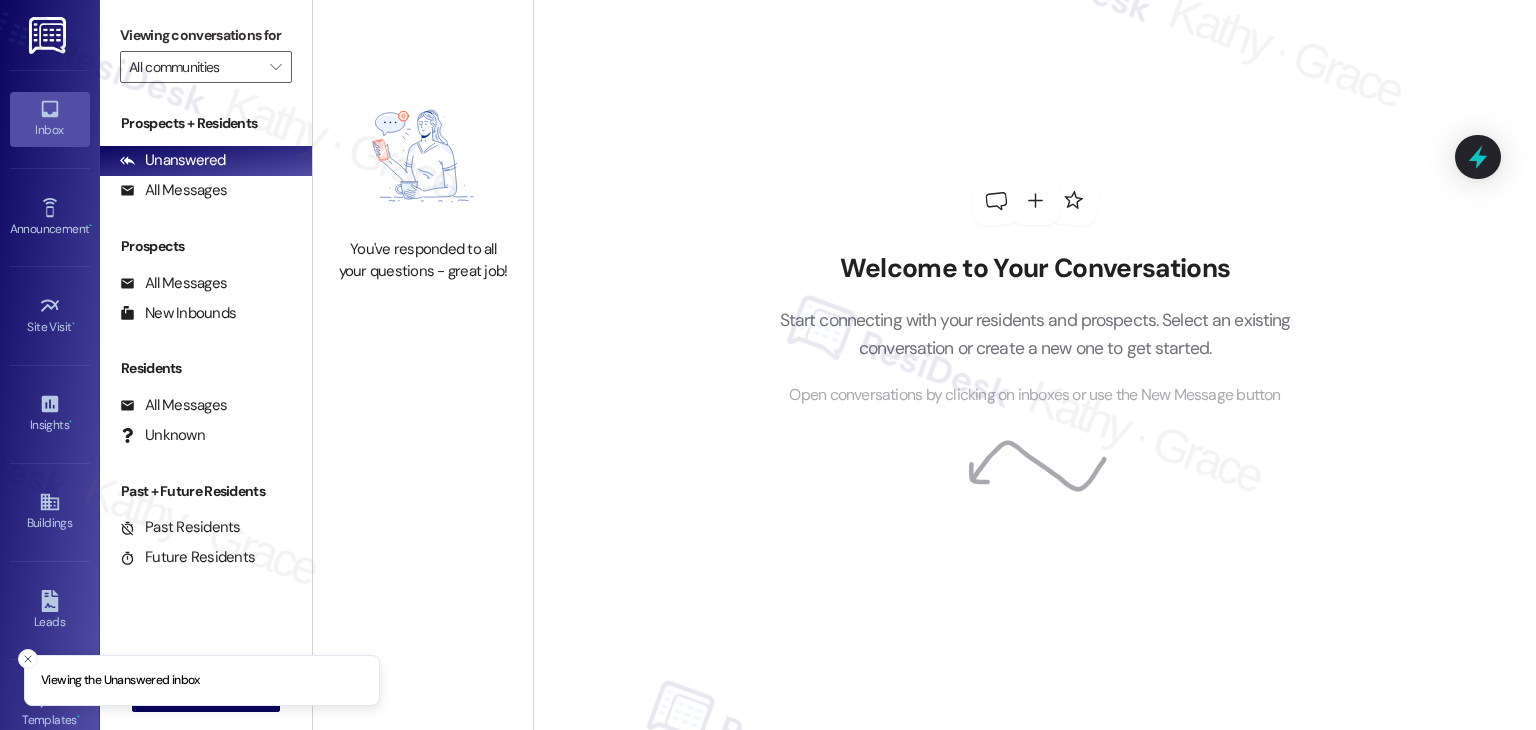 scroll, scrollTop: 0, scrollLeft: 0, axis: both 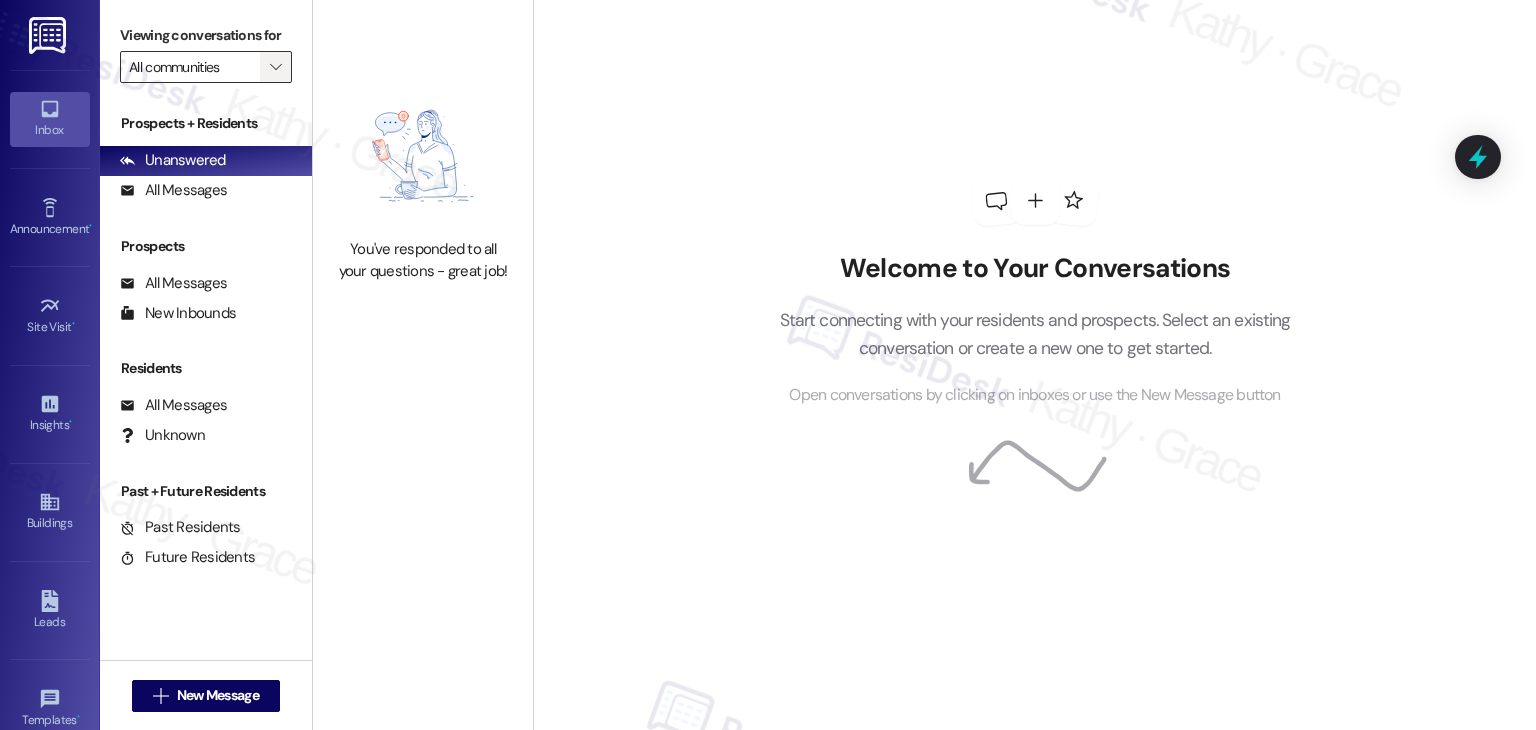 click on "" at bounding box center [275, 67] 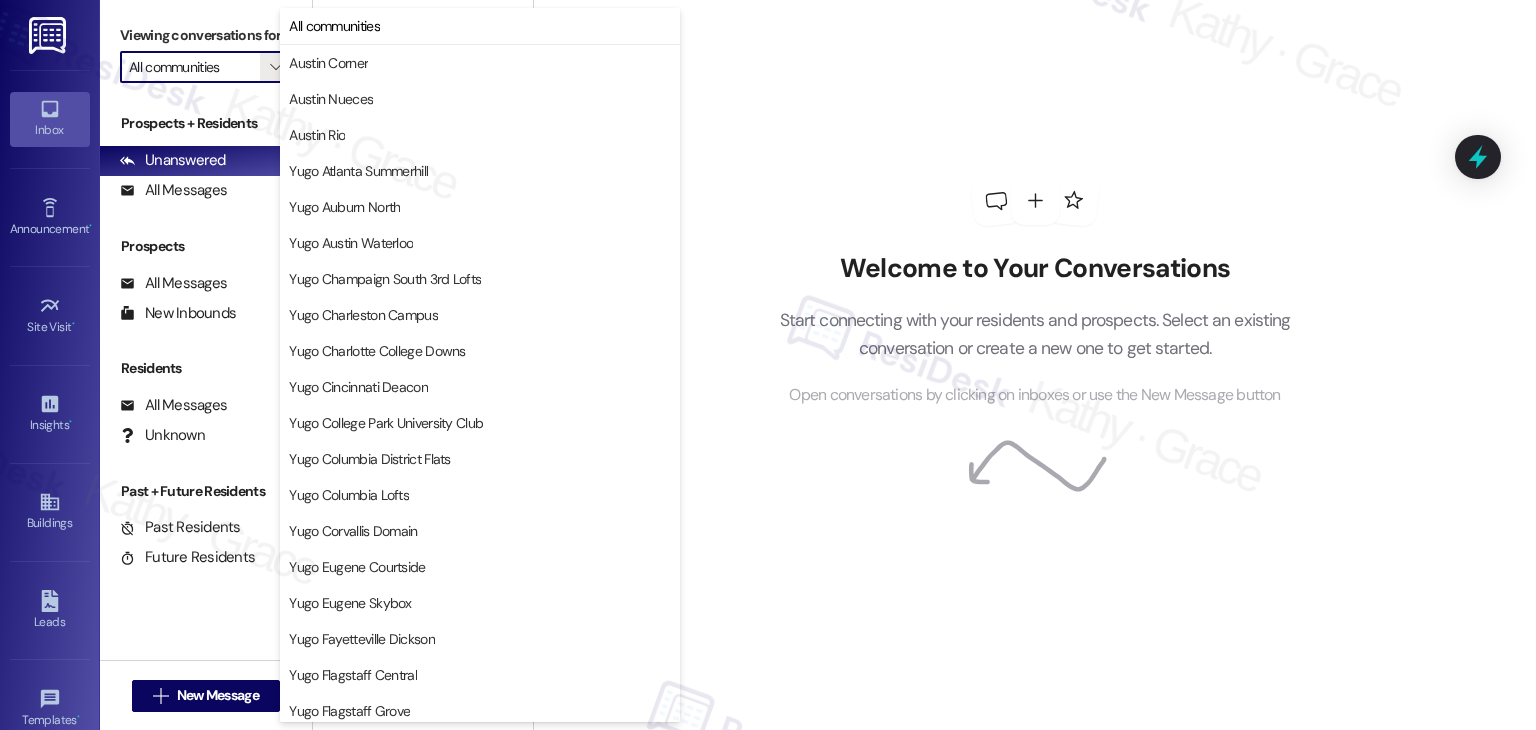 click on "Welcome to Your Conversations Start connecting with your residents and prospects. Select an existing conversation or create a new one to get started. Open conversations by clicking on inboxes or use the New Message button" at bounding box center (1035, 292) 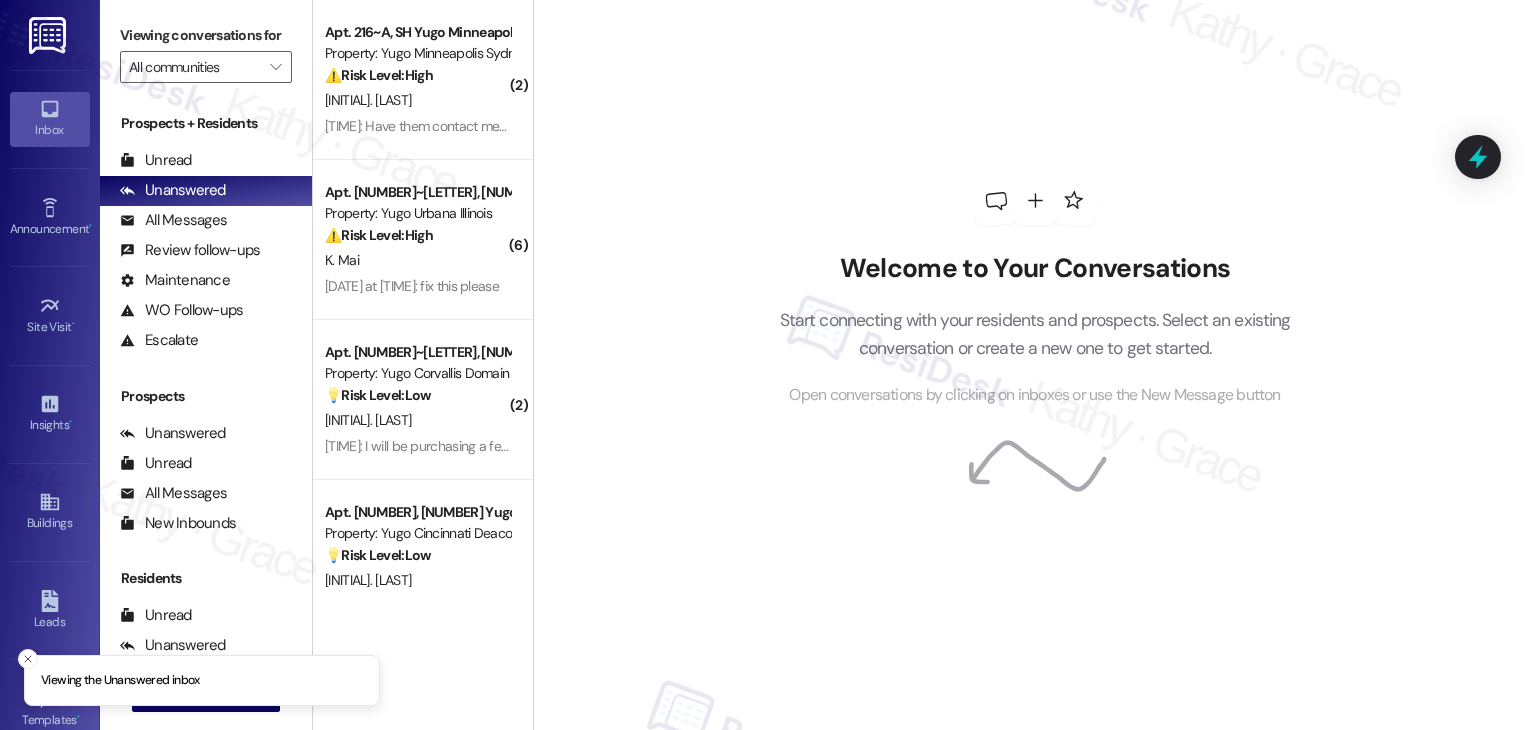 scroll, scrollTop: 0, scrollLeft: 0, axis: both 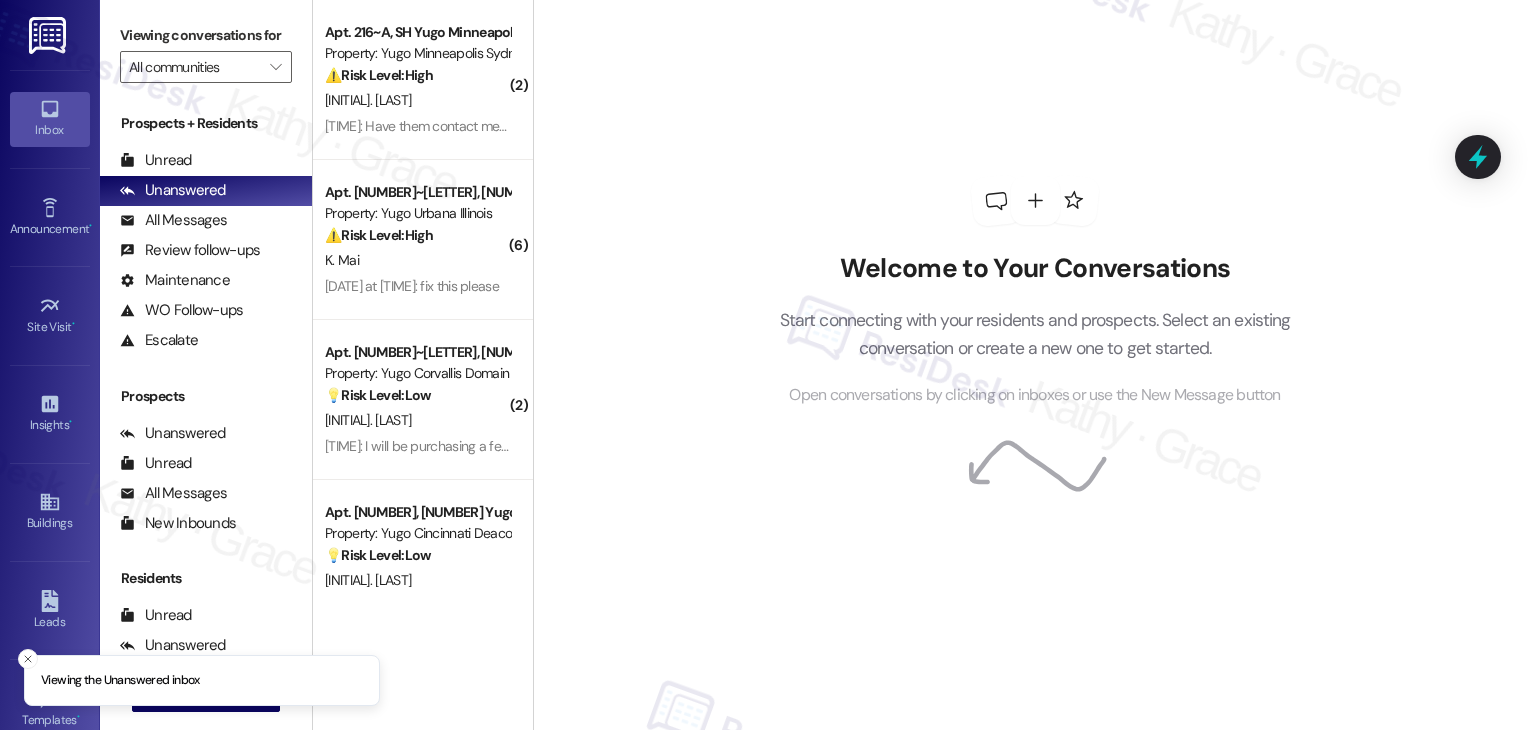 drag, startPoint x: 32, startPoint y: 657, endPoint x: 53, endPoint y: 663, distance: 21.84033 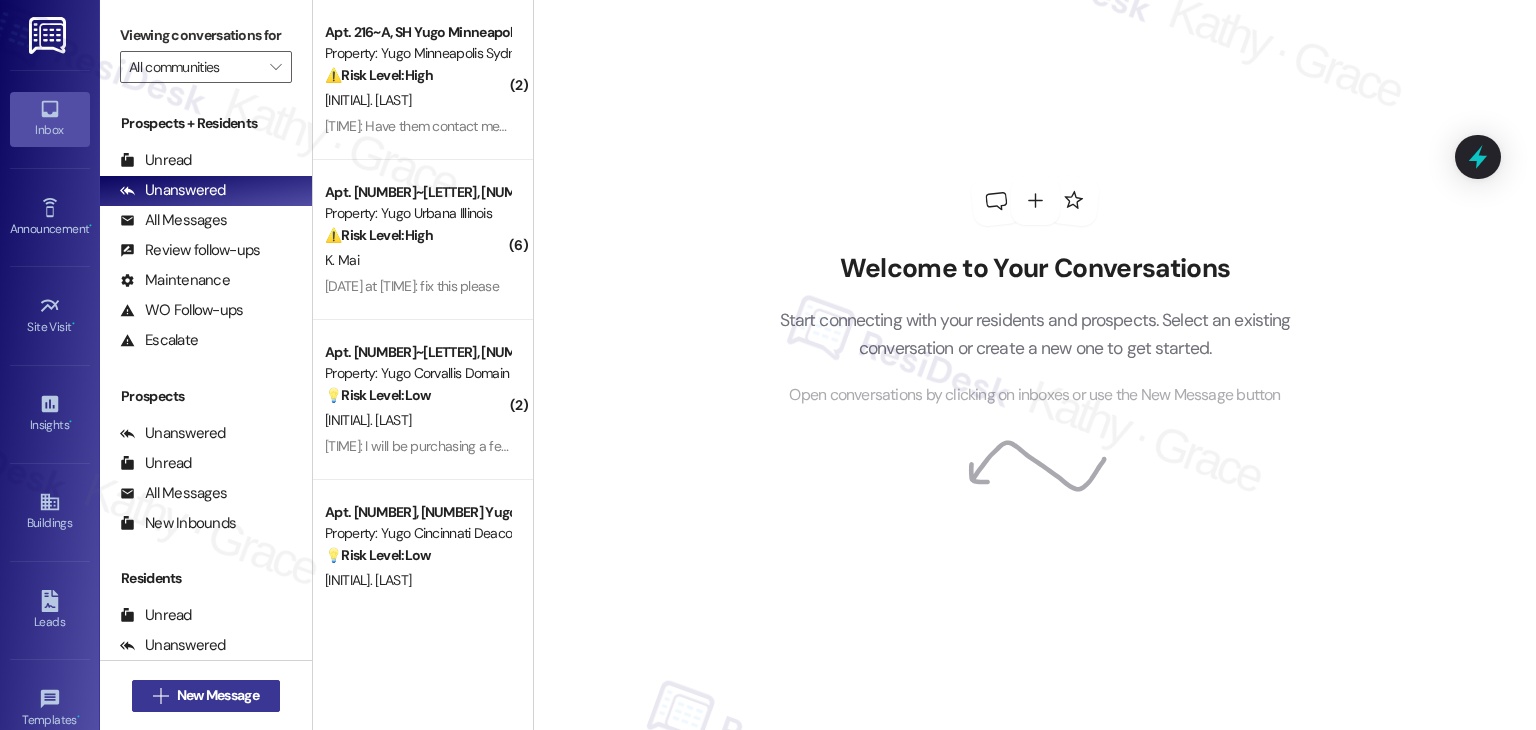 click on "New Message" at bounding box center (218, 695) 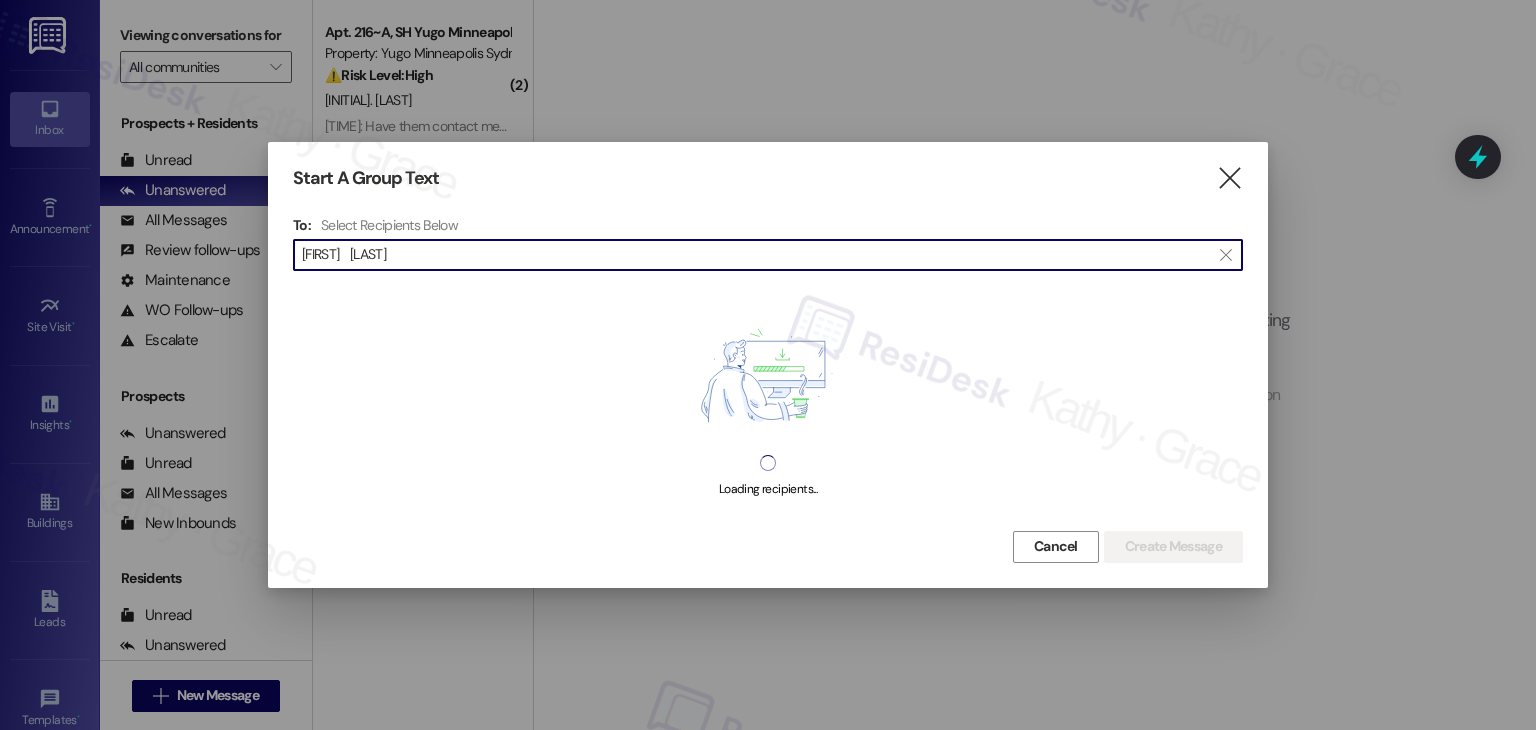 click on "[FIRST]	[LAST]" at bounding box center [756, 255] 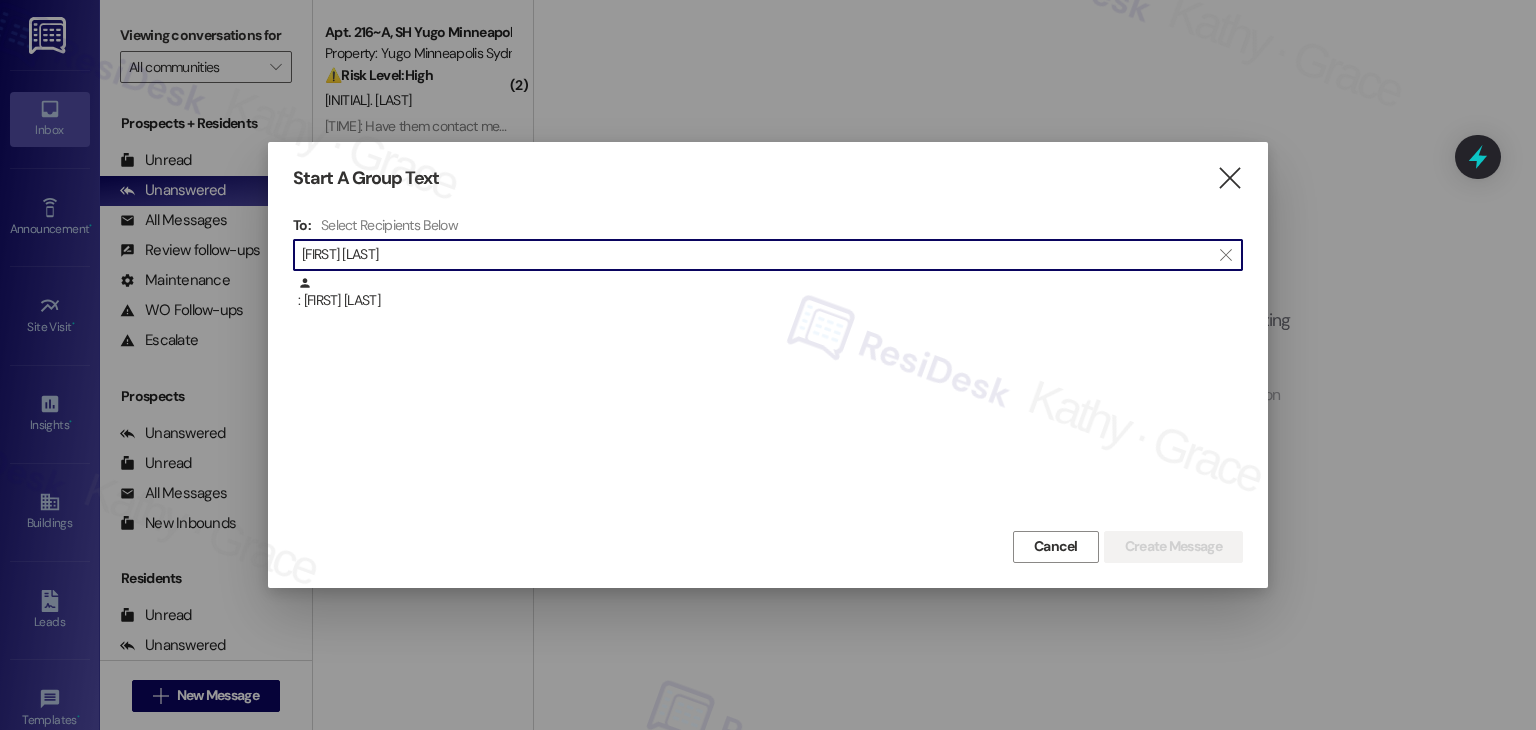 type on "[FIRST] [LAST]" 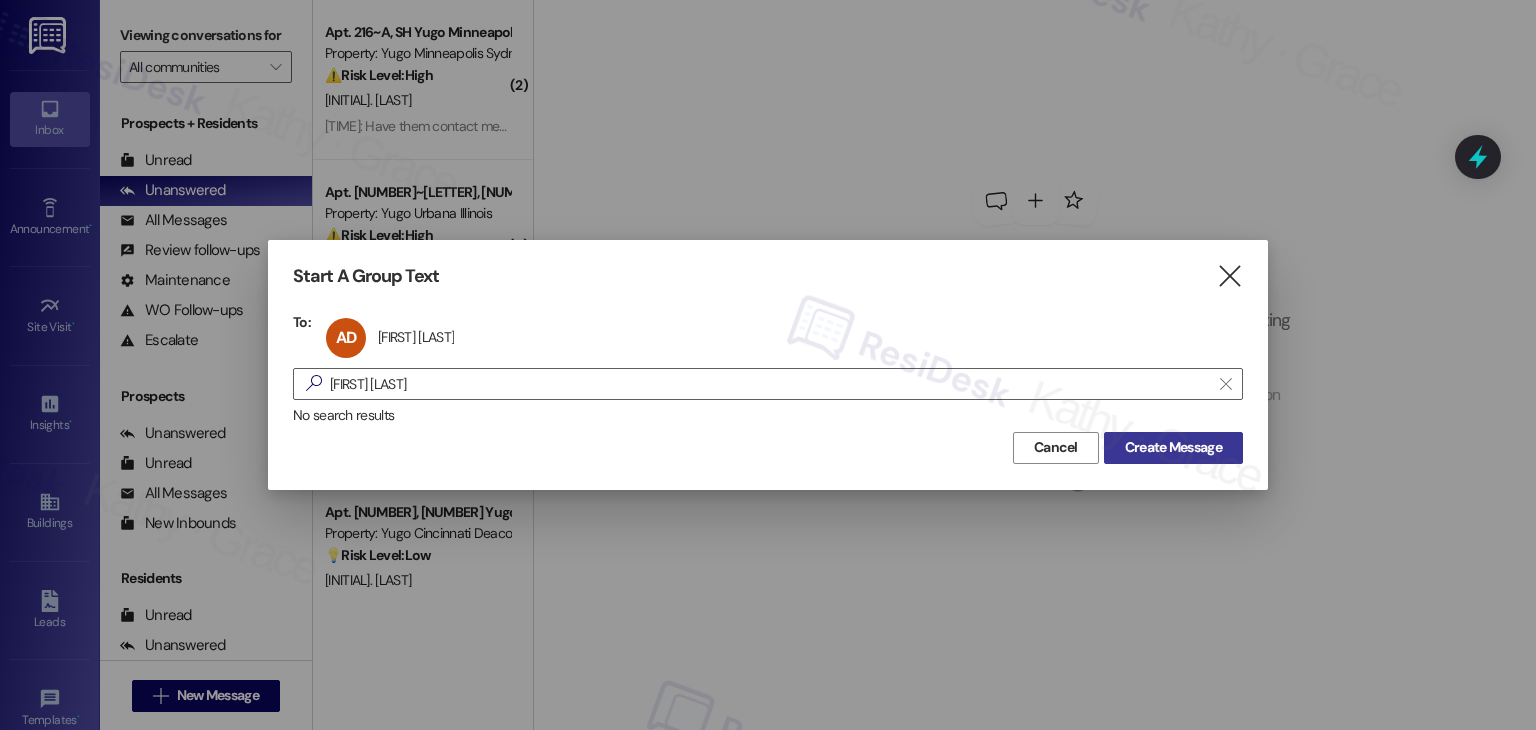 click on "Create Message" at bounding box center [1173, 447] 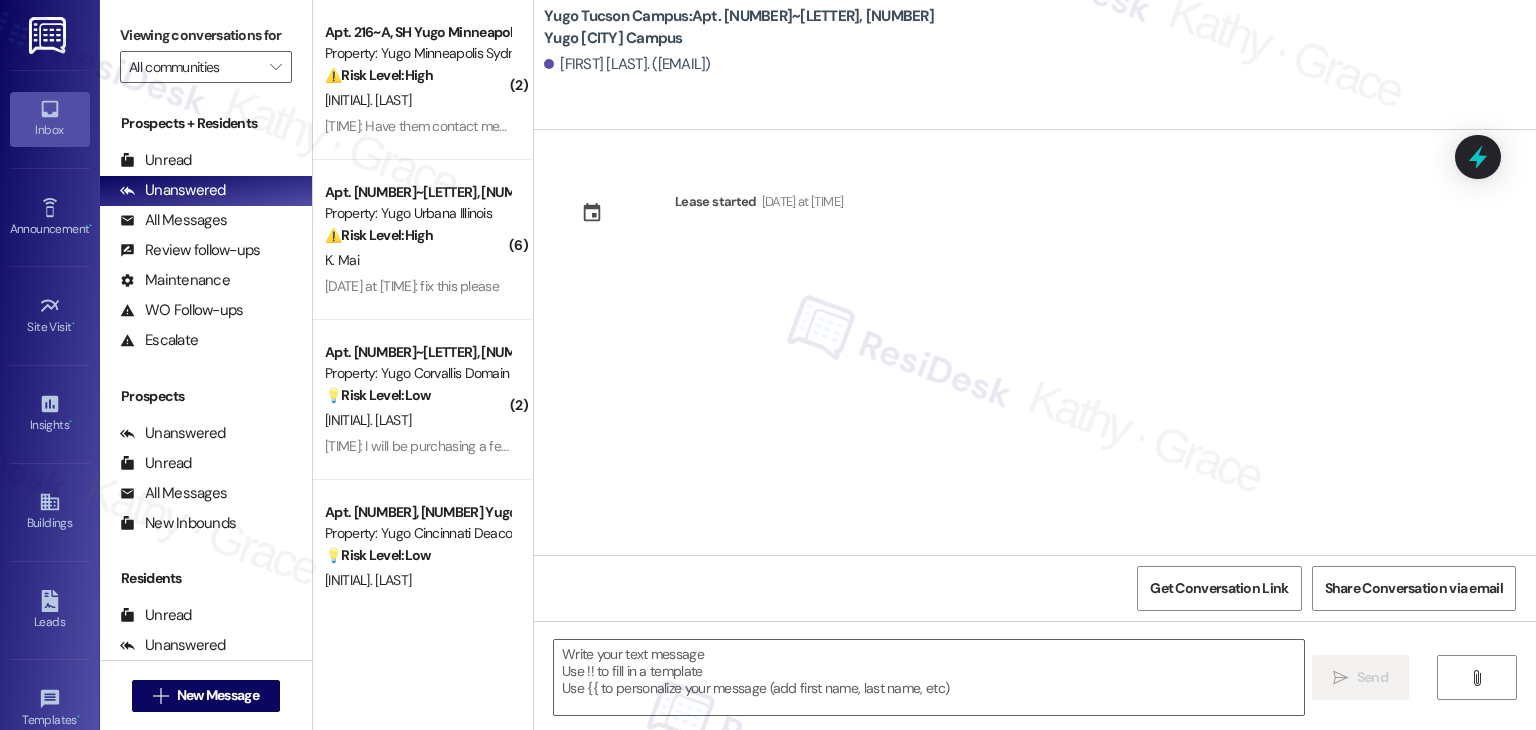 type on "Fetching suggested responses. Please feel free to read through the conversation in the meantime." 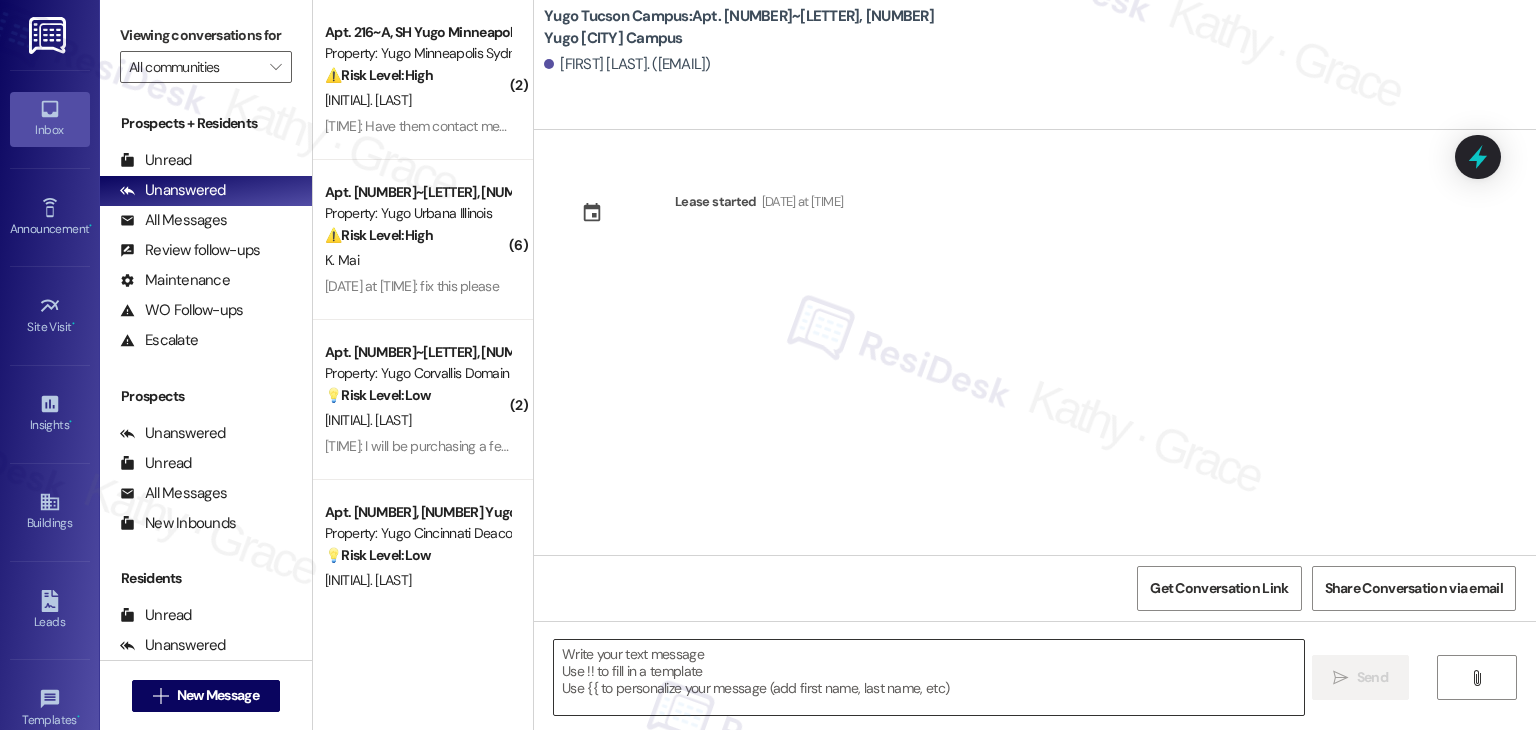 click at bounding box center [928, 677] 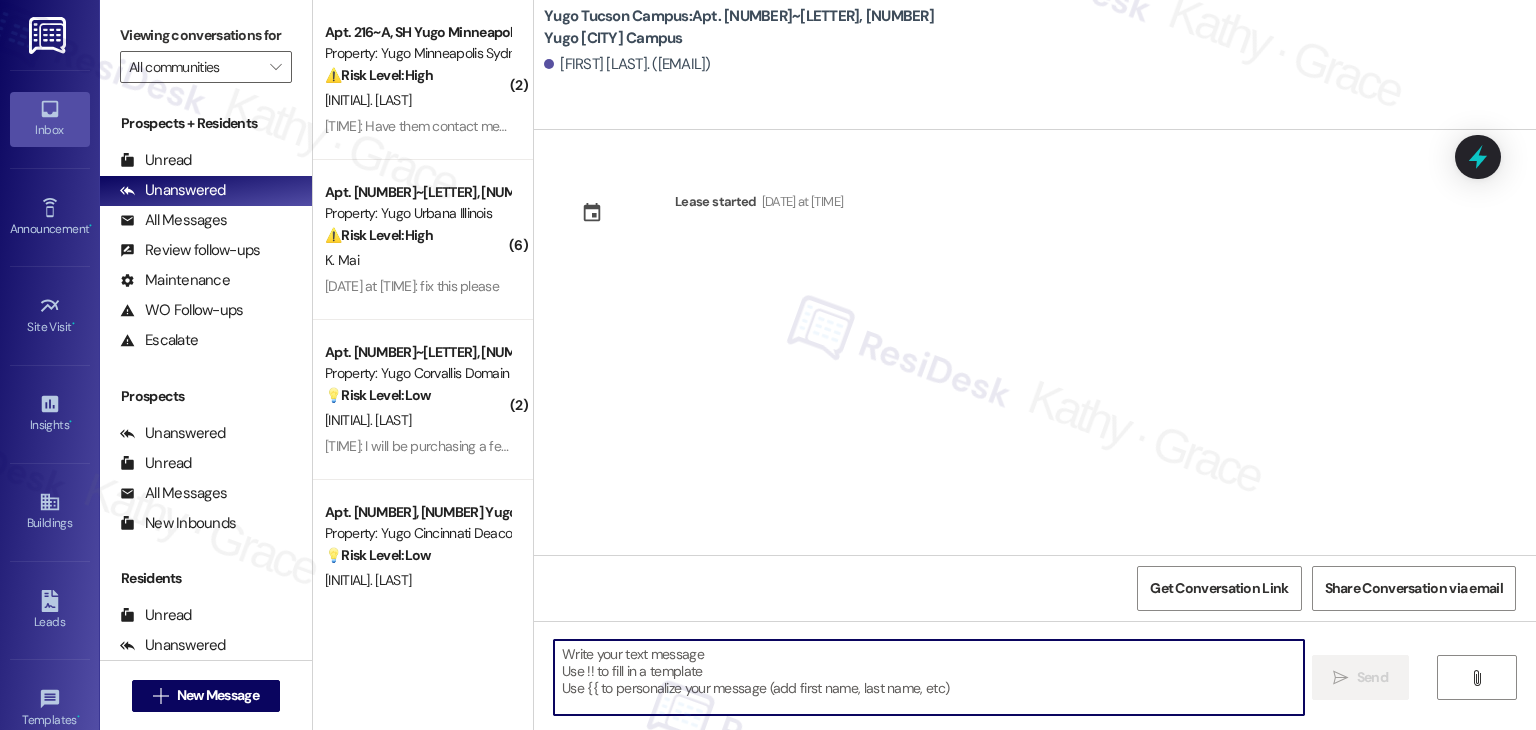paste on "Hi {{first_name}}! We’re so excited you’ve chosen {{property}} as your future home! Moving is an exciting time, and I want to make sure you feel confident and ready." 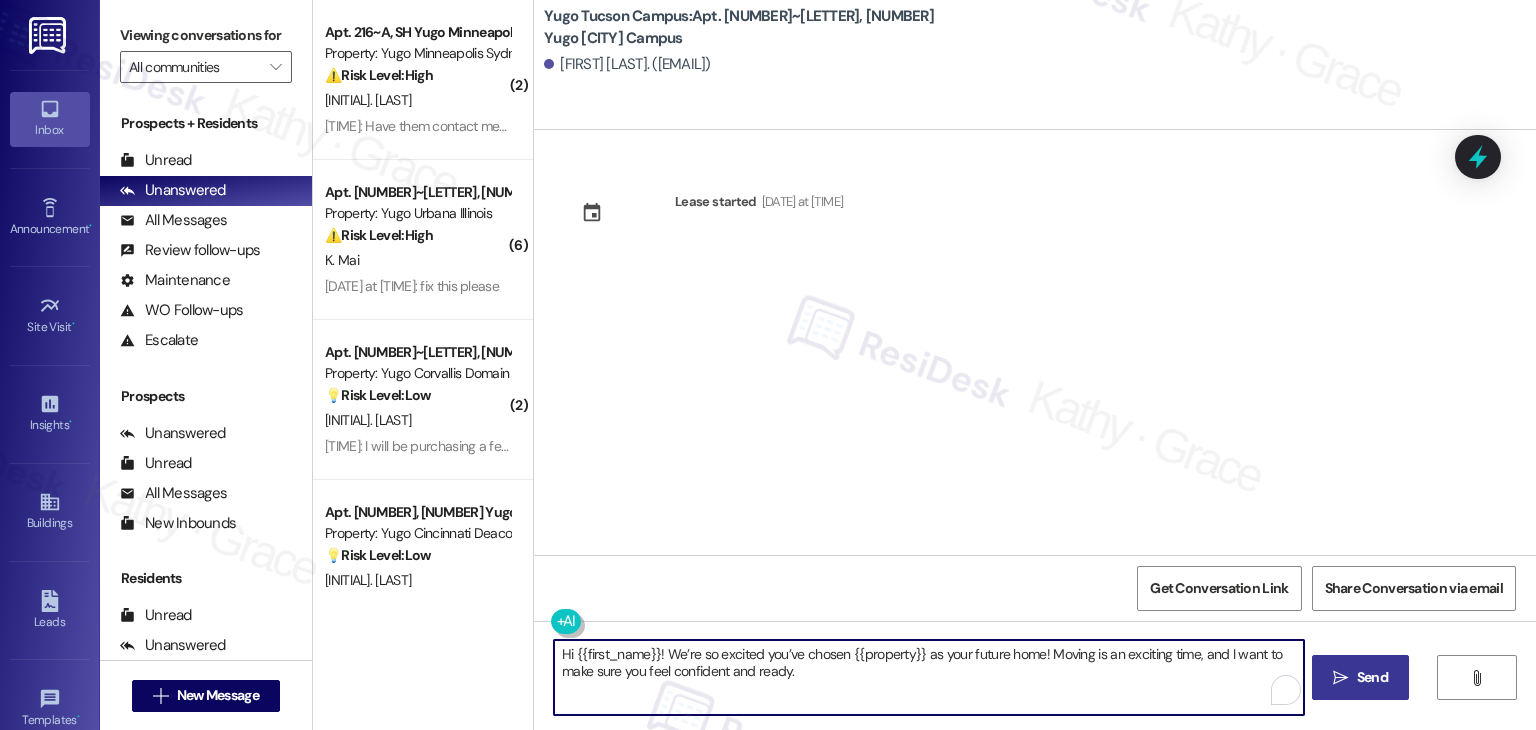 type on "Hi {{first_name}}! We’re so excited you’ve chosen {{property}} as your future home! Moving is an exciting time, and I want to make sure you feel confident and ready." 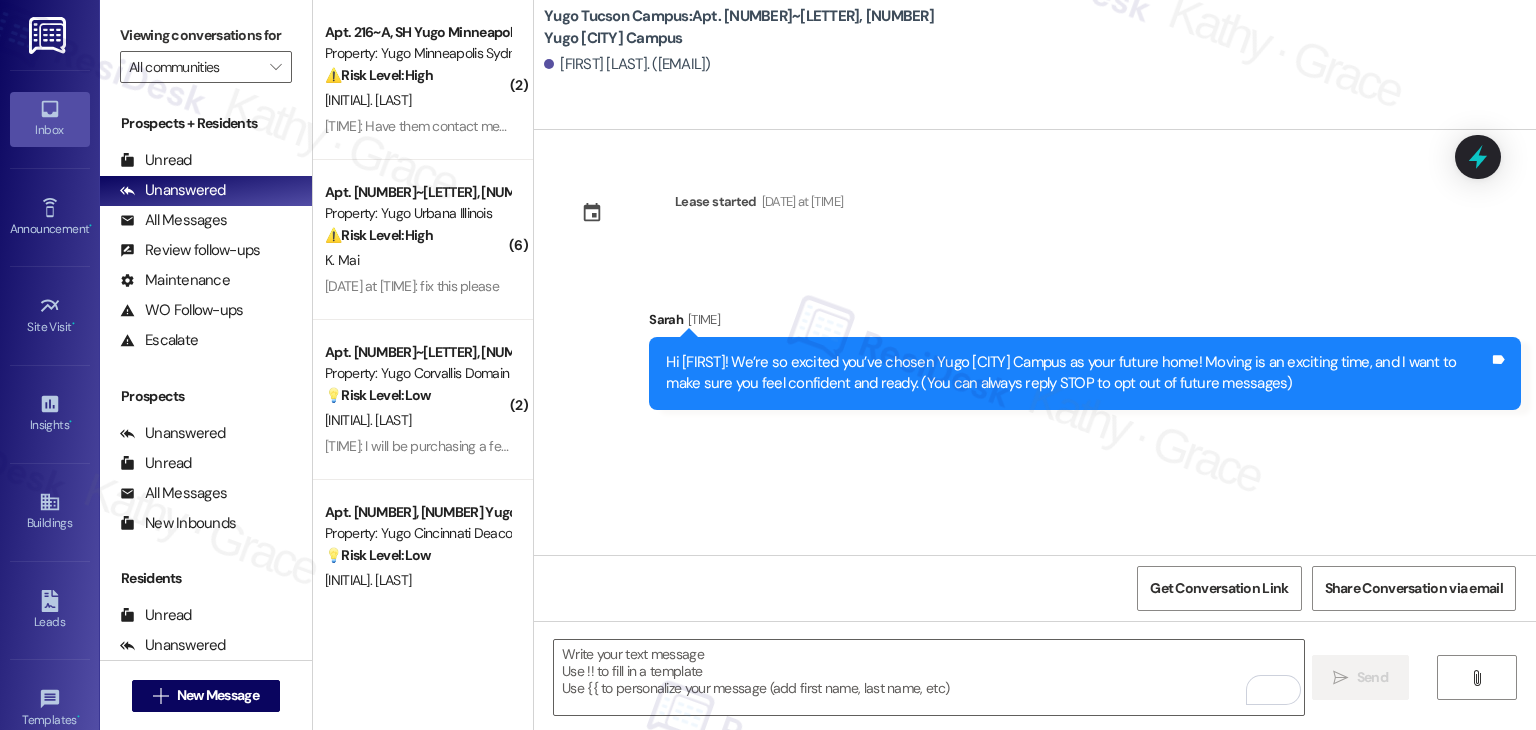 drag, startPoint x: 774, startPoint y: 521, endPoint x: 768, endPoint y: 571, distance: 50.358715 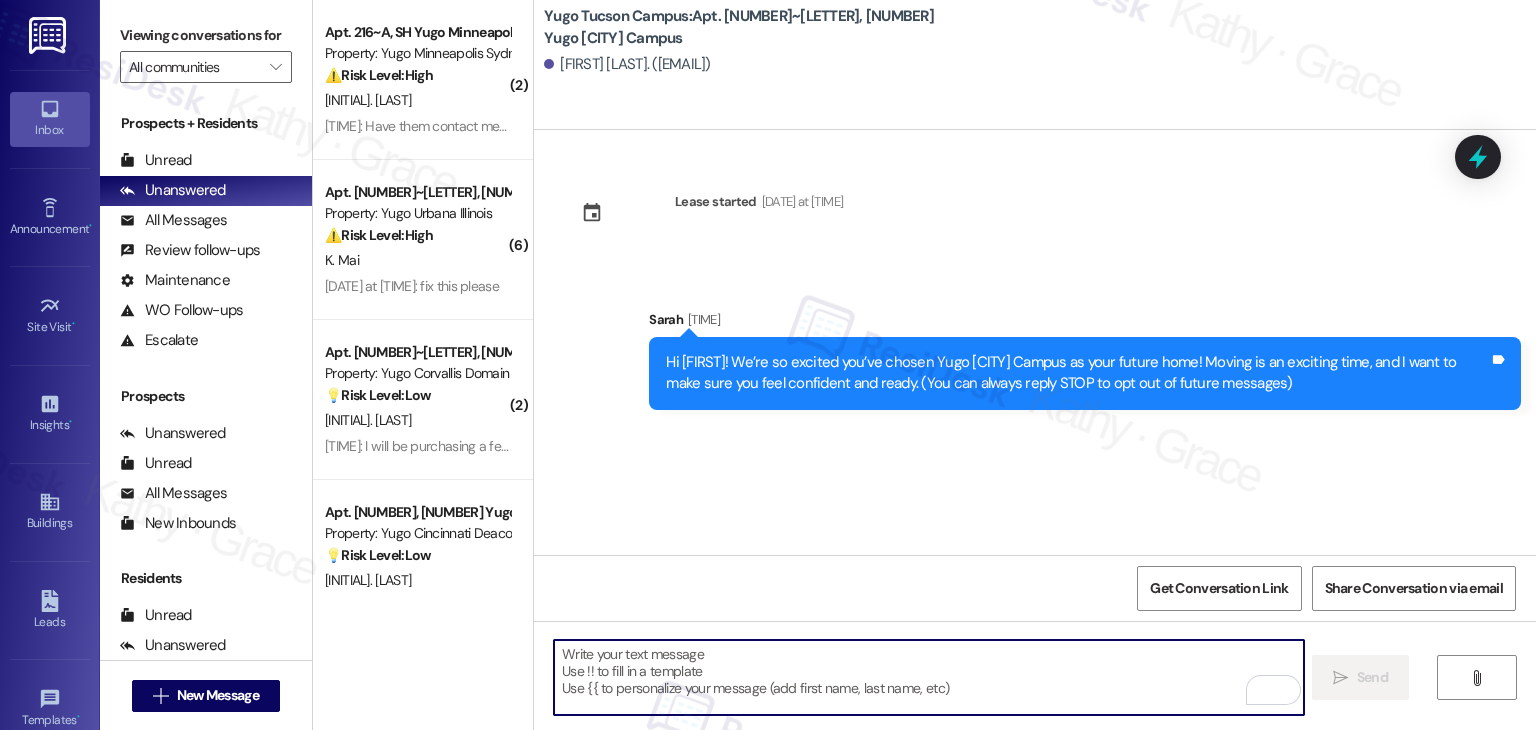 click at bounding box center (928, 677) 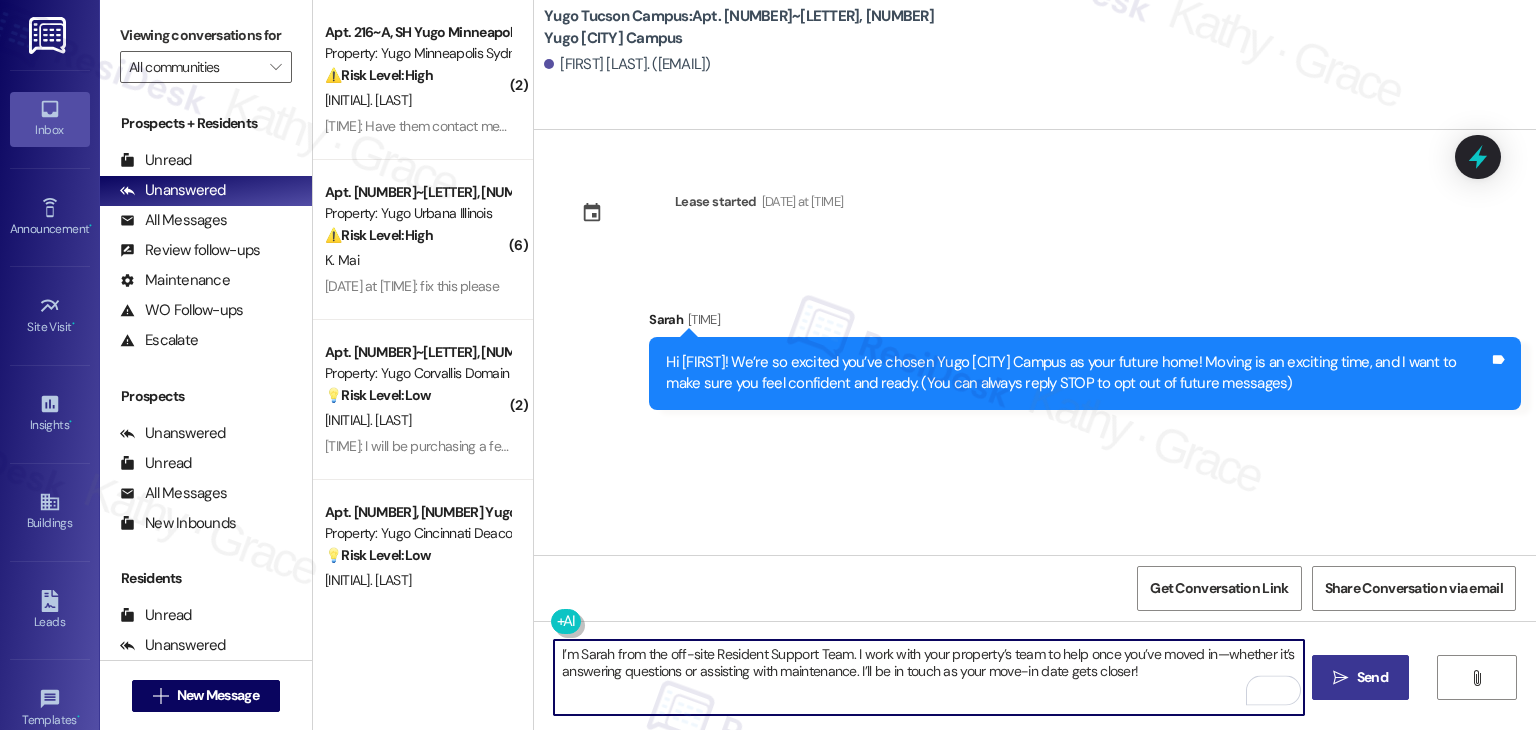 type on "I’m Sarah from the off-site Resident Support Team. I work with your property’s team to help once you’ve moved in—whether it’s answering questions or assisting with maintenance. I’ll be in touch as your move-in date gets closer!" 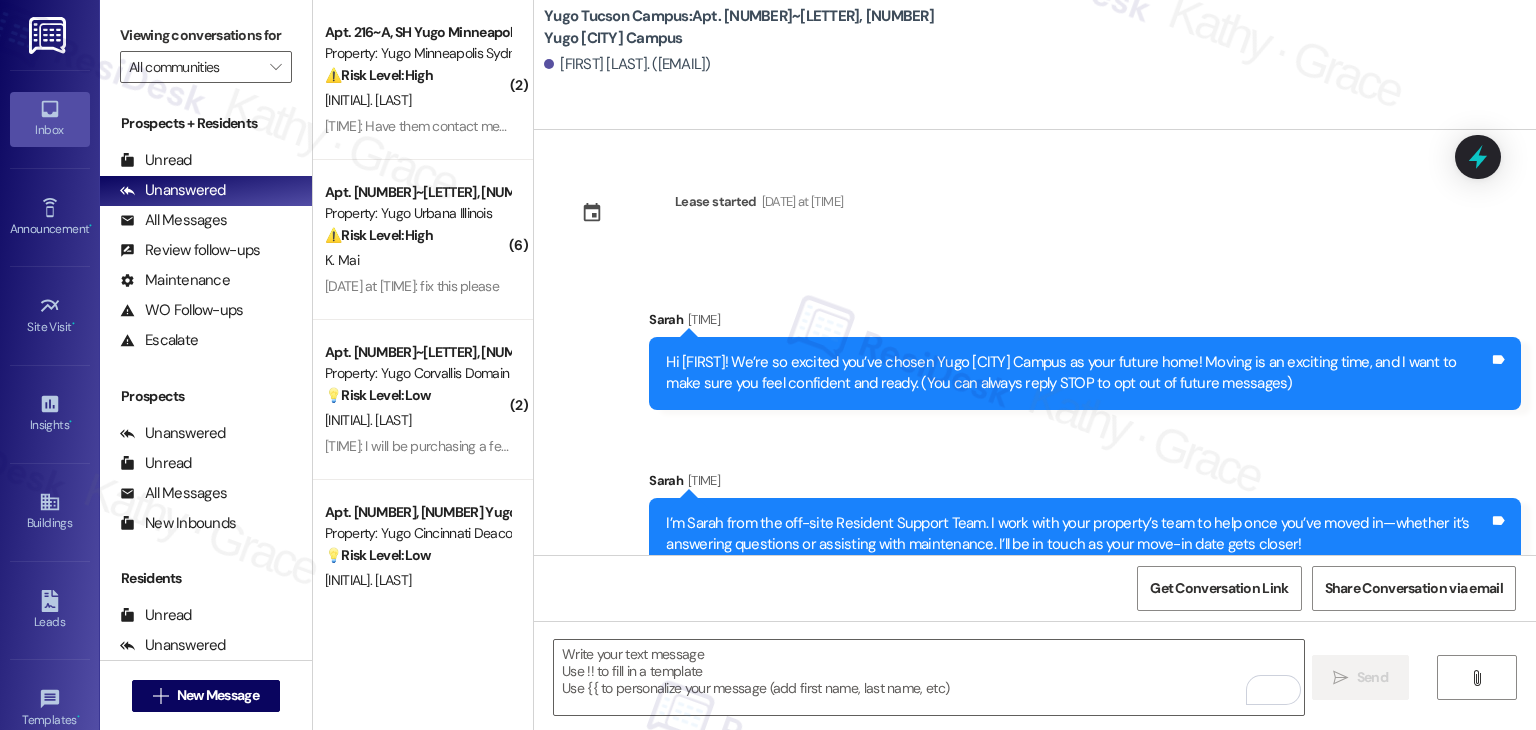 click on "Sent via SMS [NAME] [TIME] I’m [NAME] from the off-site Resident Support Team. I work with your property’s team to help once you’ve moved in—whether it’s answering questions or assisting with maintenance. I’ll be in touch as your move-in date gets closer! Tags and notes" at bounding box center [1085, 520] 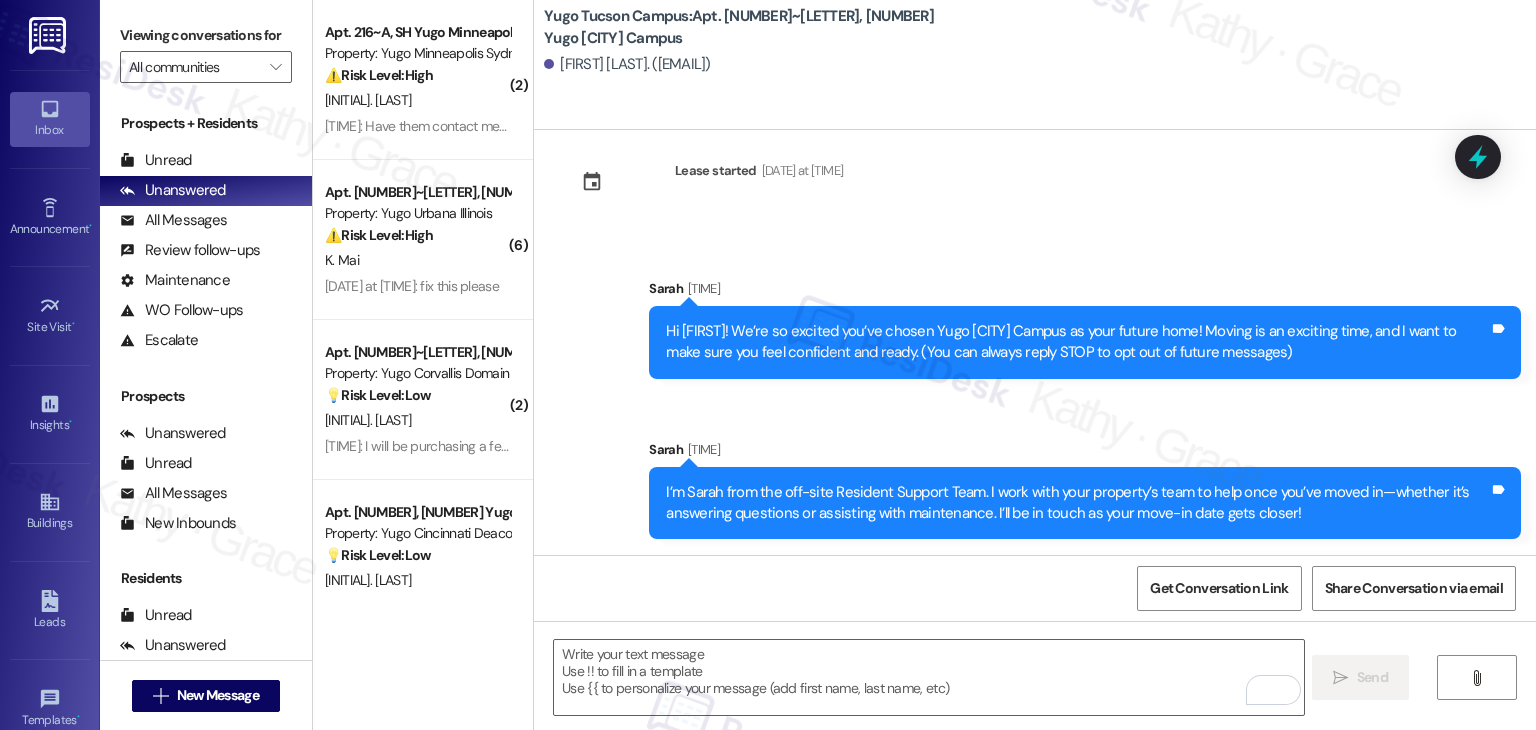 scroll, scrollTop: 32, scrollLeft: 0, axis: vertical 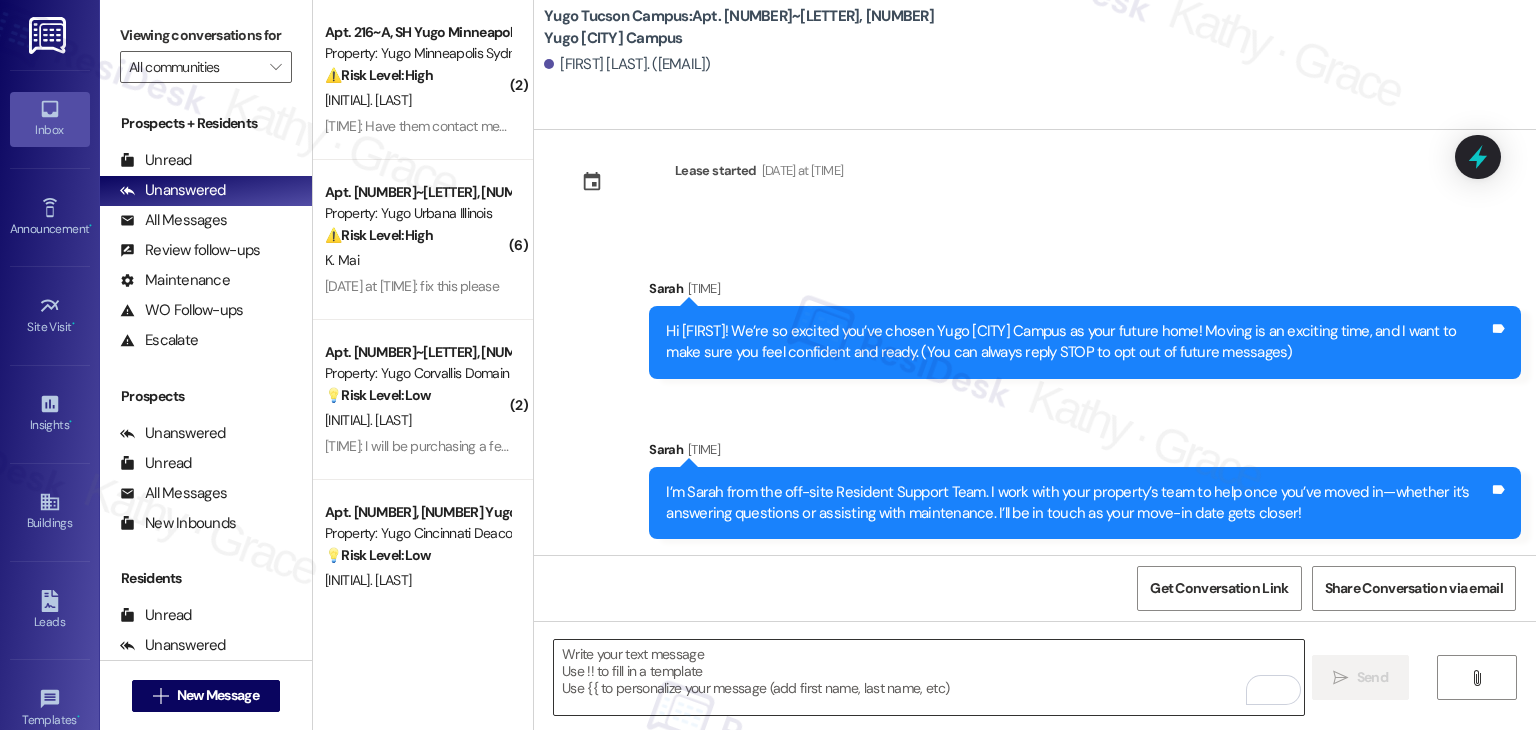 click at bounding box center [928, 677] 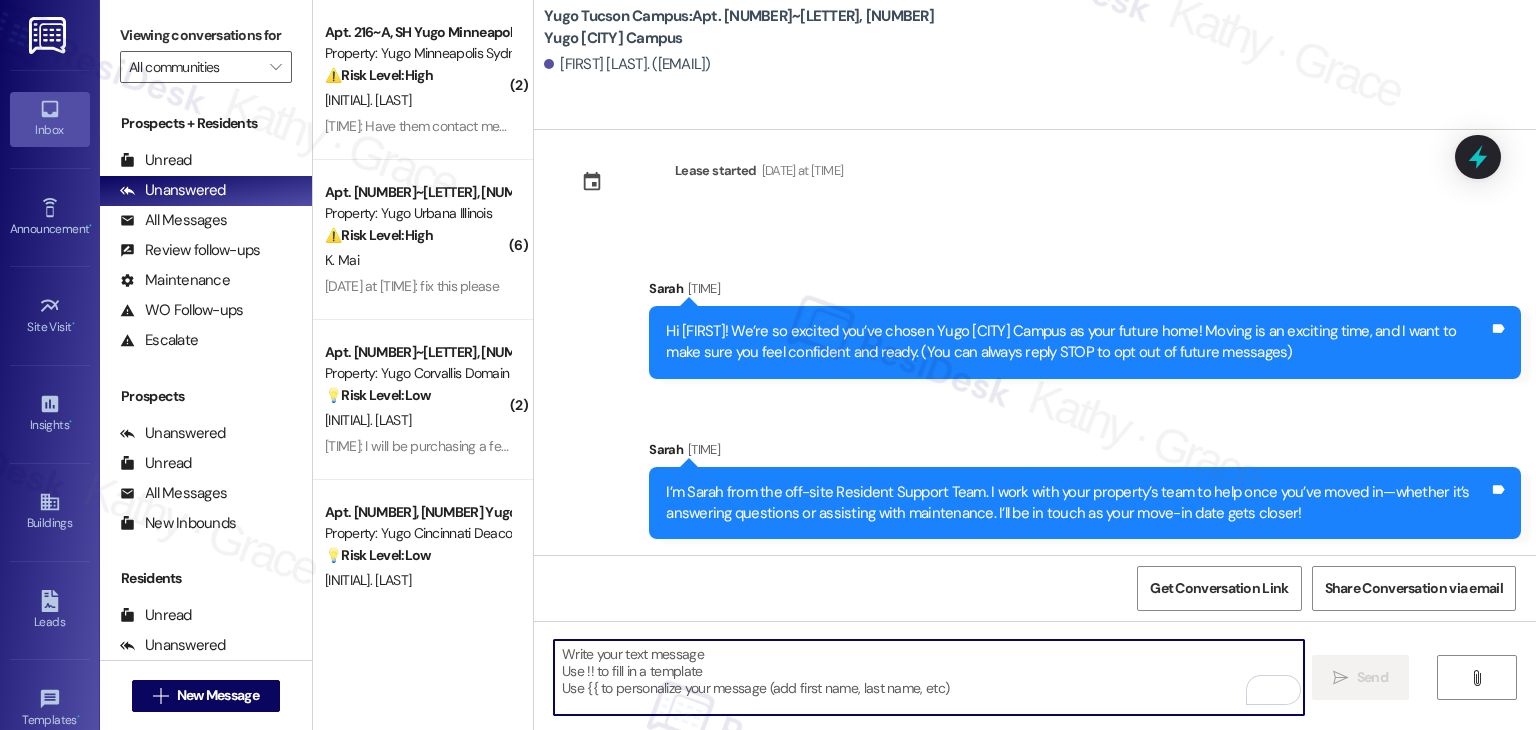 paste on "Our team is so excited to see you on move-in day and we're here to help make the move-in process that much smoother. If you have not completed all required items on your Move-In Checklist, please login to your Resident Portal today to complete!" 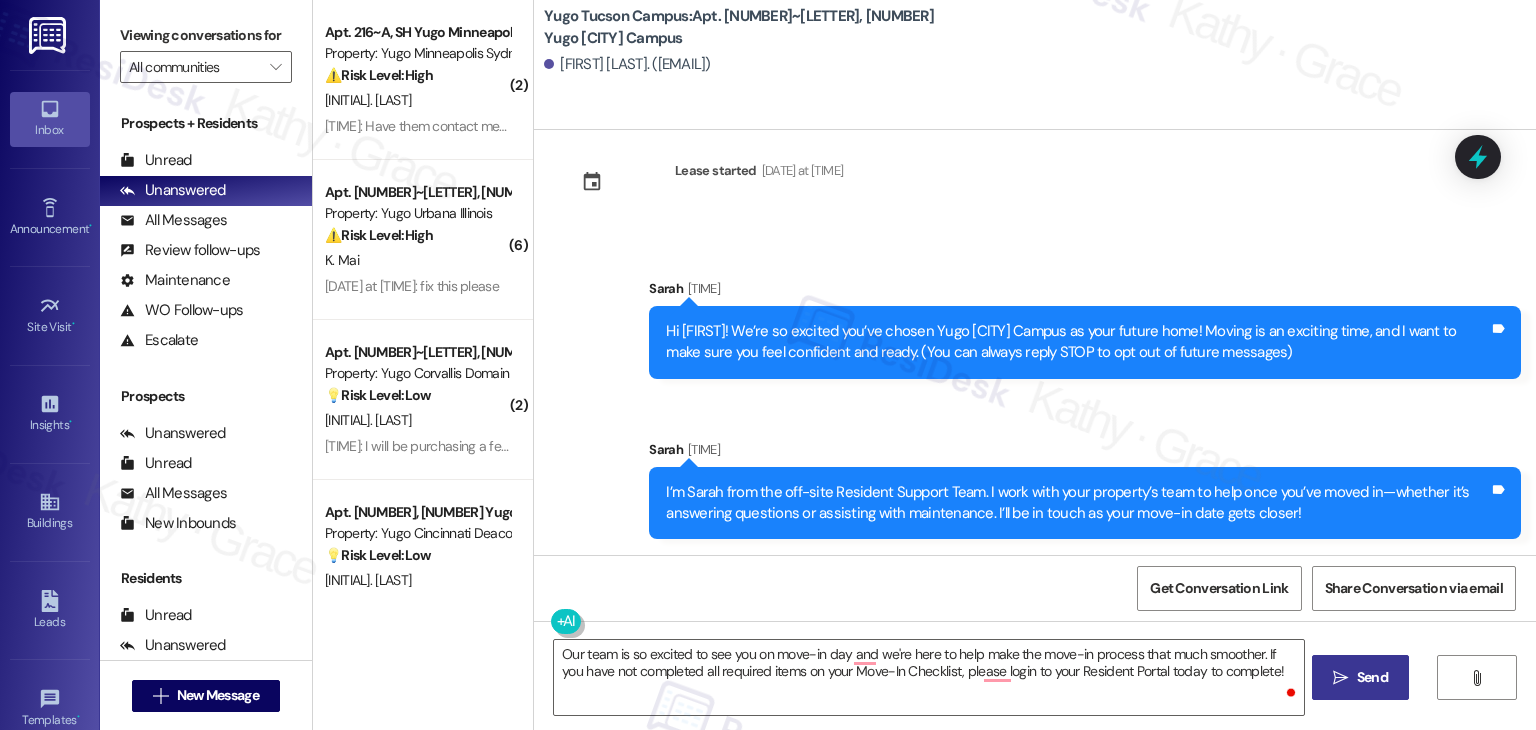 click on "Get Conversation Link Share Conversation via email" at bounding box center [1035, 588] 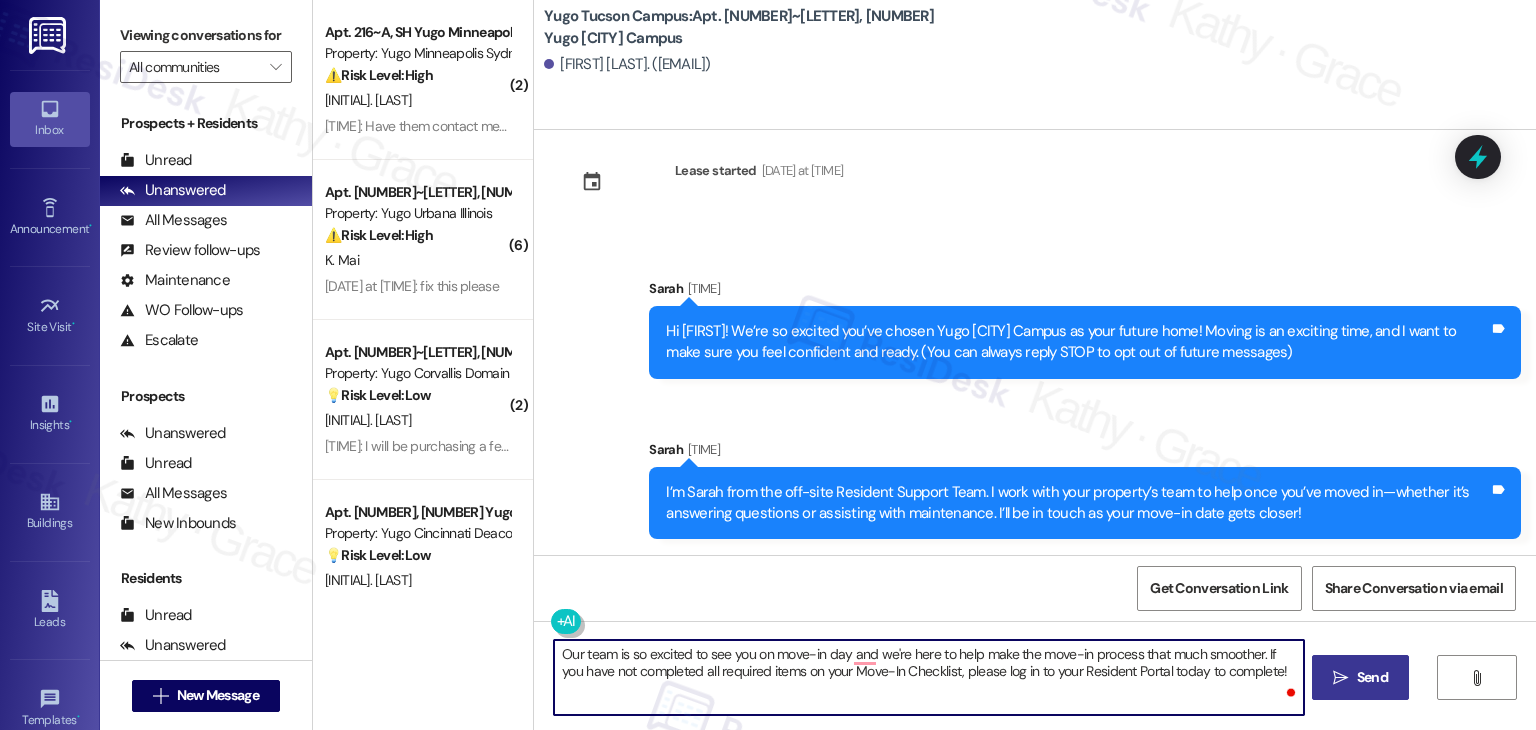 type on "Our team is so excited to see you on move-in day and we're here to help make the move-in process that much smoother. If you have not completed all required items on your Move-In Checklist, please log in to your Resident Portal today to complete!" 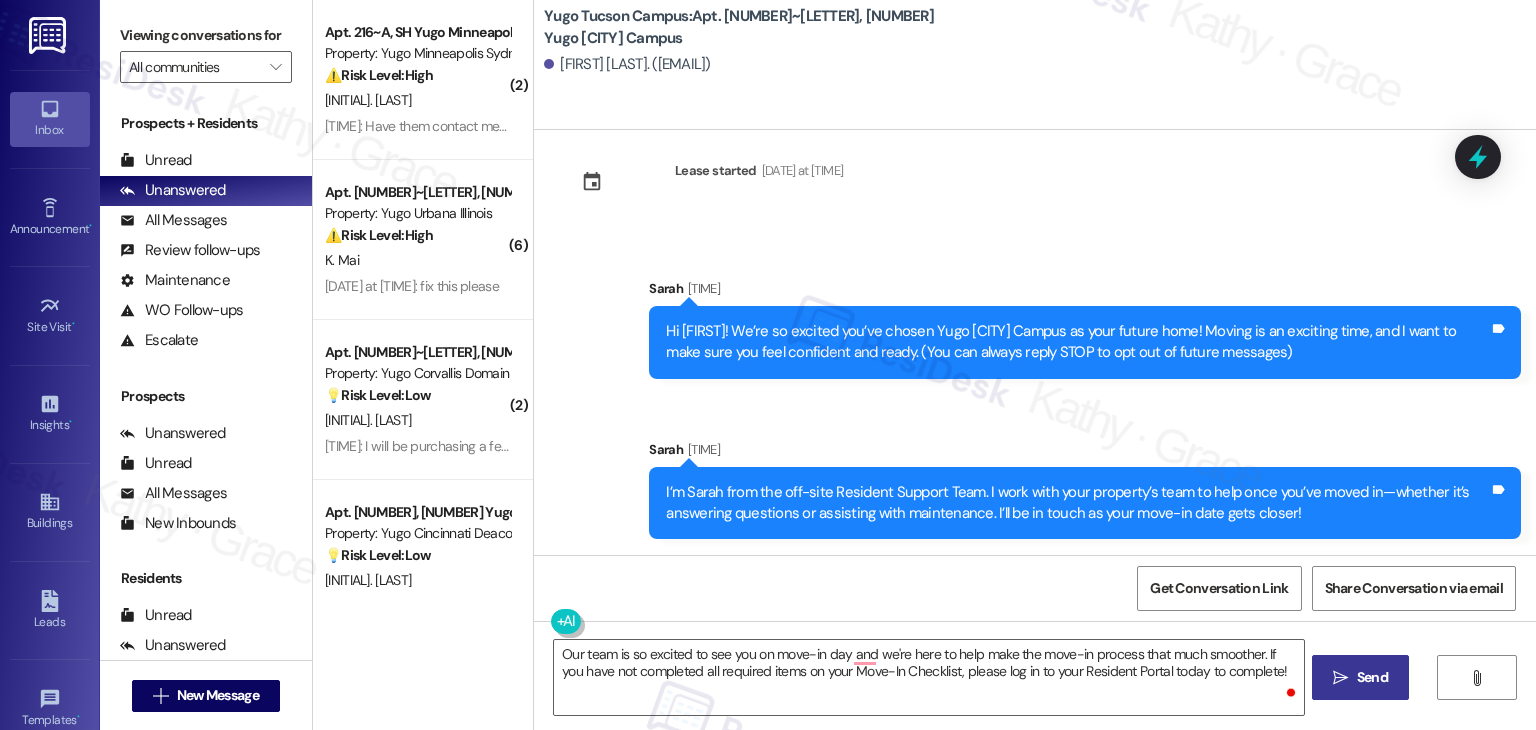 click on "Send" at bounding box center [1372, 677] 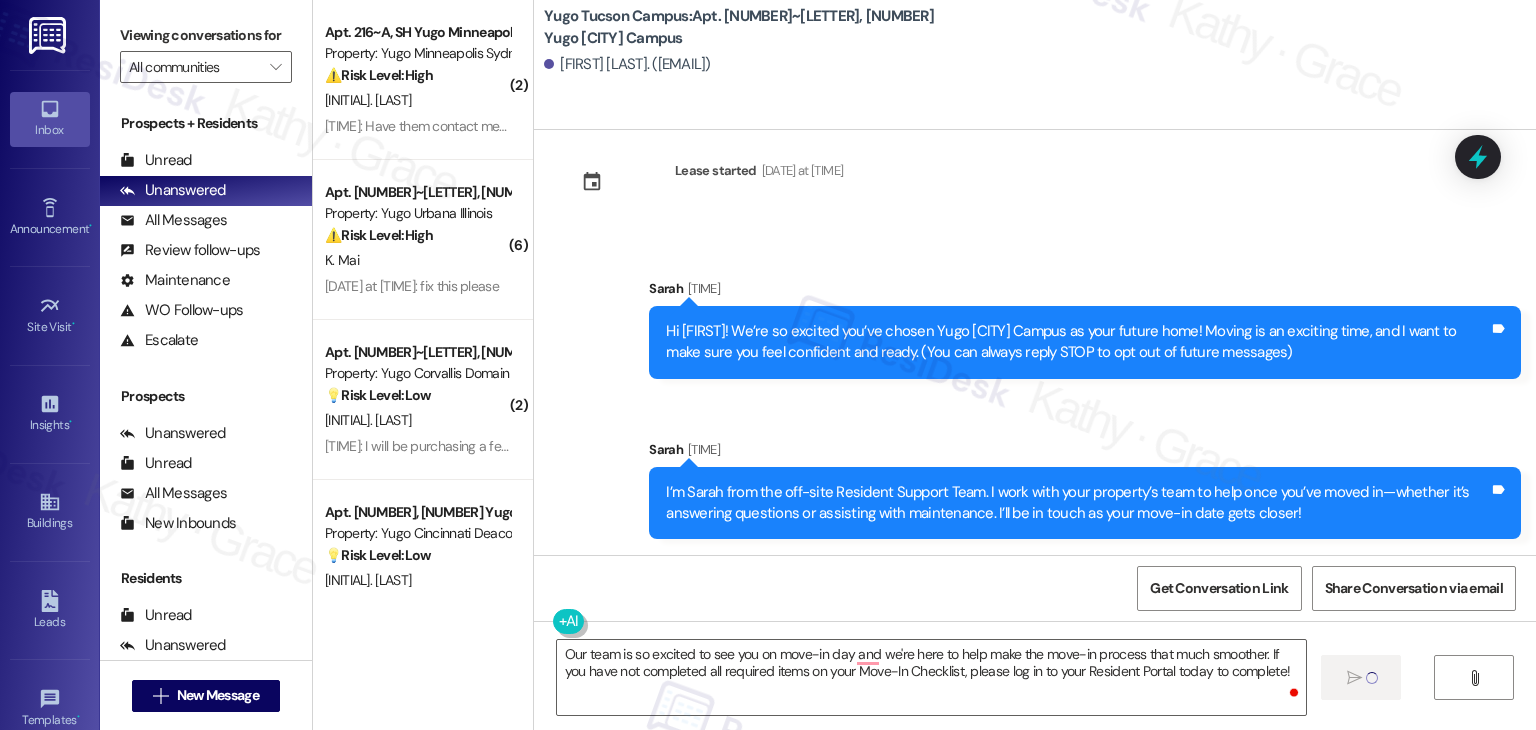 type 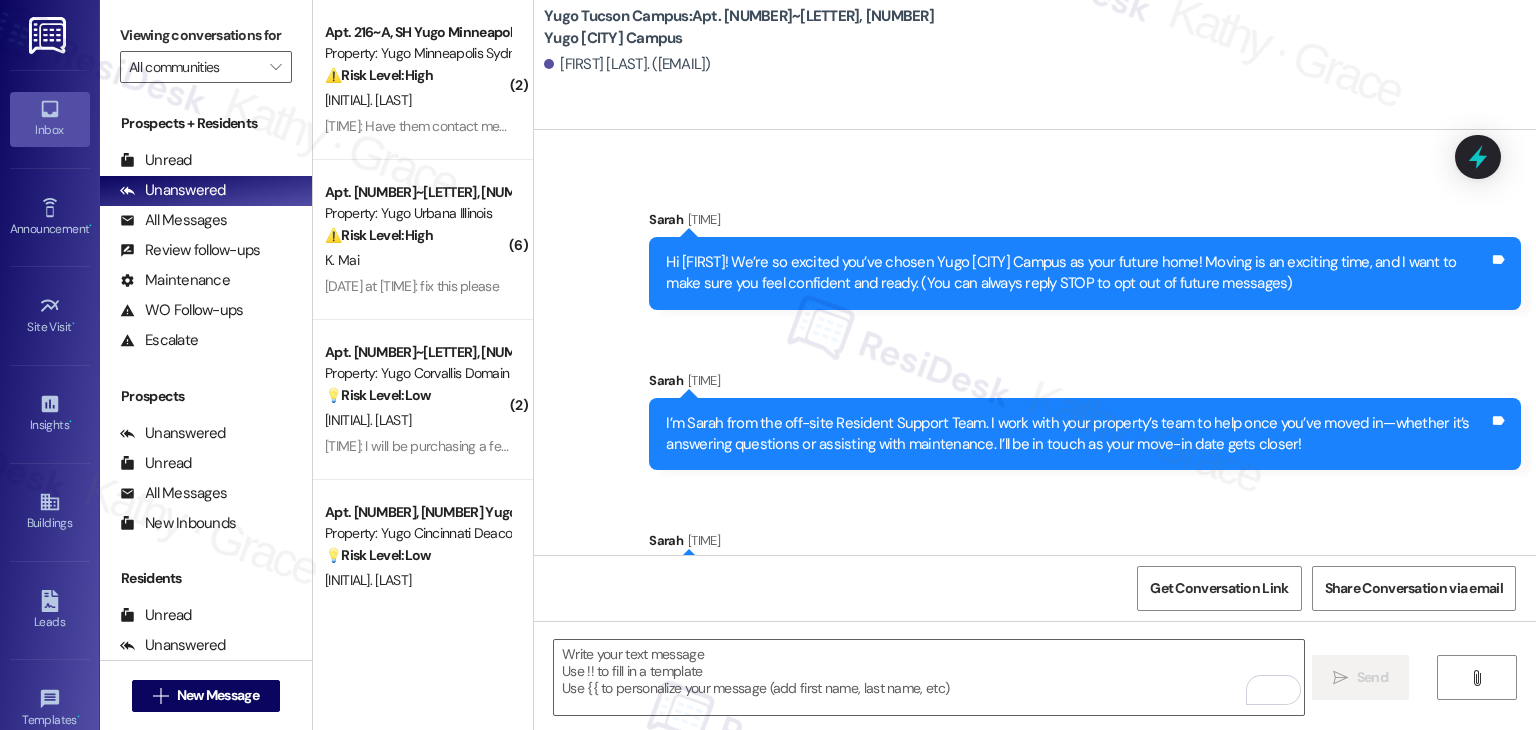 scroll, scrollTop: 192, scrollLeft: 0, axis: vertical 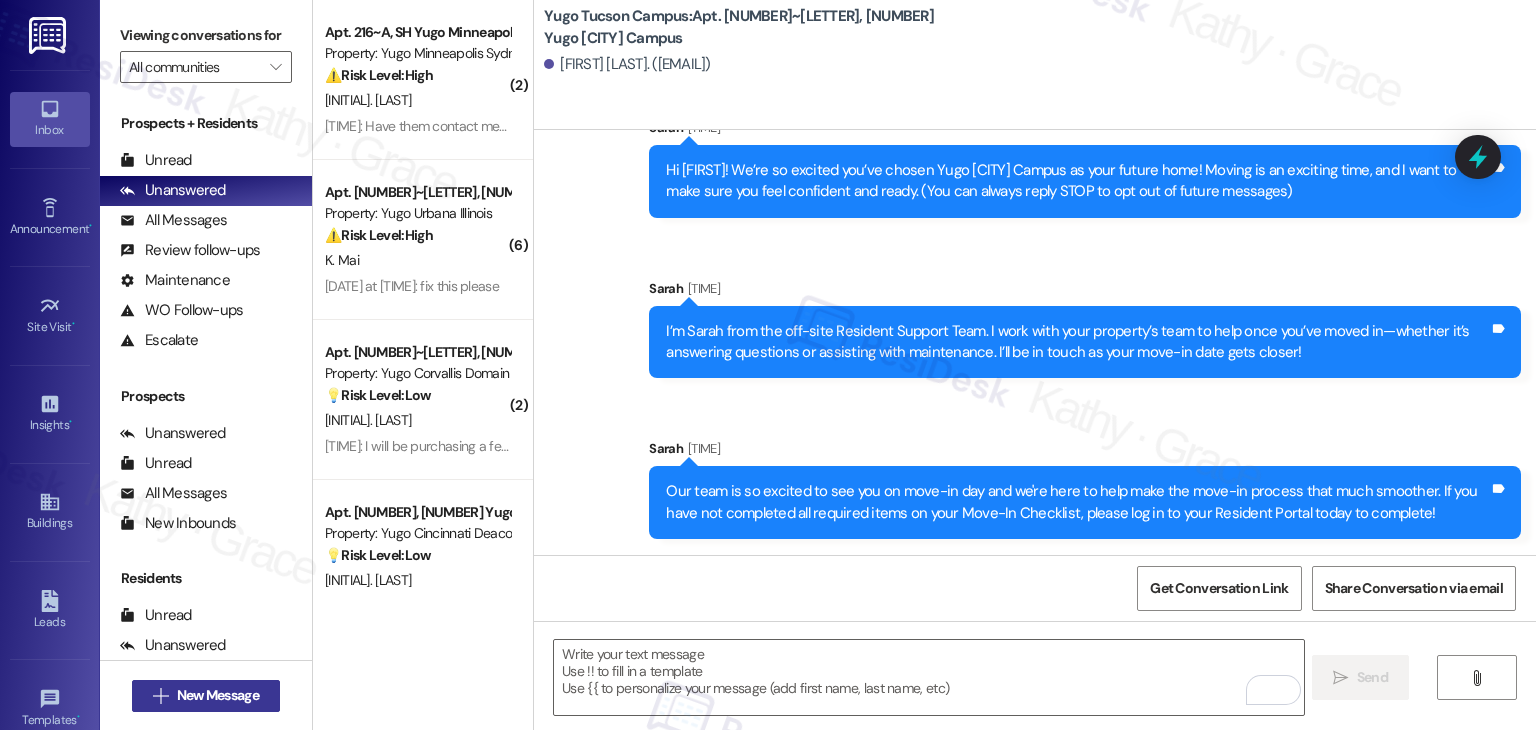 click on "New Message" at bounding box center (218, 695) 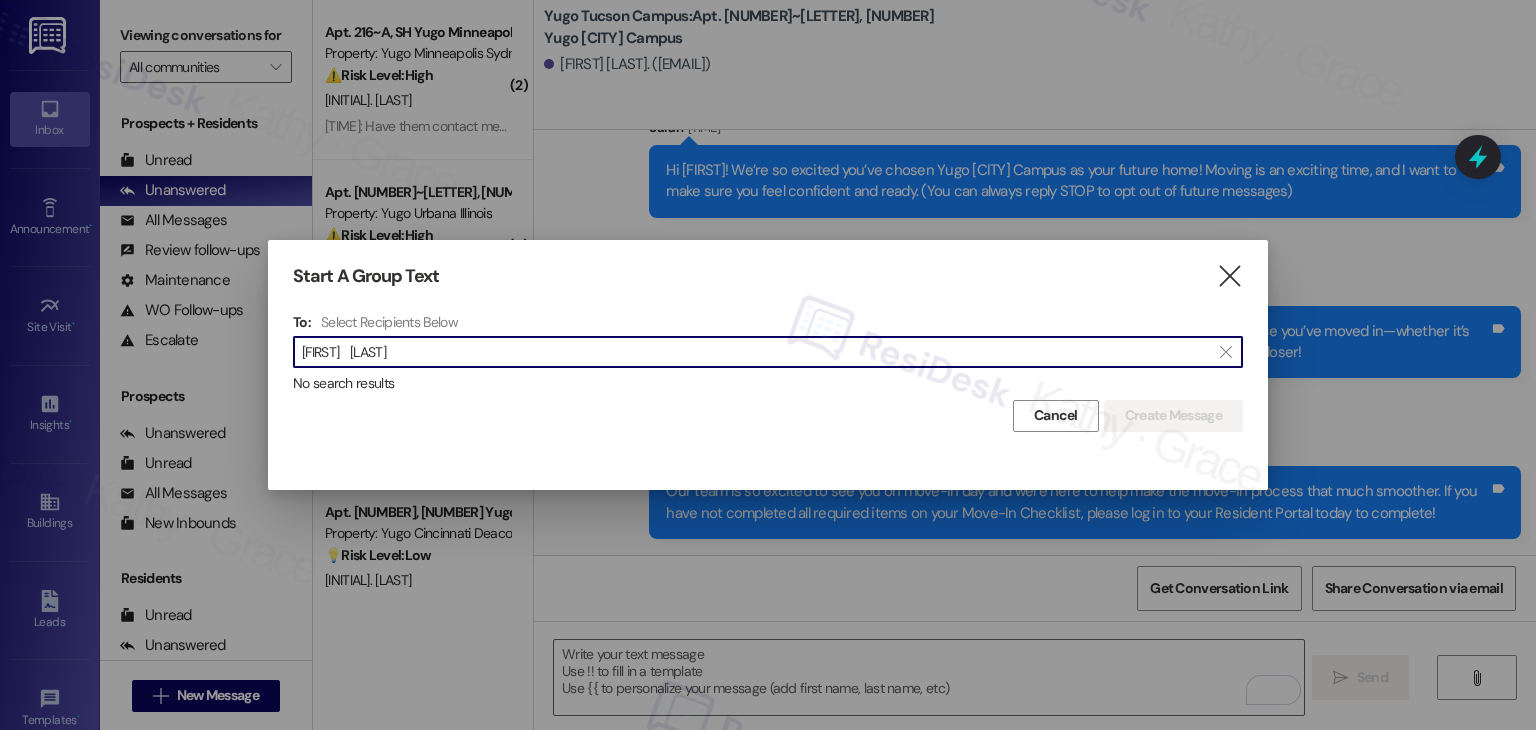 click on "[FIRST]	[LAST]" at bounding box center (756, 352) 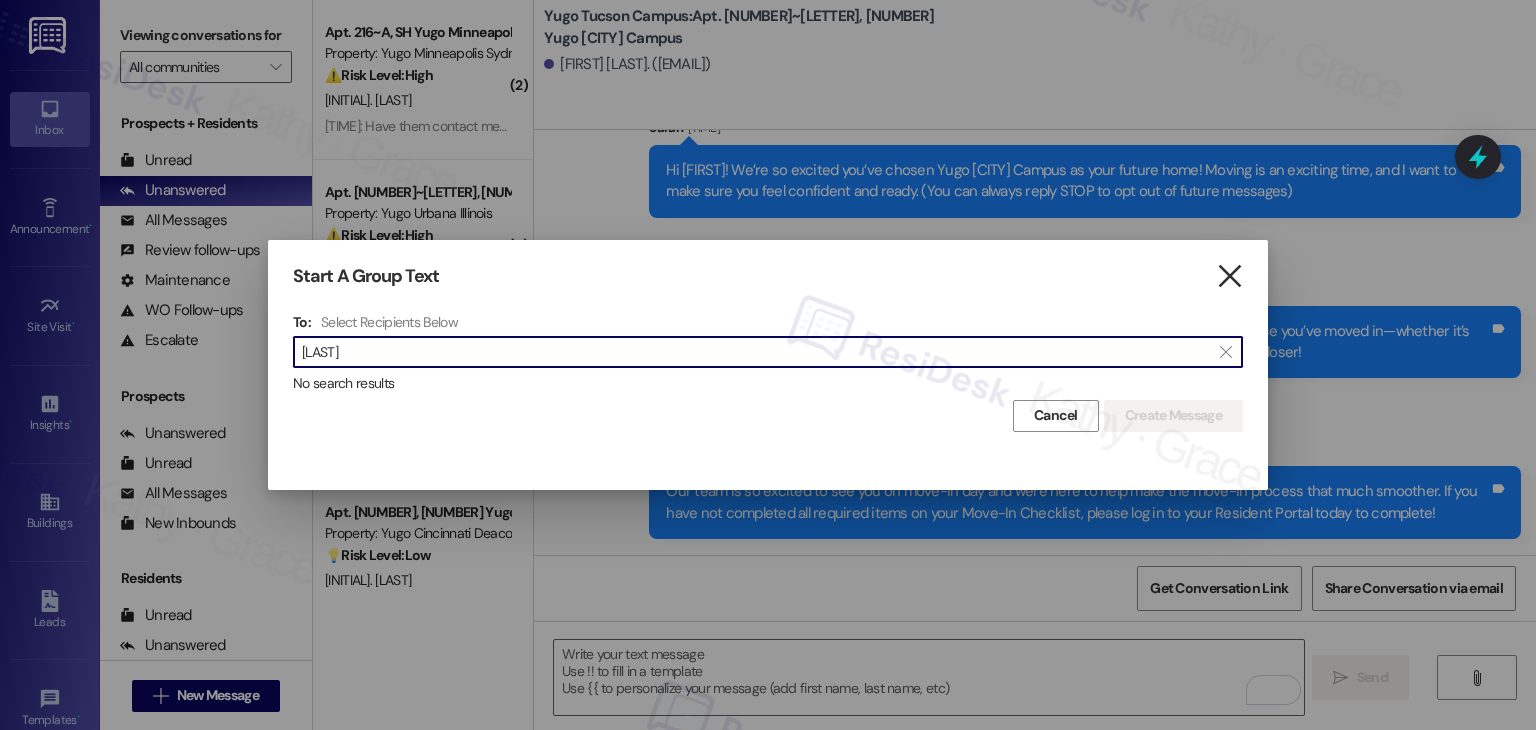 type on "[LAST]" 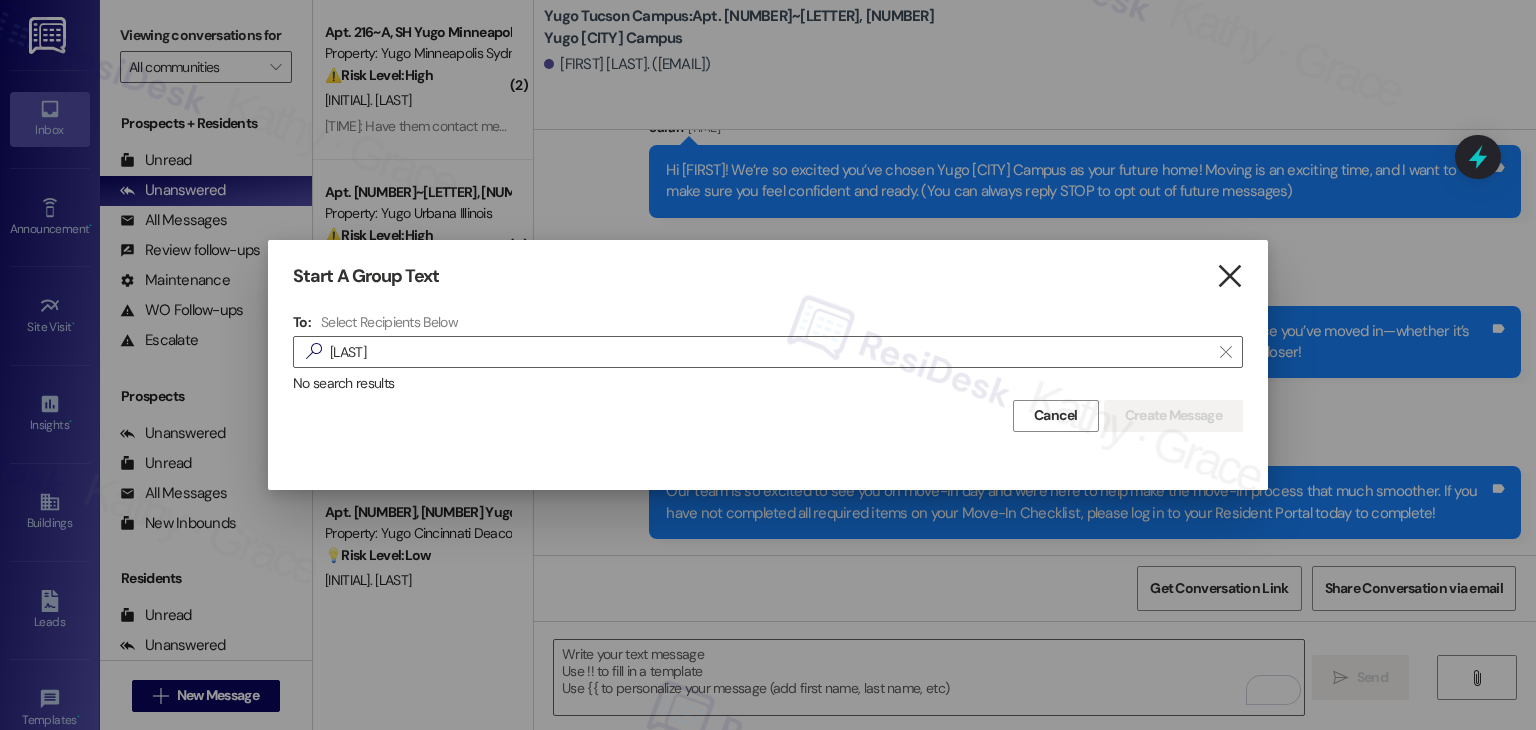 click on "" at bounding box center (1229, 276) 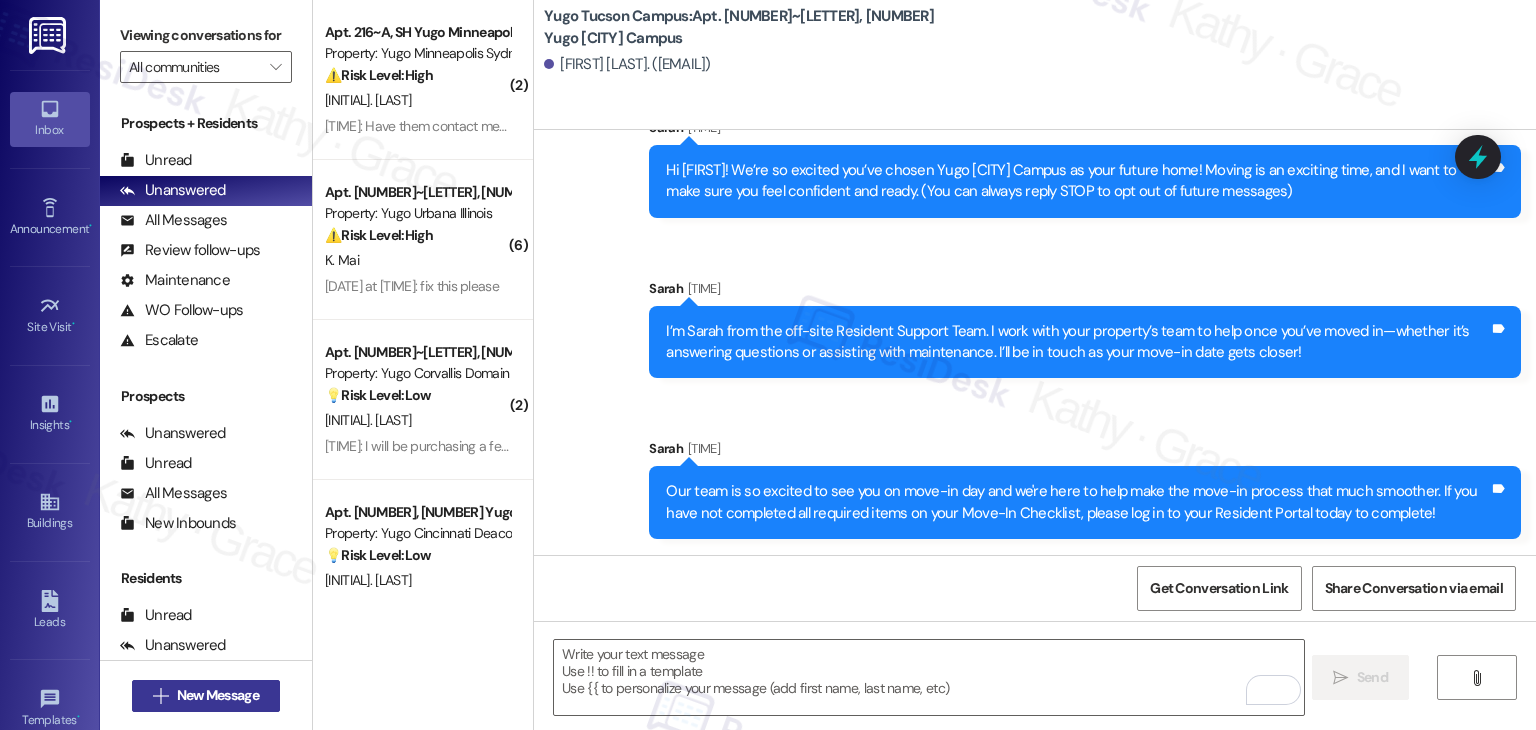 click on "New Message" at bounding box center [218, 695] 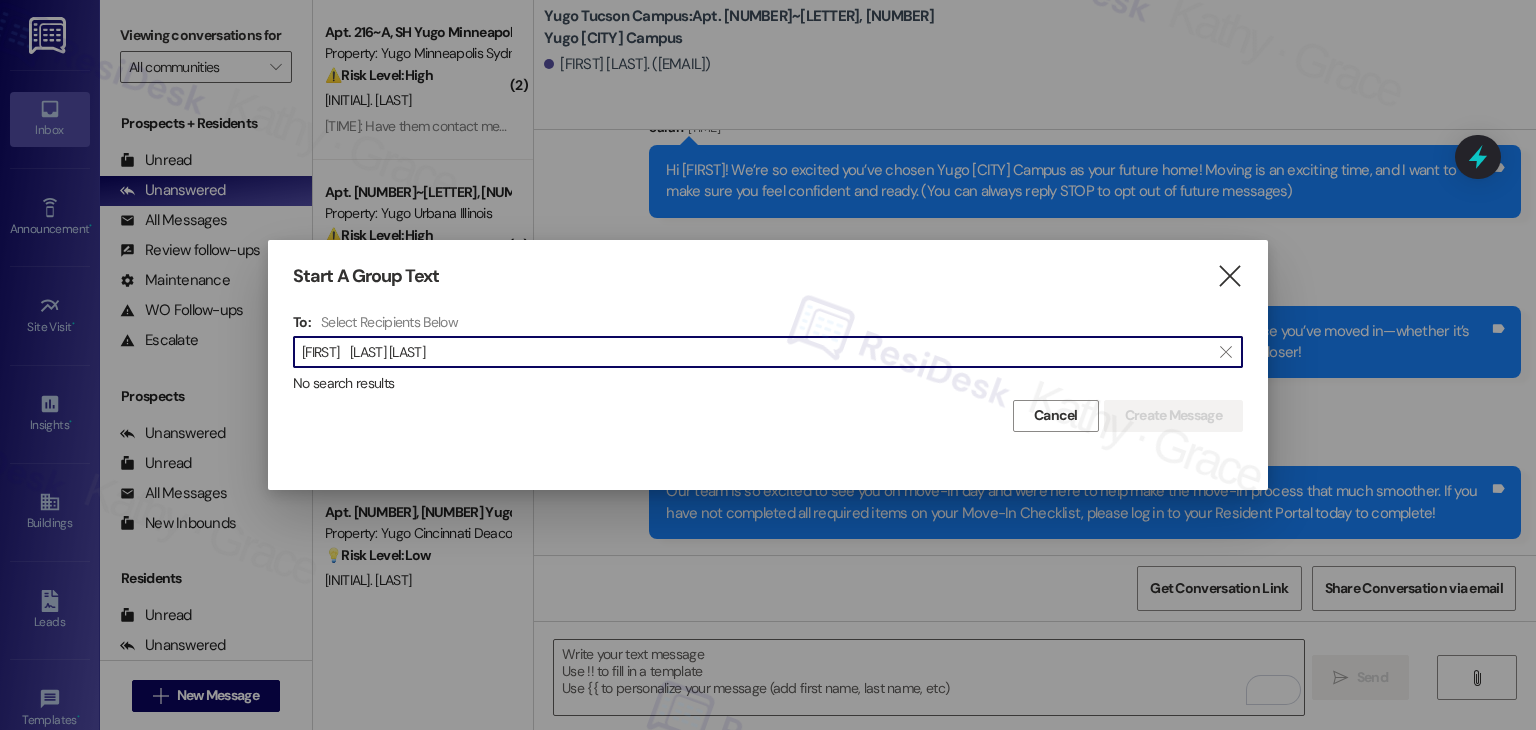 click on "[FIRST]	[LAST] [LAST]" at bounding box center (756, 352) 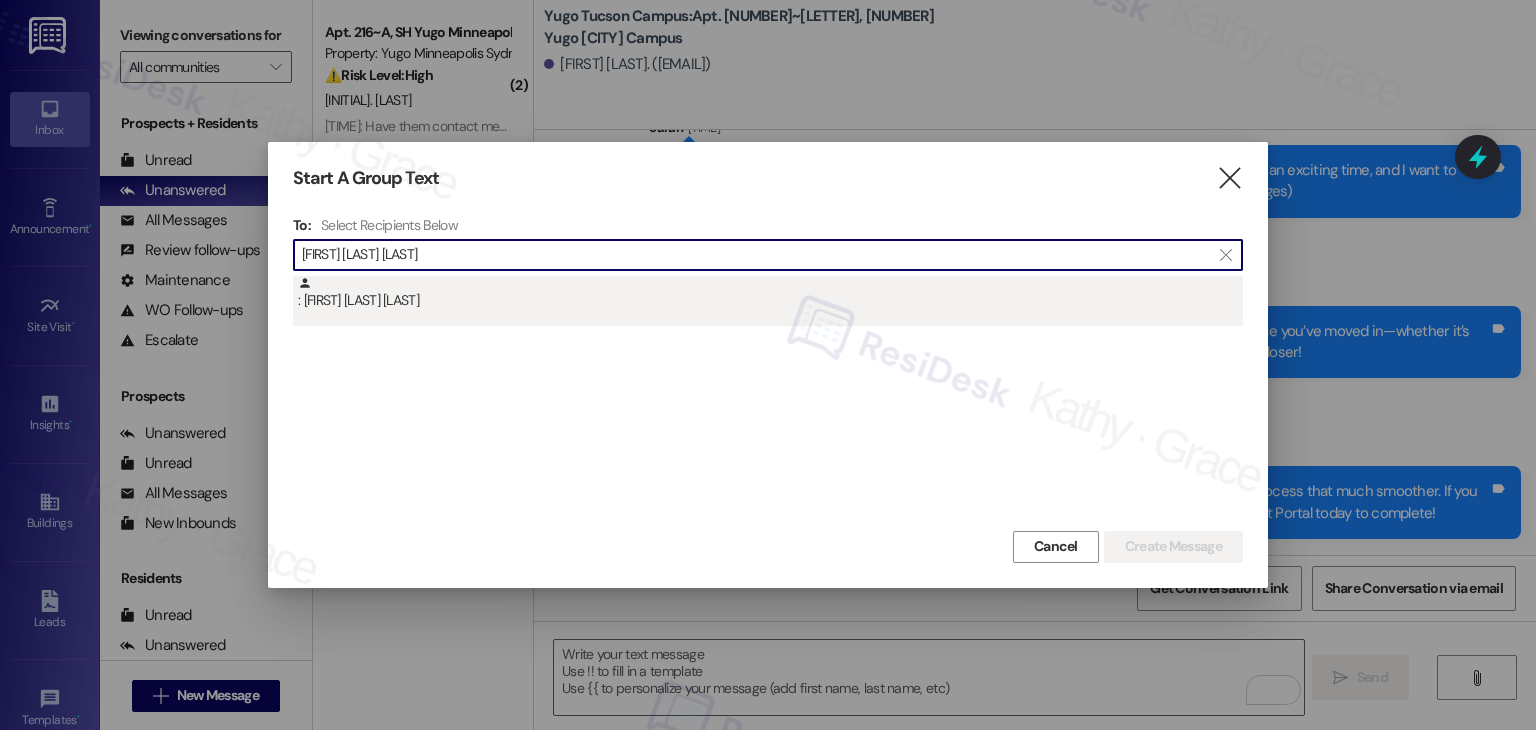type on "[FIRST] [LAST] [LAST]" 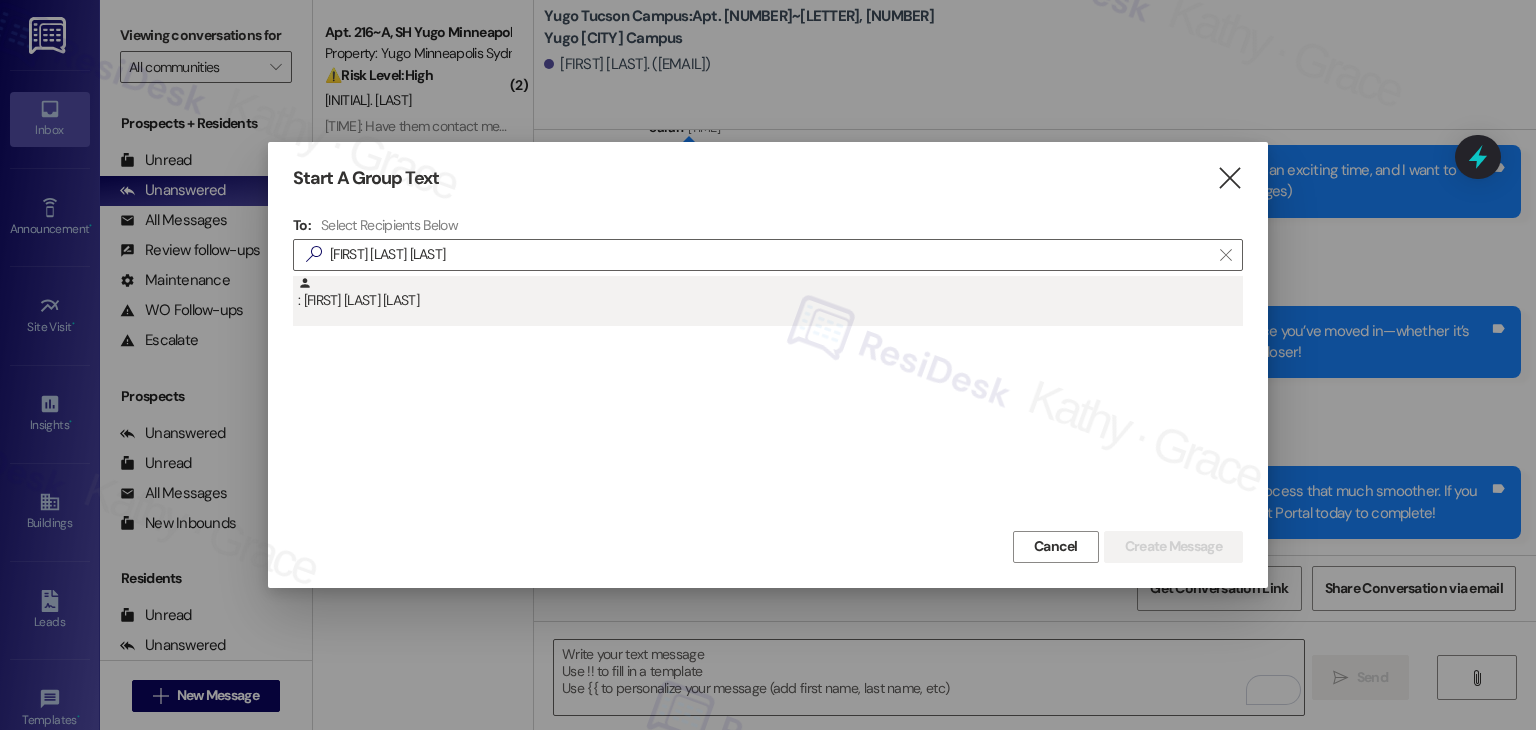 click on ": [FIRST] [LAST] [LAST]" at bounding box center [770, 293] 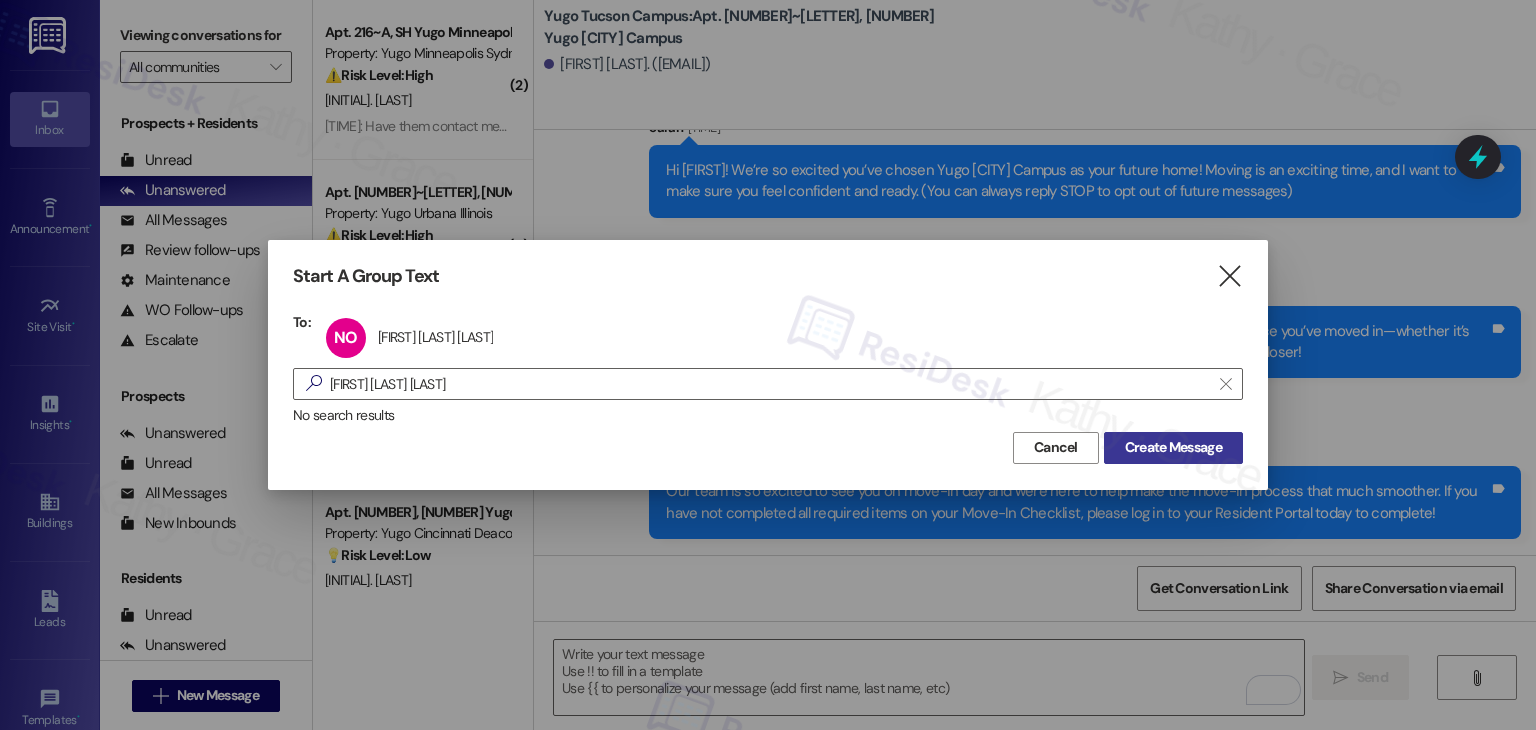 click on "Create Message" at bounding box center [1173, 447] 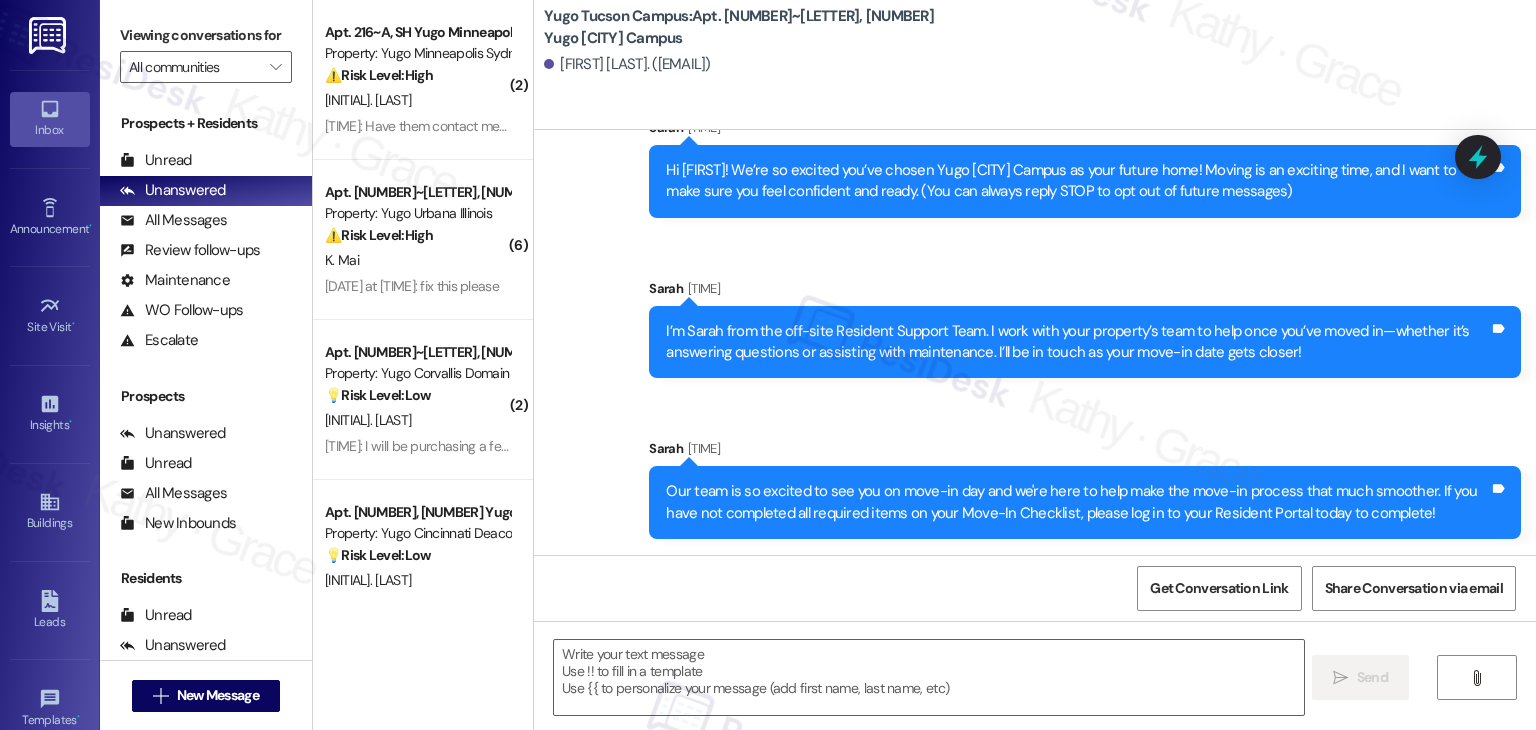 type on "Fetching suggested responses. Please feel free to read through the conversation in the meantime." 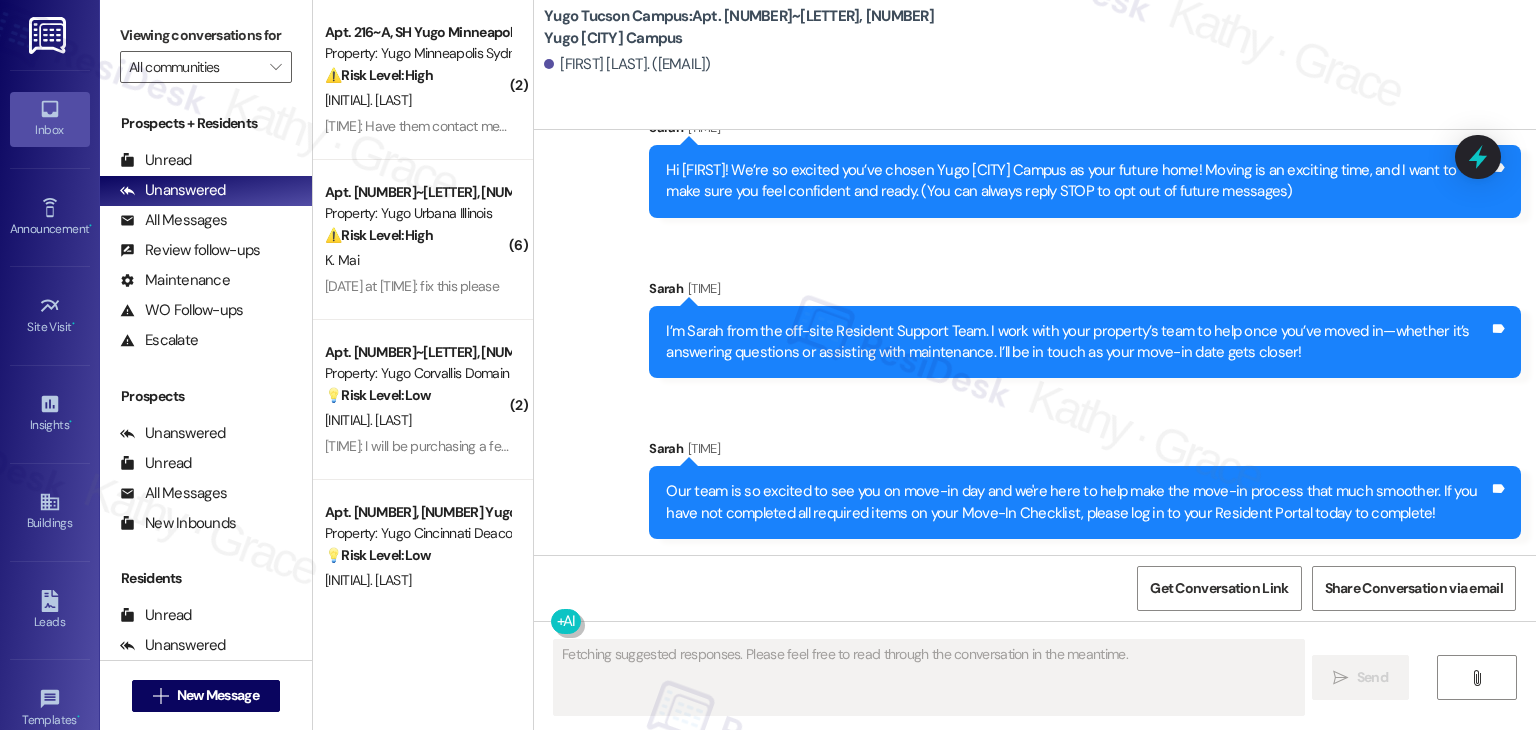 scroll, scrollTop: 0, scrollLeft: 0, axis: both 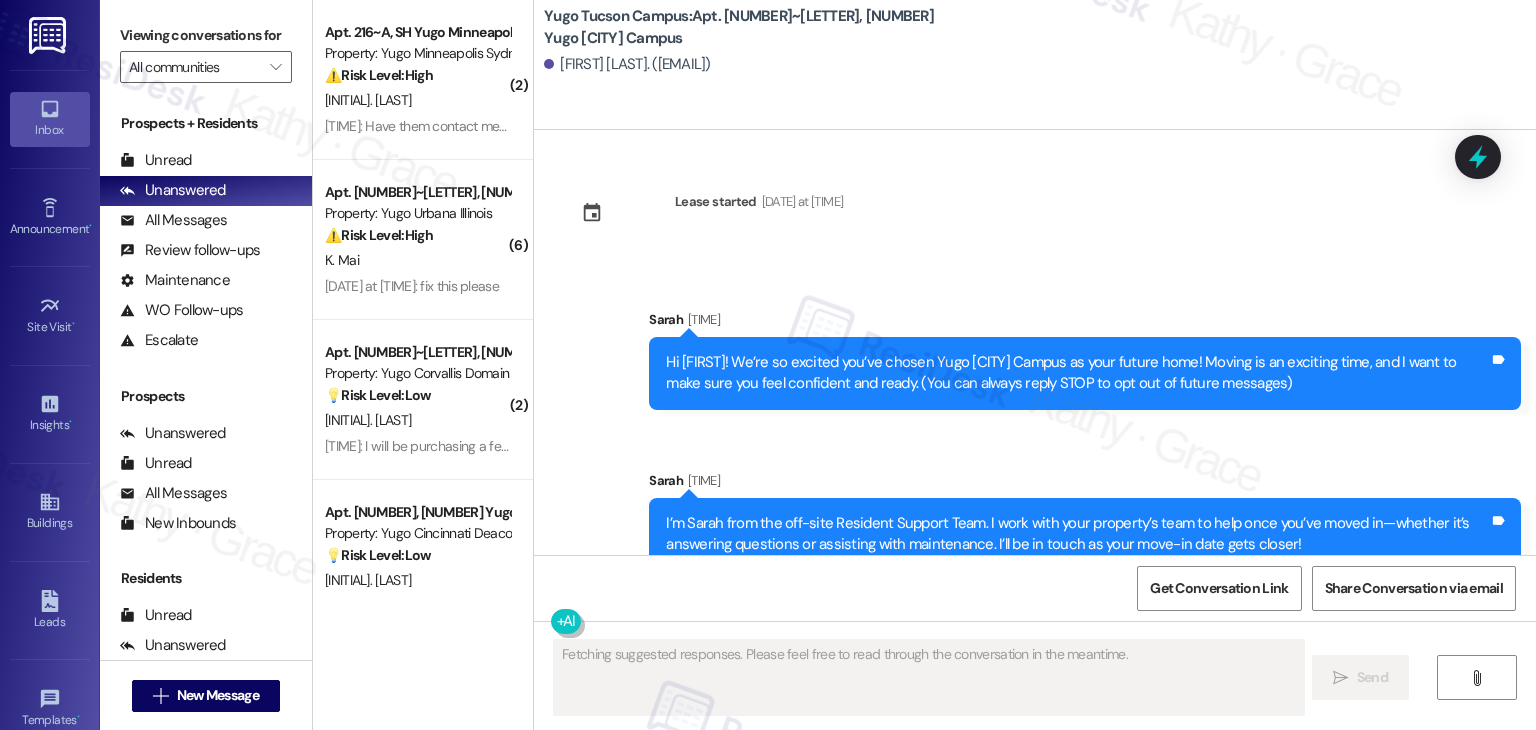 type 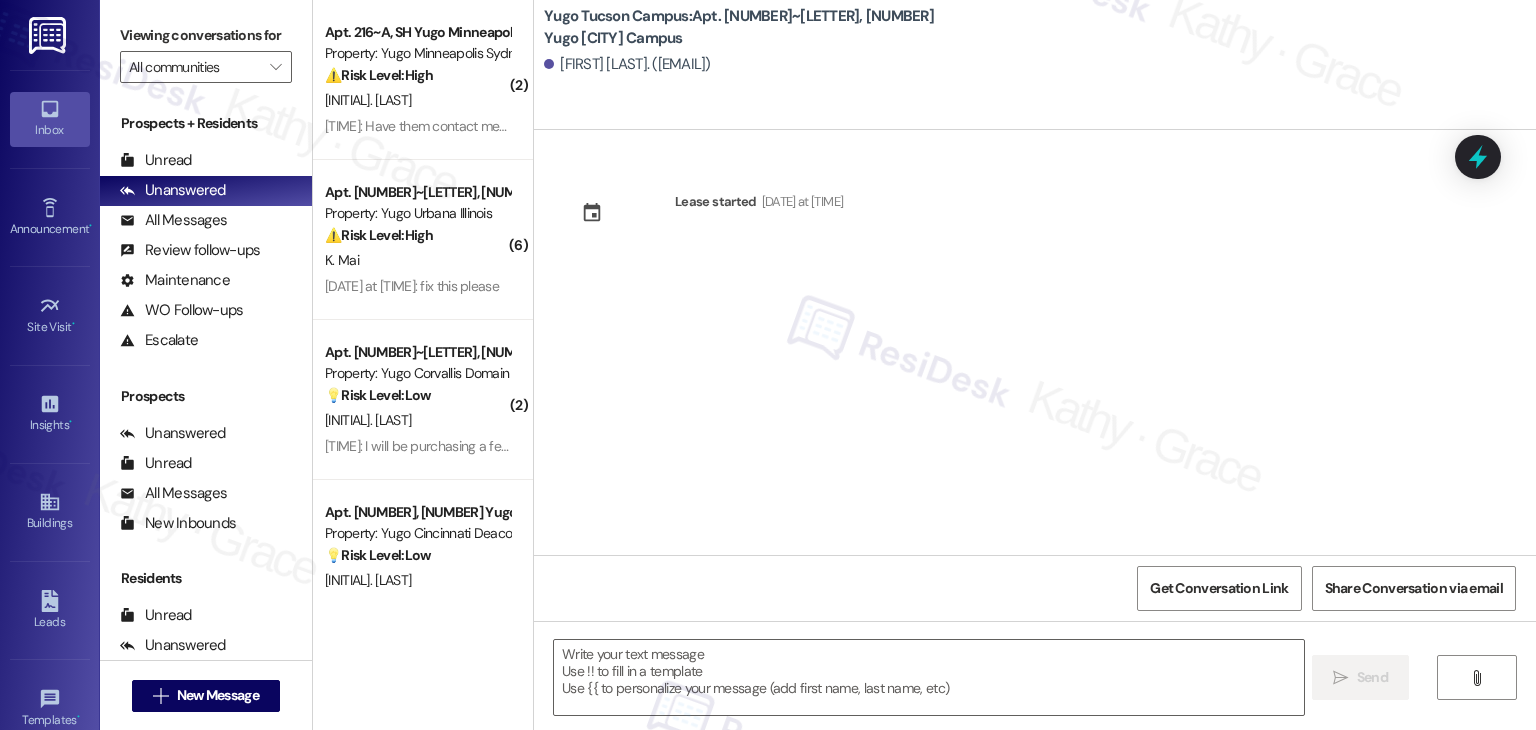 type 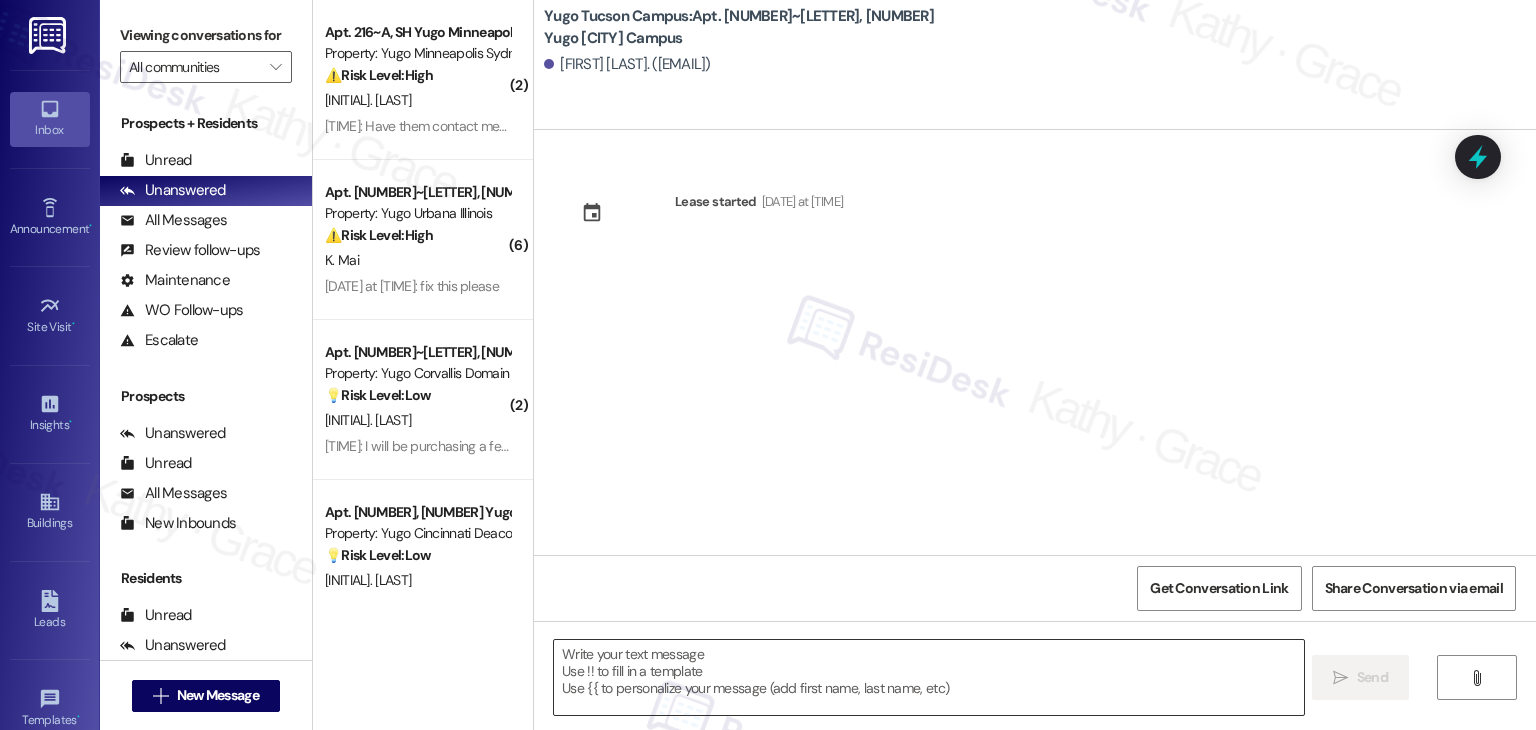 click at bounding box center [928, 677] 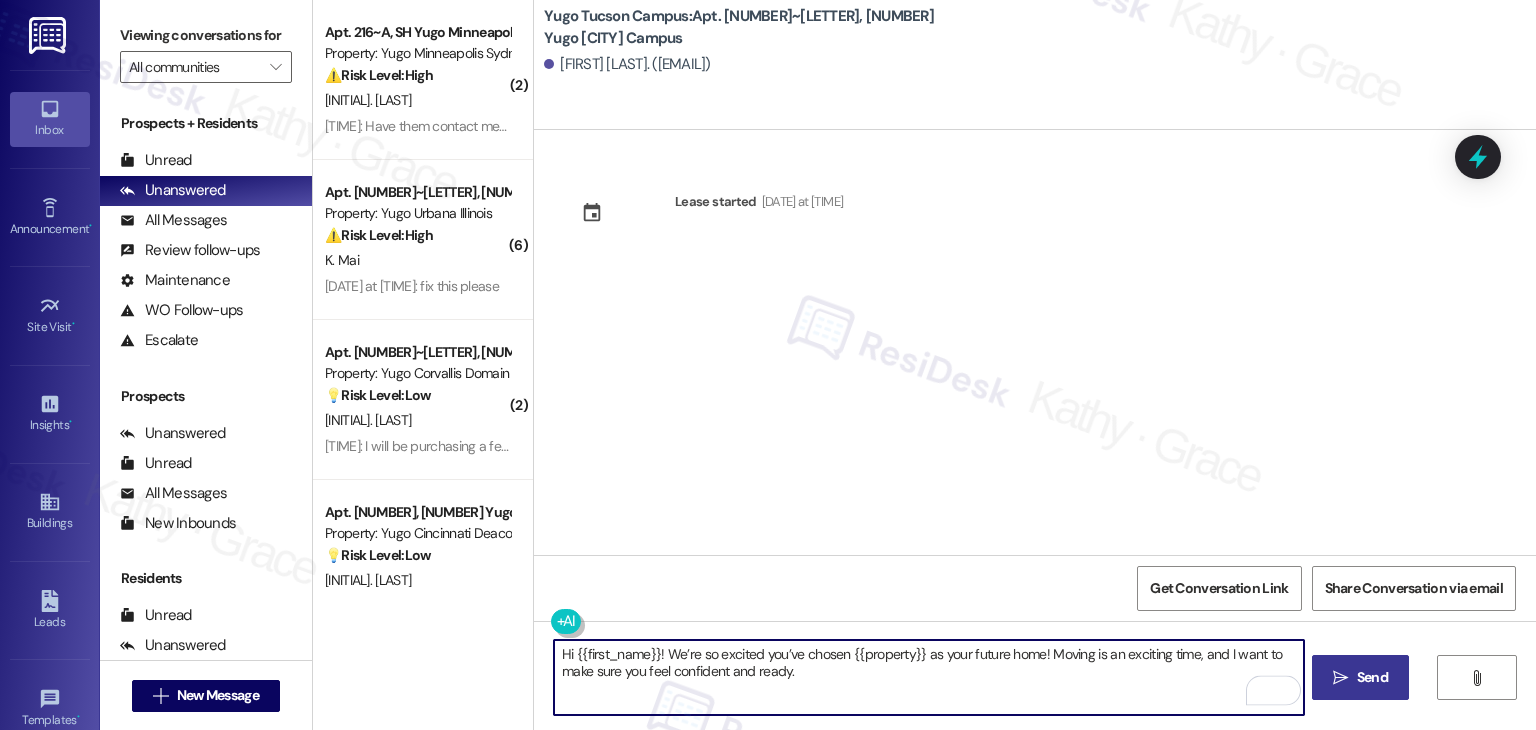 type on "Hi {{first_name}}! We’re so excited you’ve chosen {{property}} as your future home! Moving is an exciting time, and I want to make sure you feel confident and ready." 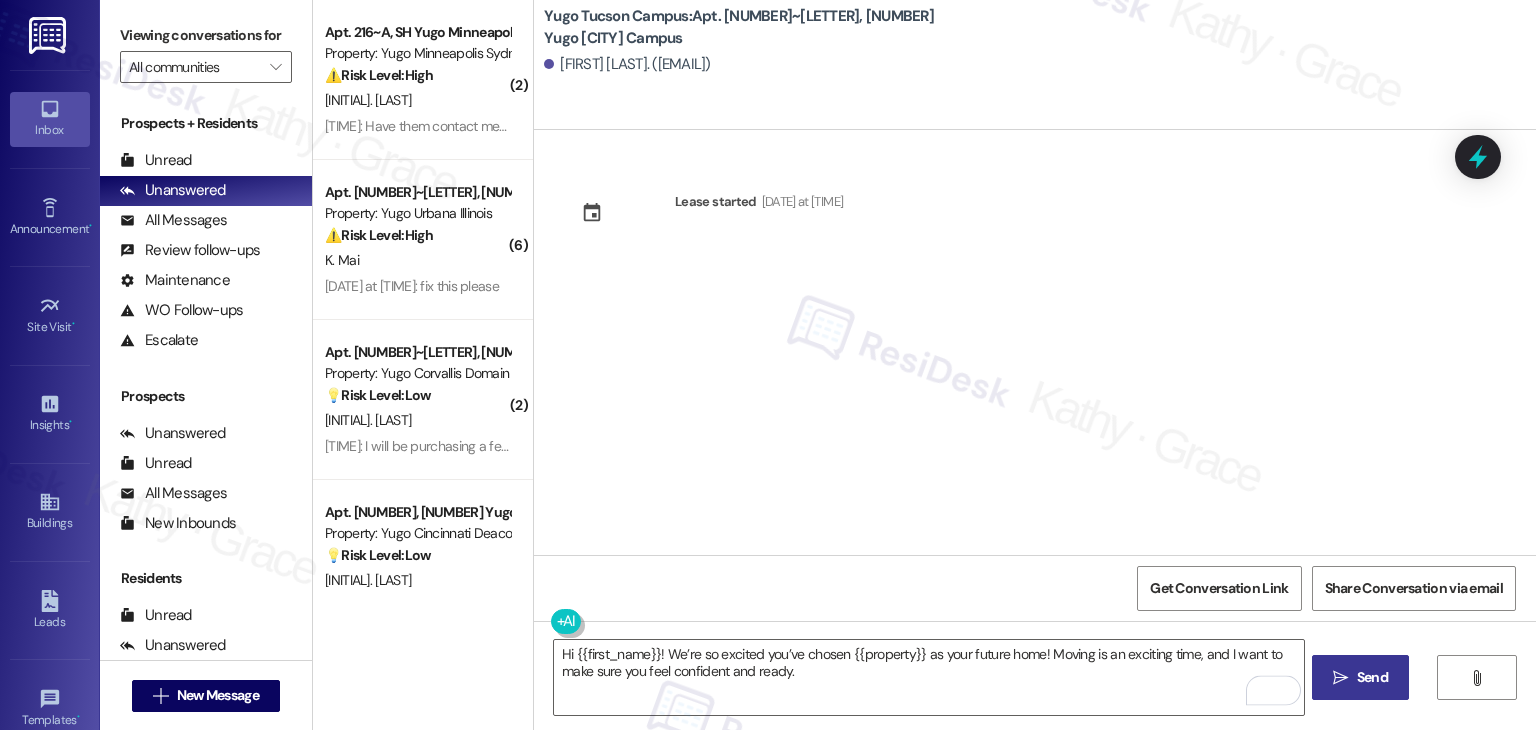 click on "Send" at bounding box center [1372, 677] 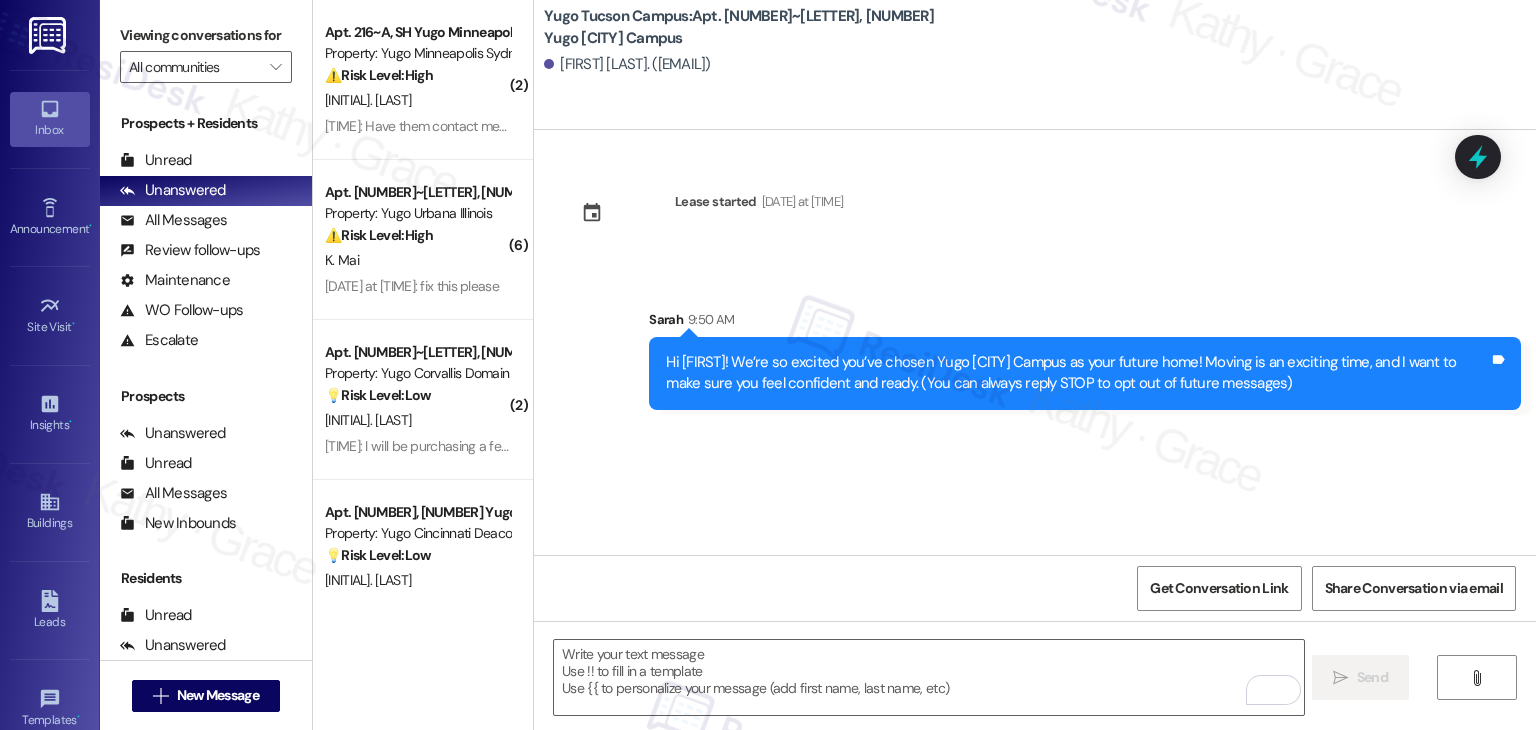 click on "Lease started [DATE] at [TIME] Sent via SMS [NAME] [TIME] Hi [FIRST]! We’re so excited you’ve chosen Yugo [CITY] Campus as your future home! Moving is an exciting time, and I want to make sure you feel confident and ready. (You can always reply STOP to opt out of future messages) Tags and notes" at bounding box center [1035, 342] 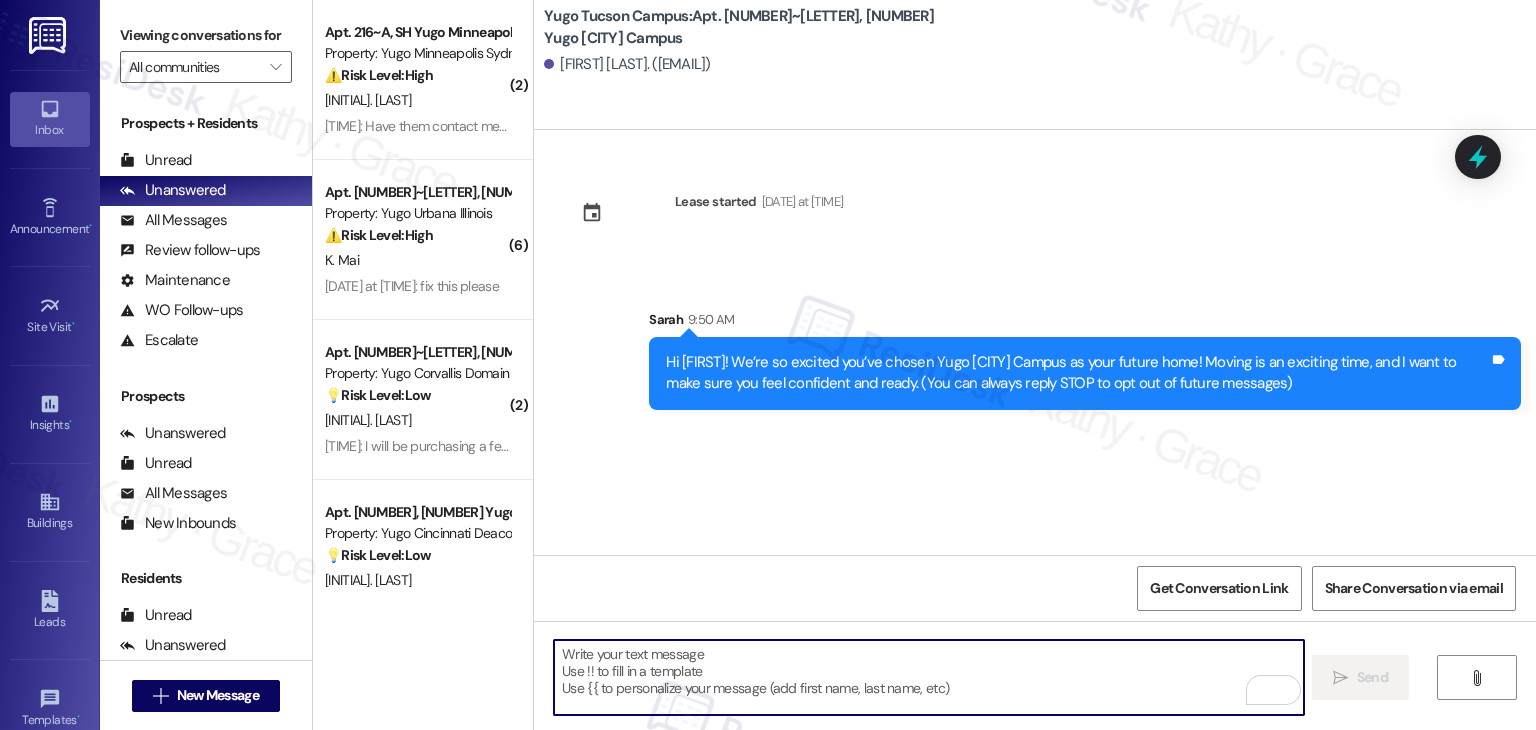 click at bounding box center [928, 677] 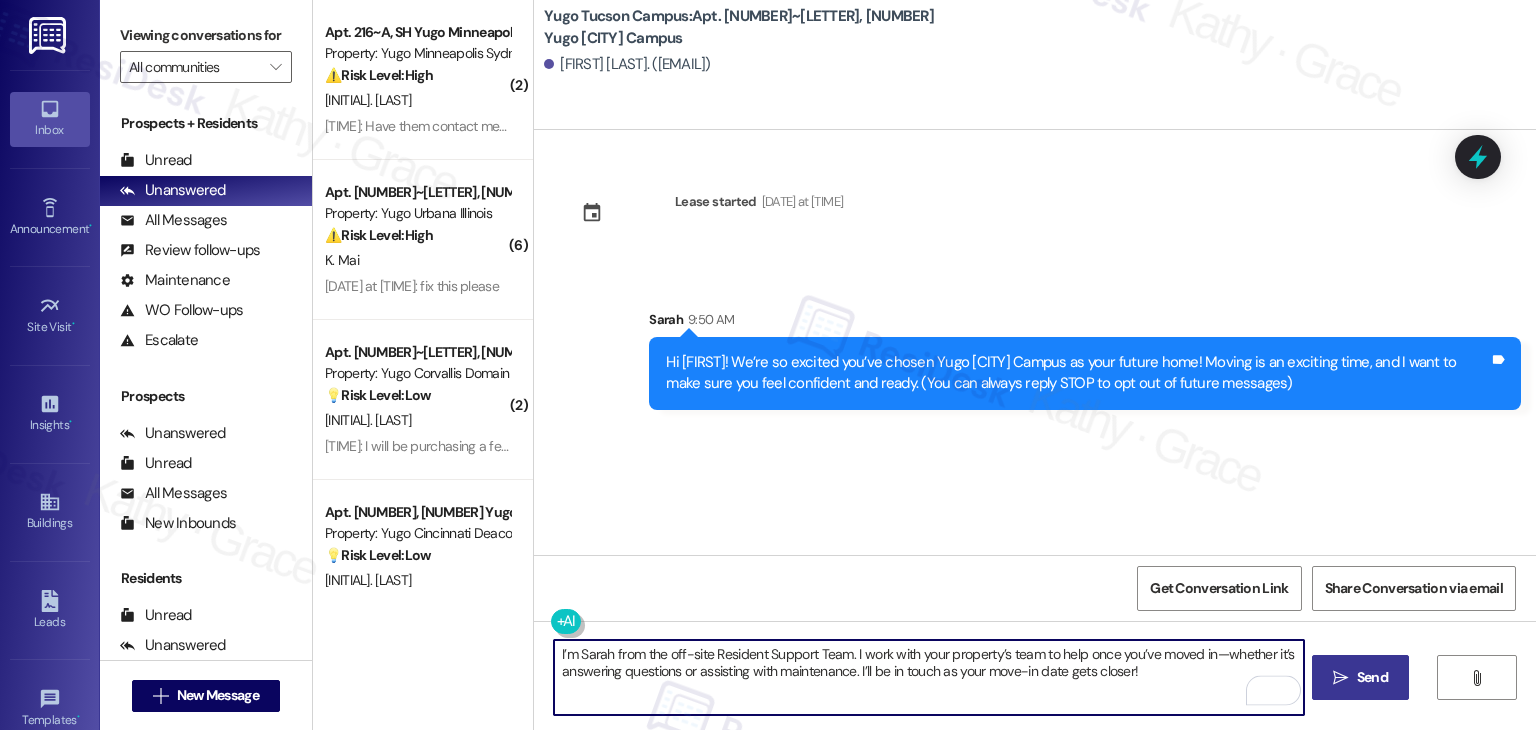 type on "I’m Sarah from the off-site Resident Support Team. I work with your property’s team to help once you’ve moved in—whether it’s answering questions or assisting with maintenance. I’ll be in touch as your move-in date gets closer!" 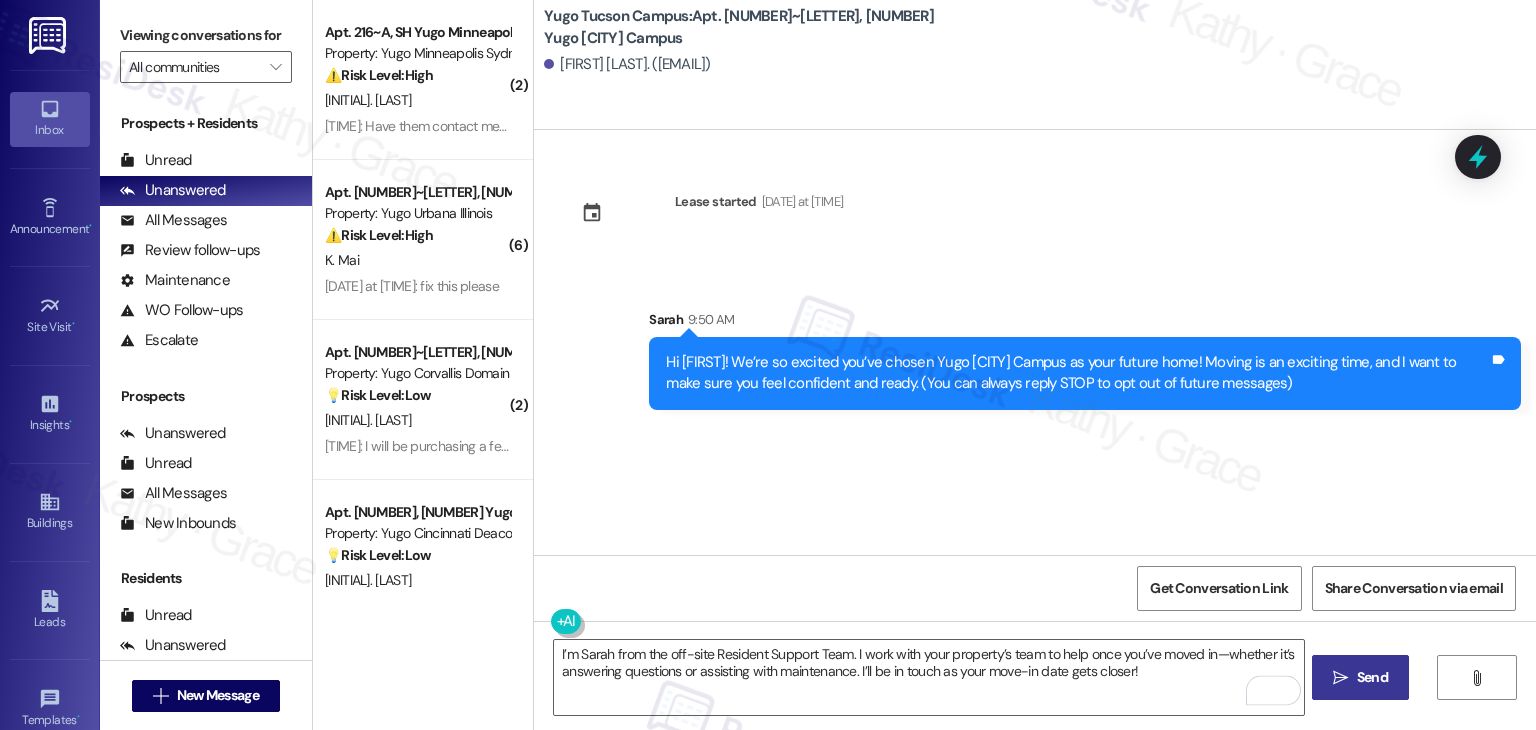 click on "Send" at bounding box center [1372, 677] 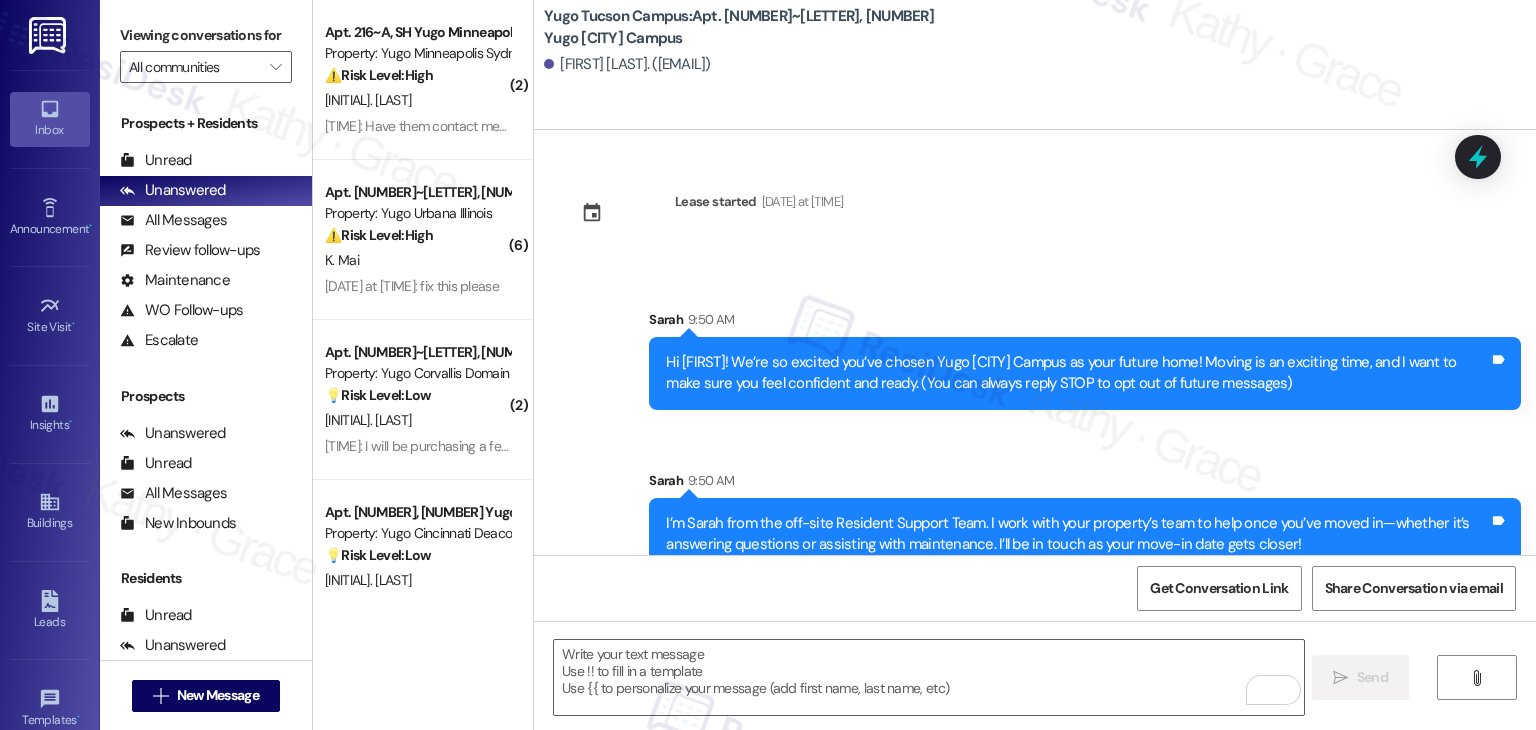 click on "Sent via SMS [NAME] [TIME] Hi [FIRST]! We’re so excited you’ve chosen Yugo [CITY] Campus as your future home! Moving is an exciting time, and I want to make sure you feel confident and ready. (You can always reply STOP to opt out of future messages) Tags and notes Sent via SMS [NAME] [TIME] I’m [NAME] from the off-site Resident Support Team. I work with your property’s team to help once you’ve moved in—whether it’s answering questions or assisting with maintenance. I’ll be in touch as your move-in date gets closer! Tags and notes" at bounding box center (1035, 425) 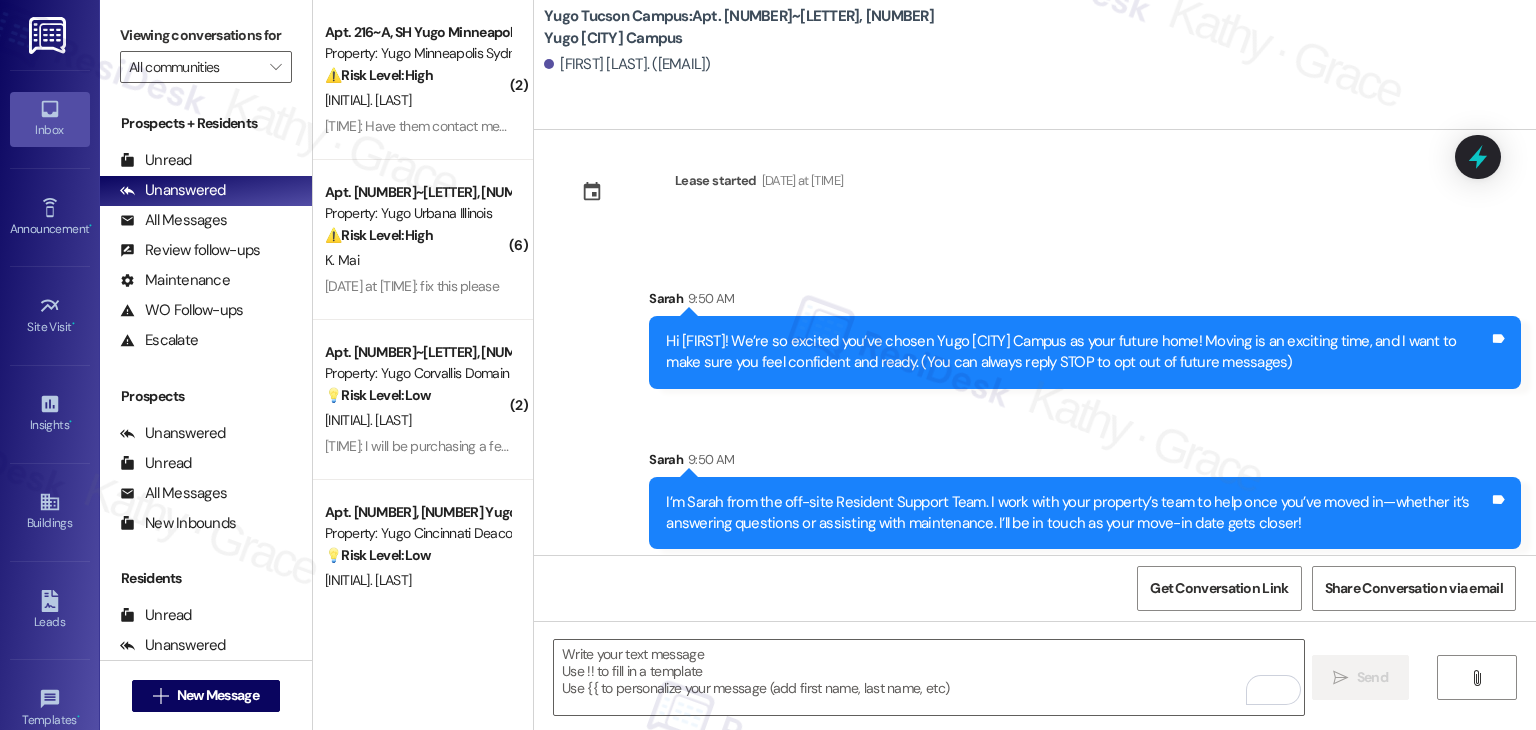 scroll, scrollTop: 32, scrollLeft: 0, axis: vertical 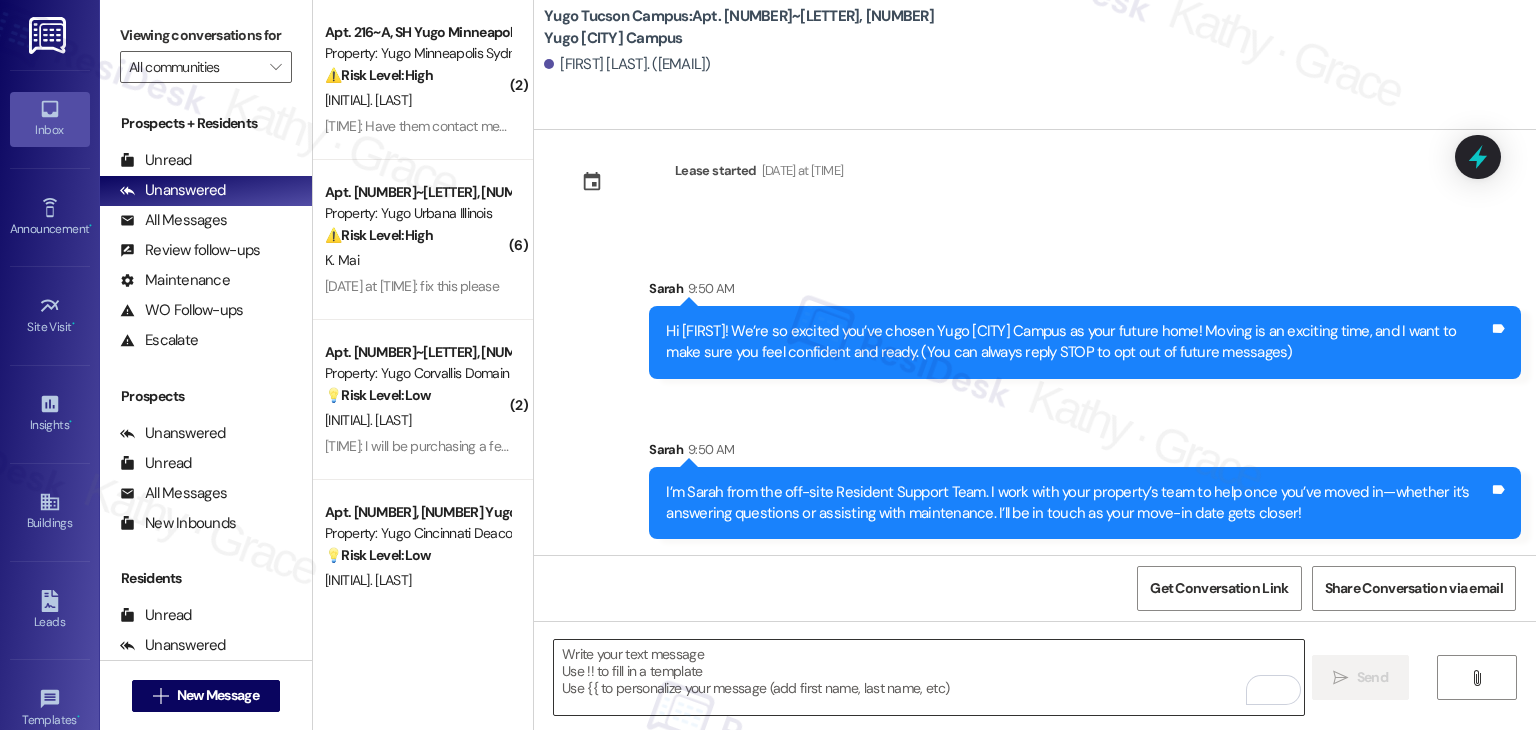 click at bounding box center (928, 677) 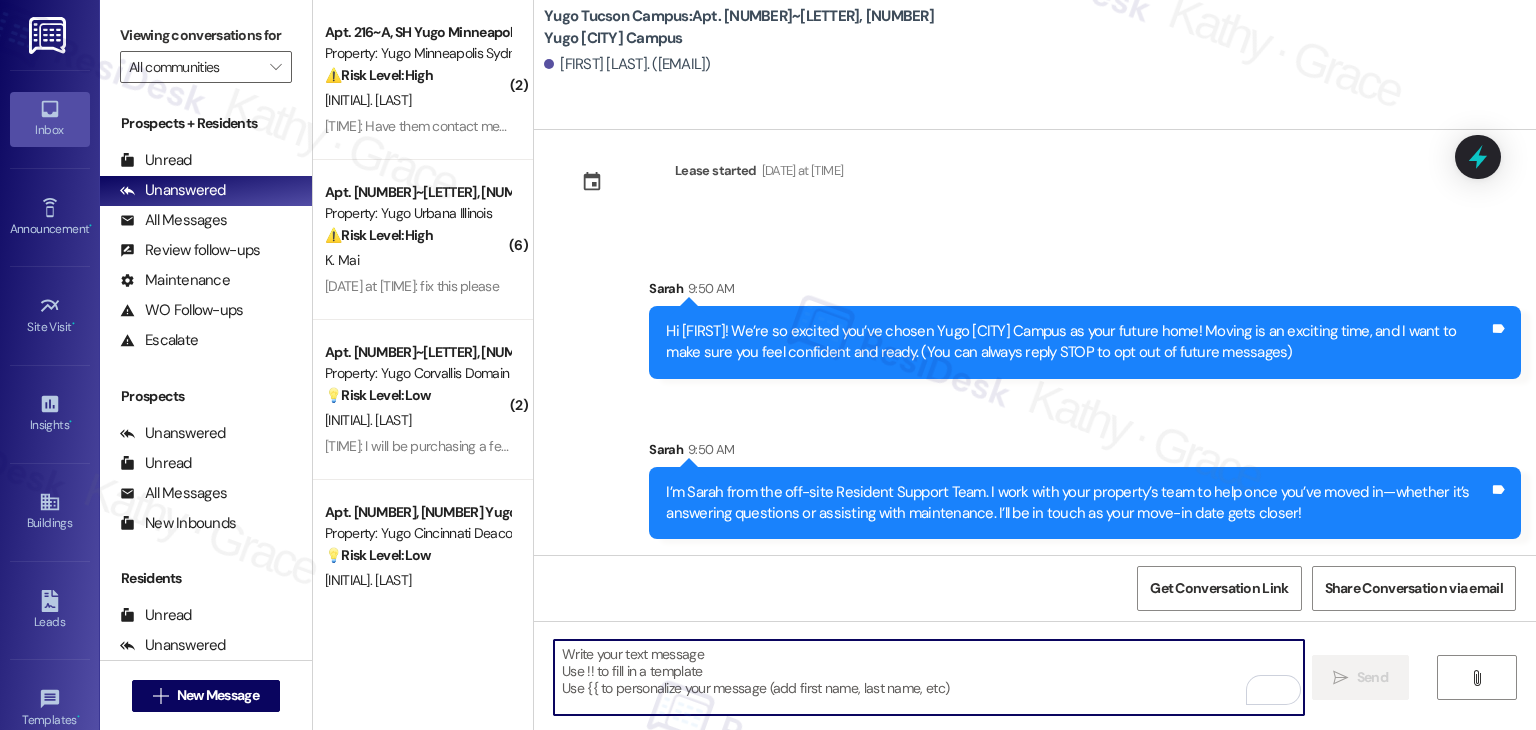 paste on "Our team is so excited to see you on move-in day and we're here to help make the move-in process that much smoother. If you have not completed all required items on your Move-In Checklist, please login to your Resident Portal today to complete!" 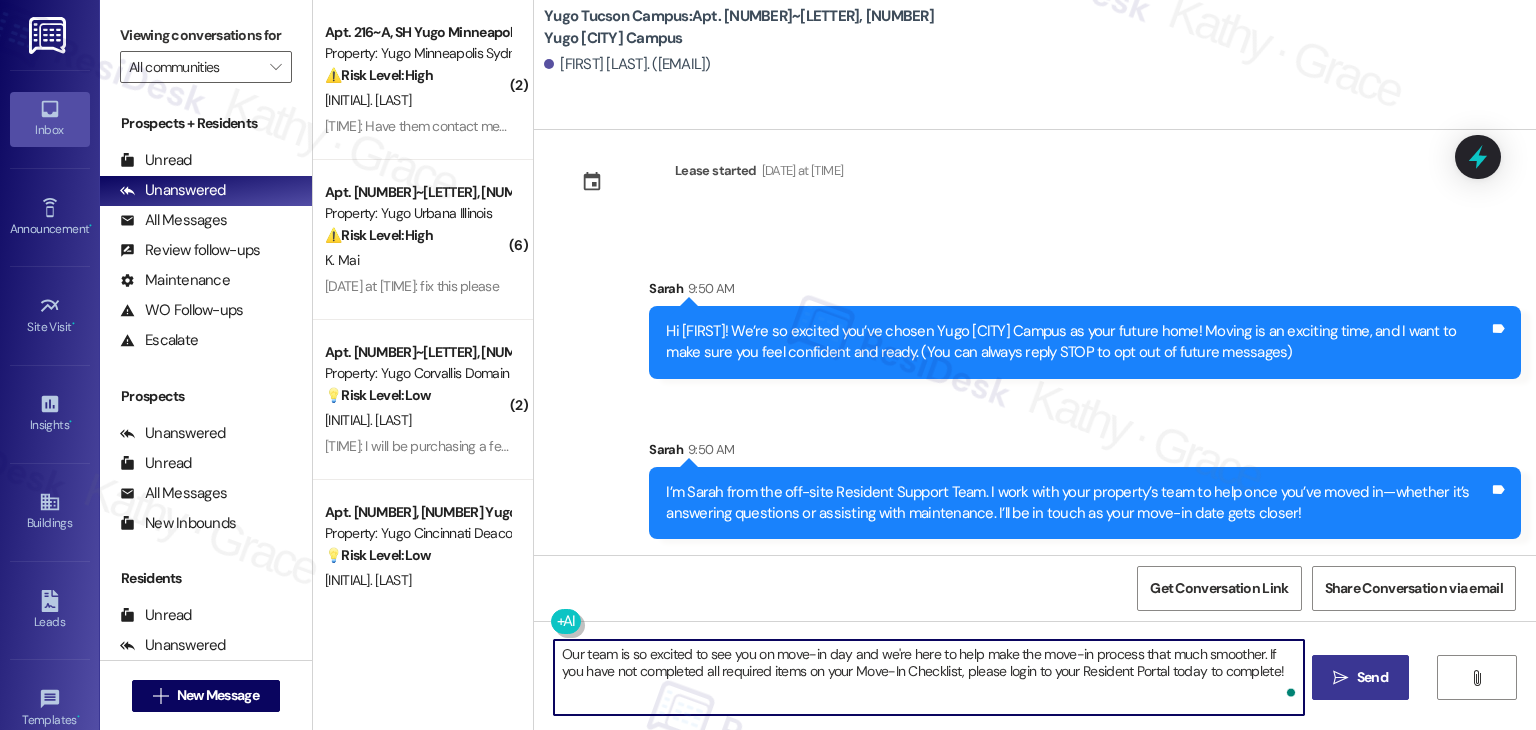 type on "Our team is so excited to see you on move-in day and we're here to help make the move-in process that much smoother. If you have not completed all required items on your Move-In Checklist, please login to your Resident Portal today to complete!" 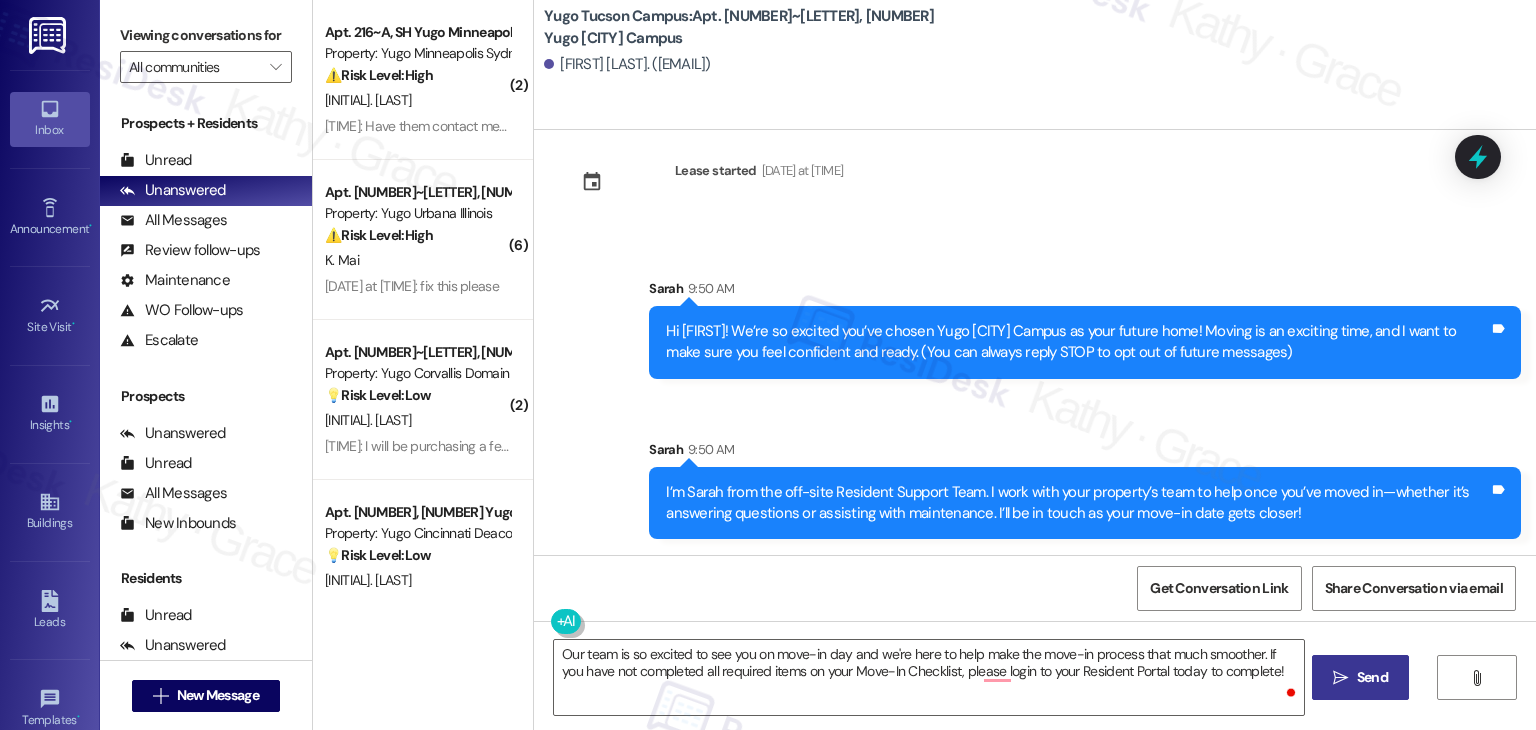 click on " Send" at bounding box center [1360, 677] 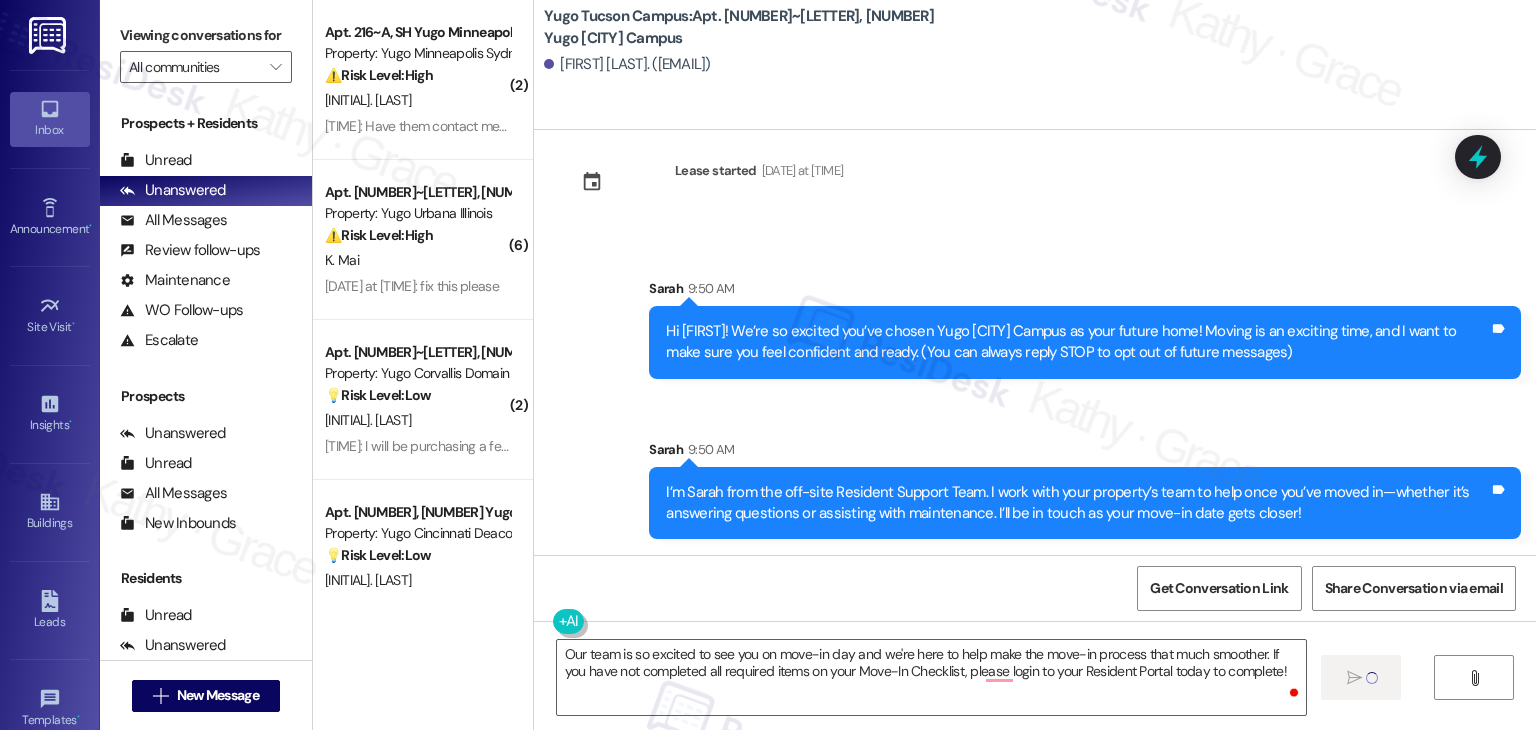 type 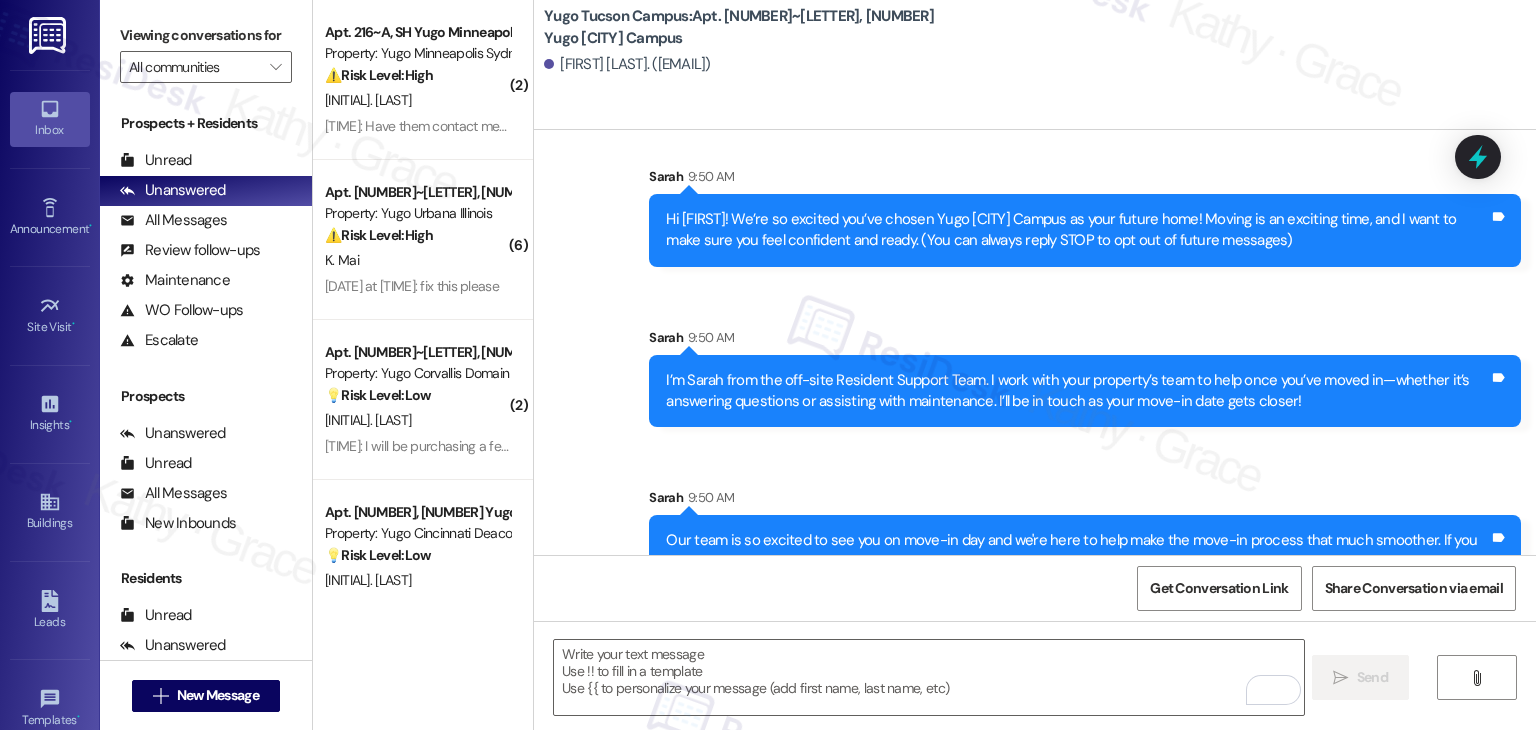 scroll, scrollTop: 192, scrollLeft: 0, axis: vertical 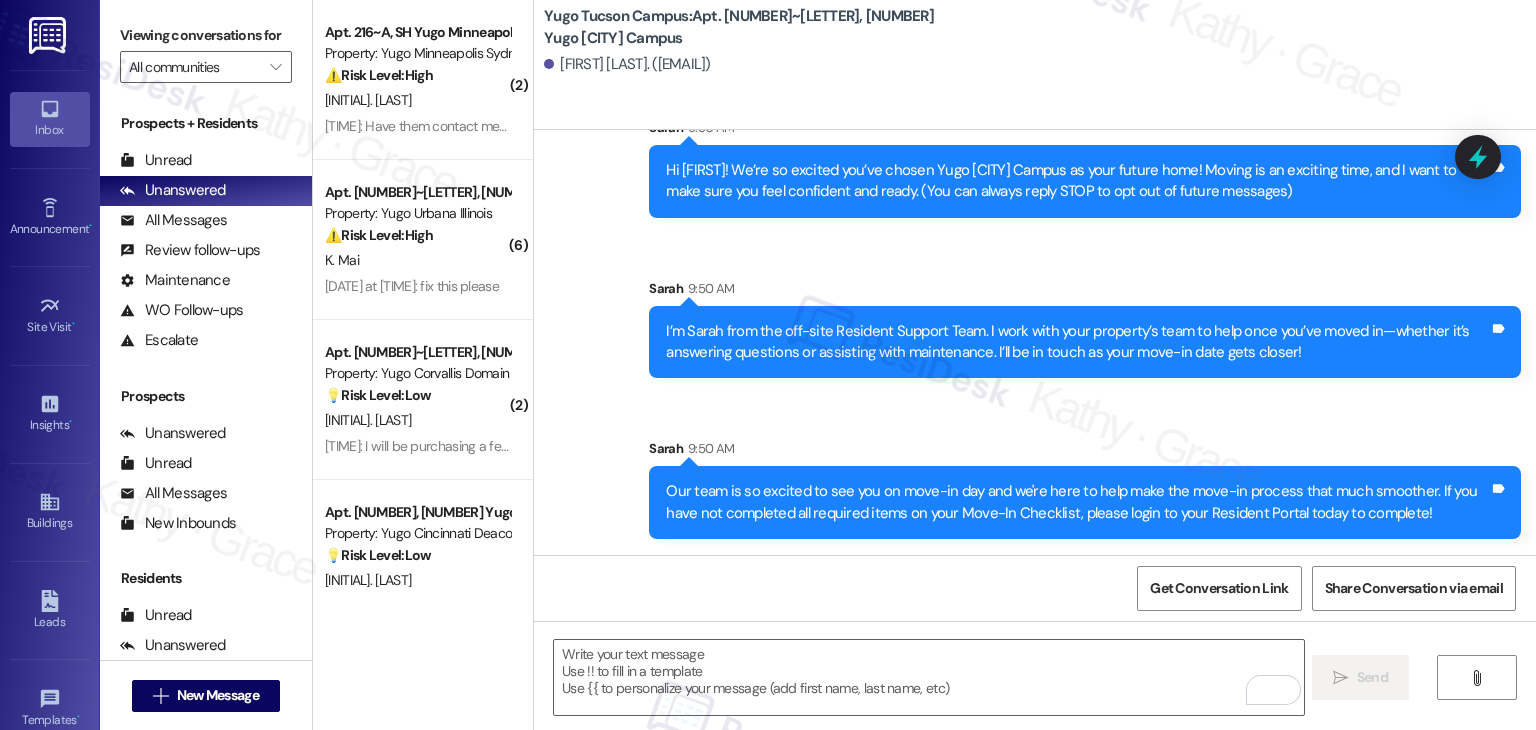 click on "Sent via SMS [NAME] [TIME] Our team is so excited to see you on move-in day and we're here to help make the move-in process that much smoother. If you have not completed all required items on your Move-In Checklist, please login to your Resident Portal today to complete! Tags and notes" at bounding box center [1085, 488] 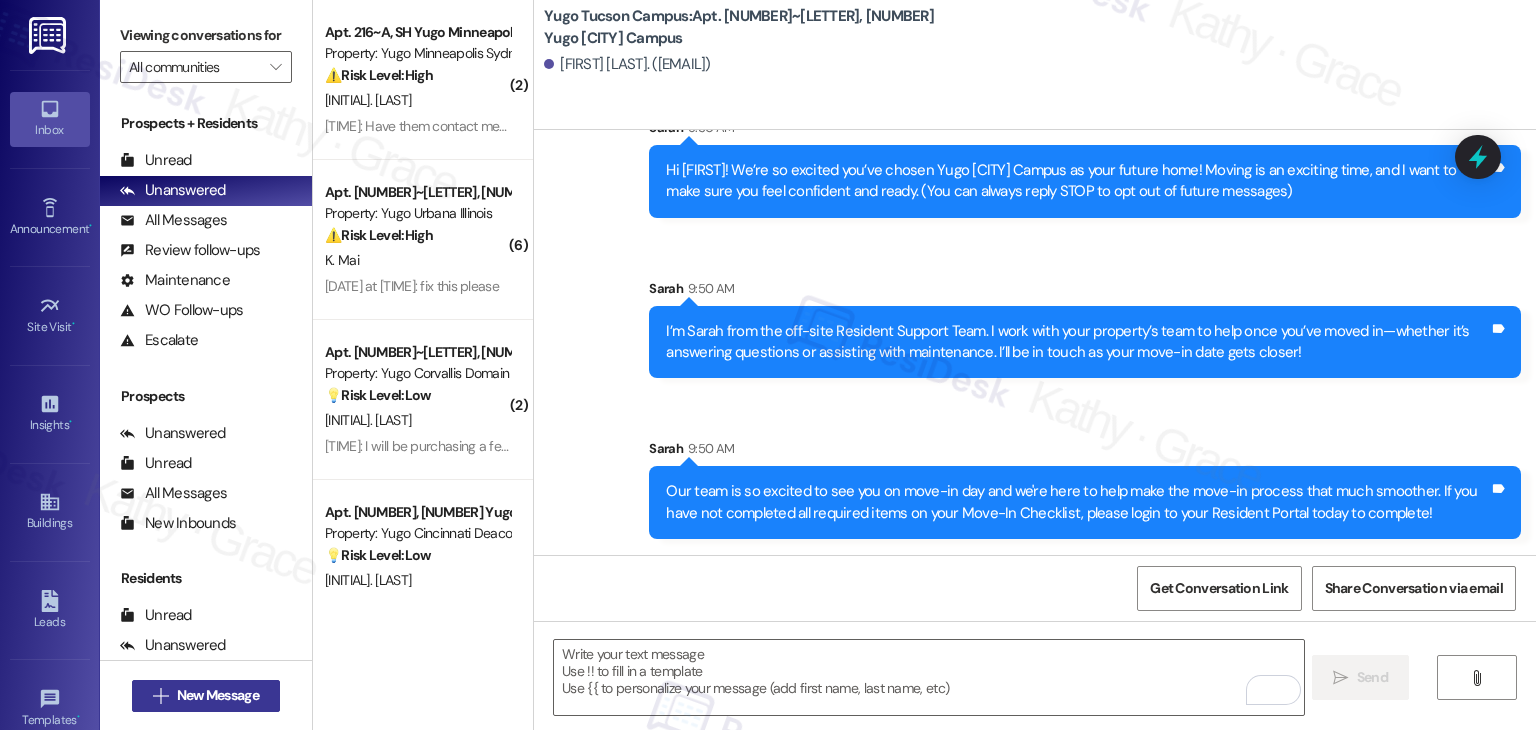 click on "New Message" at bounding box center (218, 695) 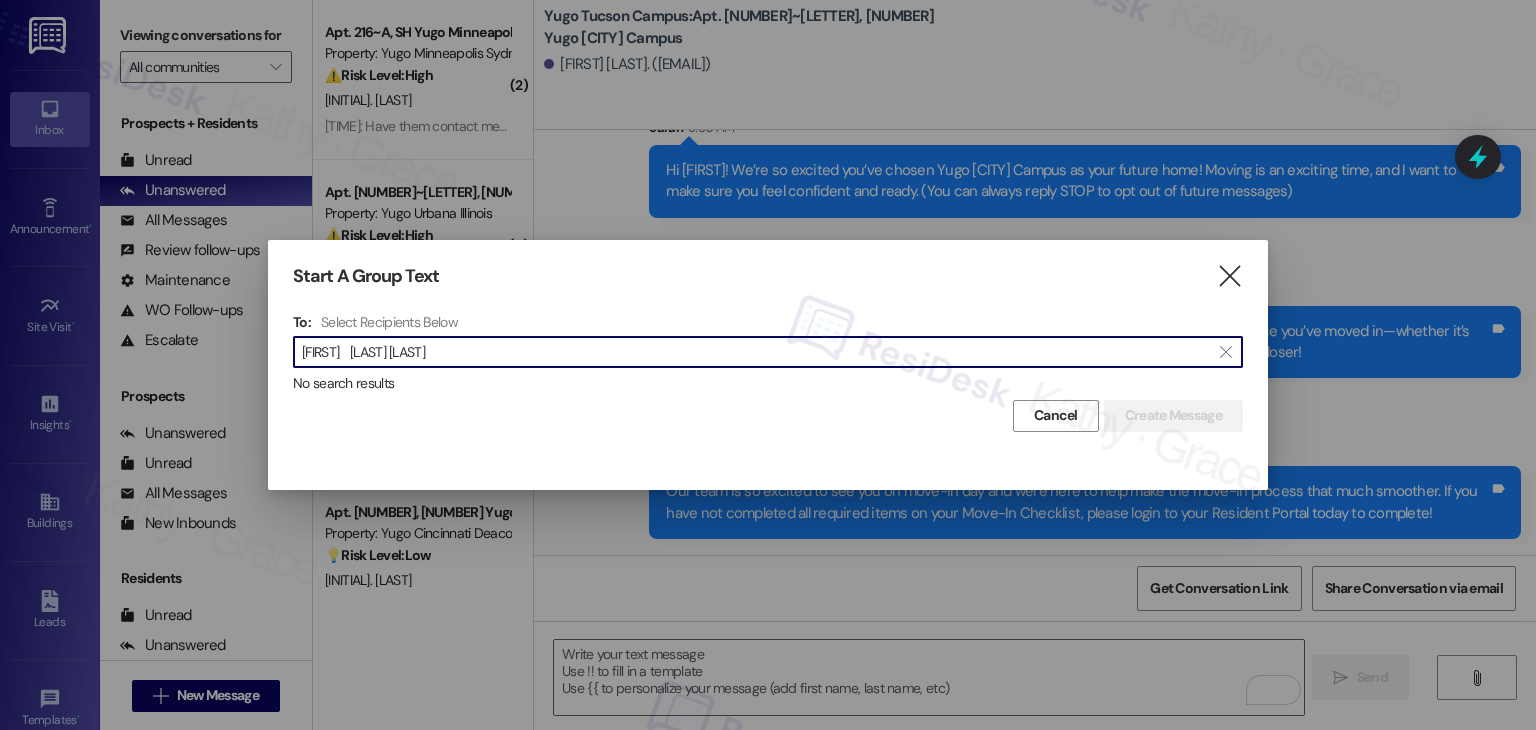 click on "[FIRST]	[LAST] [LAST]" at bounding box center (756, 352) 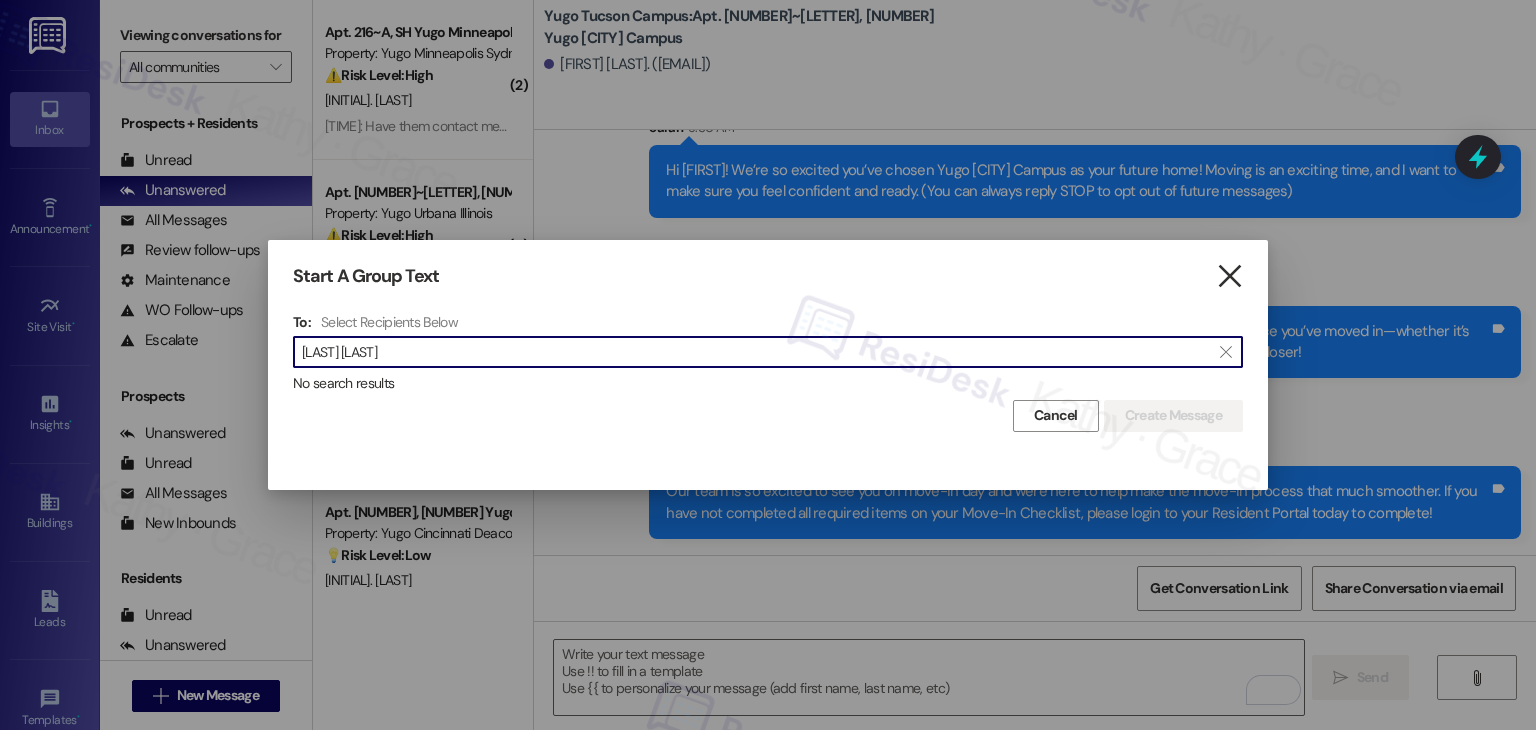 type on "[LAST] [LAST]" 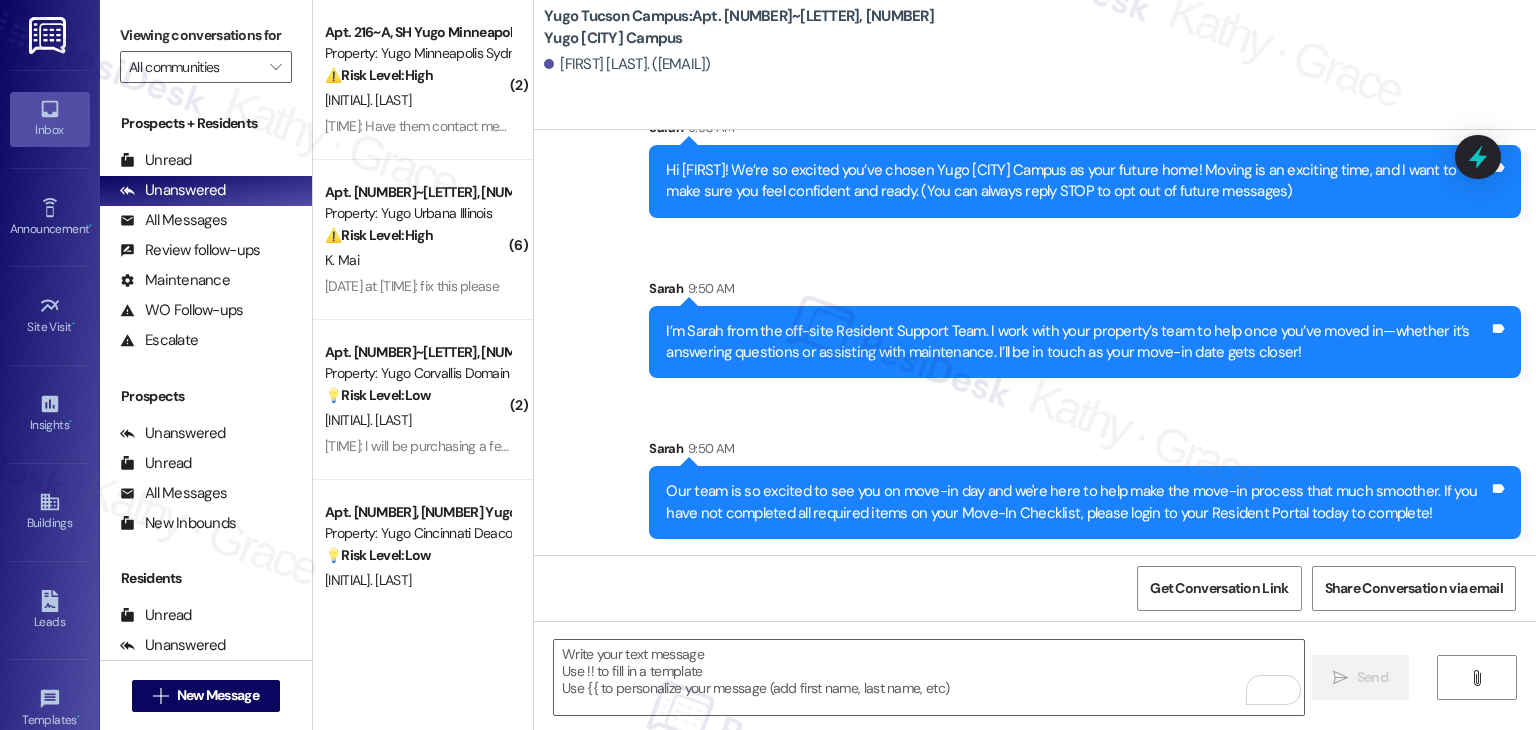 click on "Sent via SMS [NAME] [TIME] Hi [FIRST]! We’re so excited you’ve chosen Yugo [CITY] Campus as your future home! Moving is an exciting time, and I want to make sure you feel confident and ready. (You can always reply STOP to opt out of future messages) Tags and notes Sent via SMS [NAME] [TIME] I’m [NAME] from the off-site Resident Support Team. I work with your property’s team to help once you’ve moved in—whether it’s answering questions or assisting with maintenance. I’ll be in touch as your move-in date gets closer! Tags and notes Sent via SMS [NAME] [TIME] Our team is so excited to see you on move-in day and we're here to help make the move-in process that much smoother. If you have not completed all required items on your Move-In Checklist, please login to your Resident Portal today to complete! Tags and notes" at bounding box center (1035, 313) 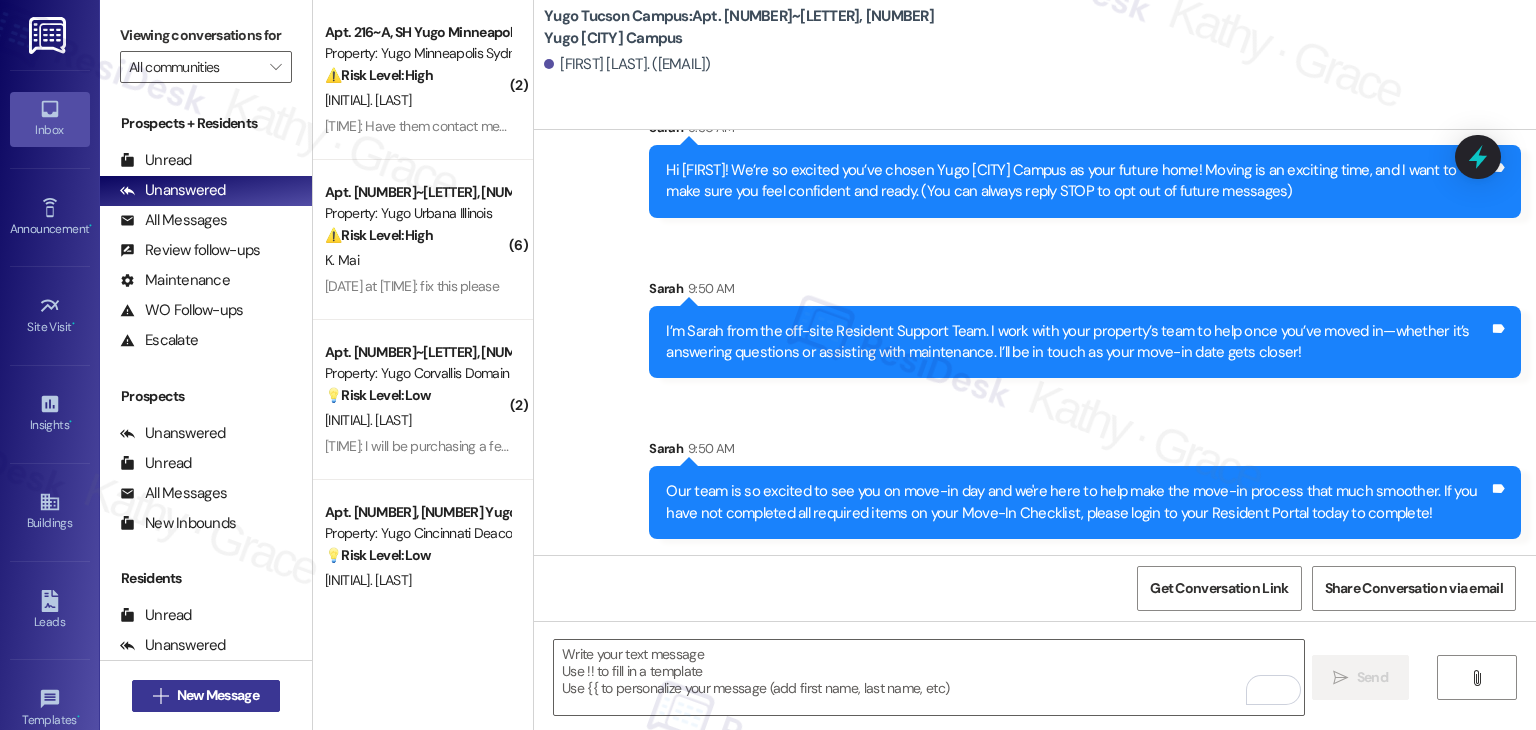 click on "New Message" at bounding box center [218, 695] 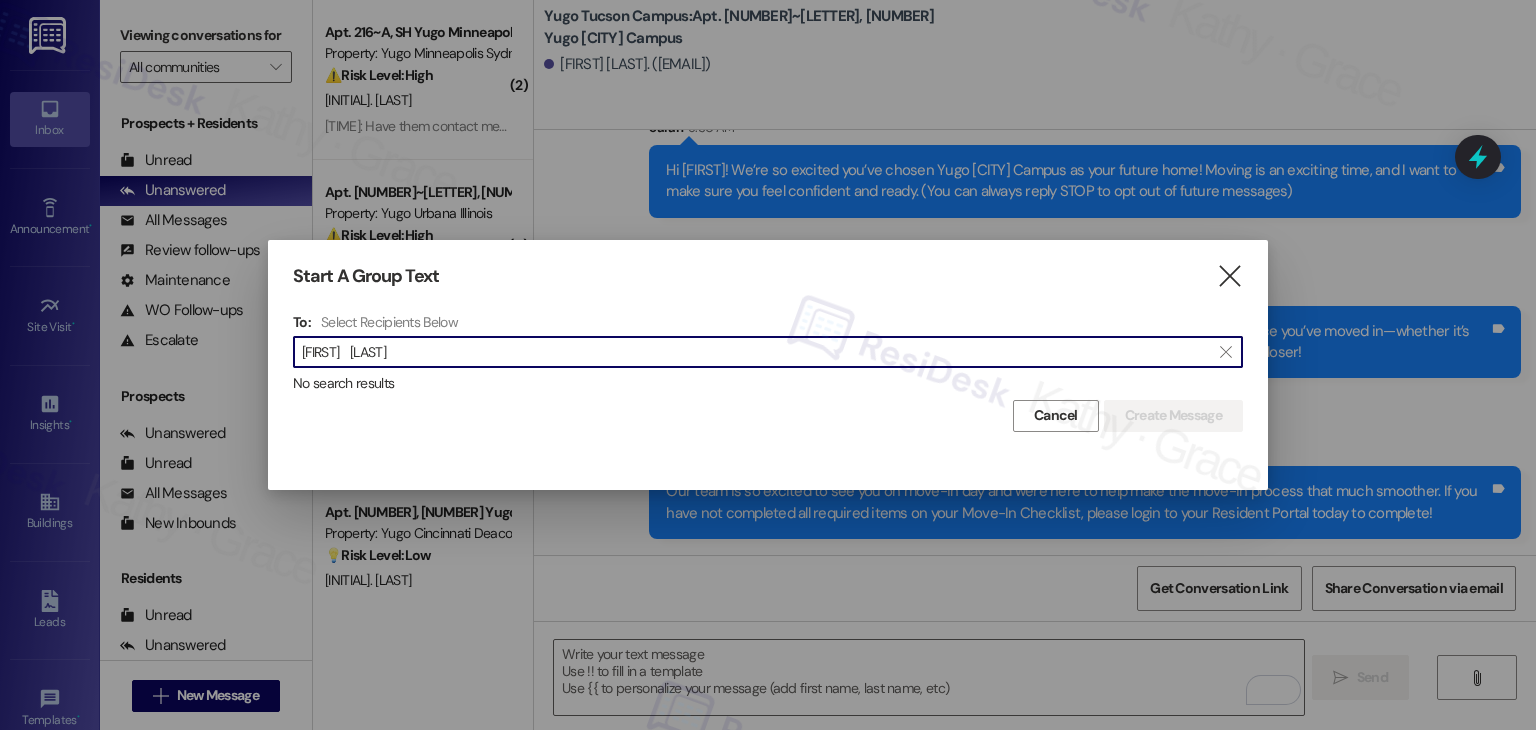 click on "[FIRST]	[LAST]" at bounding box center [756, 352] 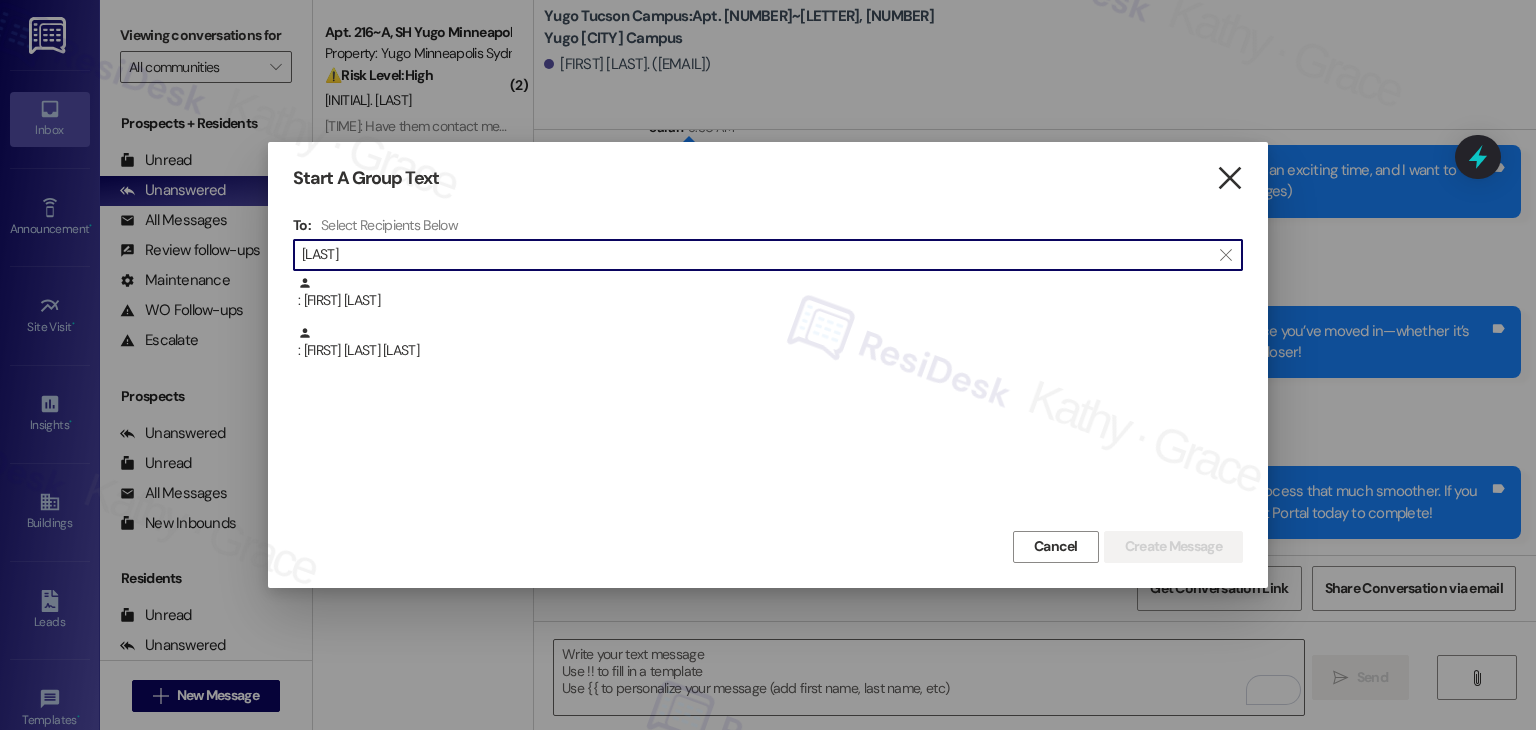 type on "[LAST]" 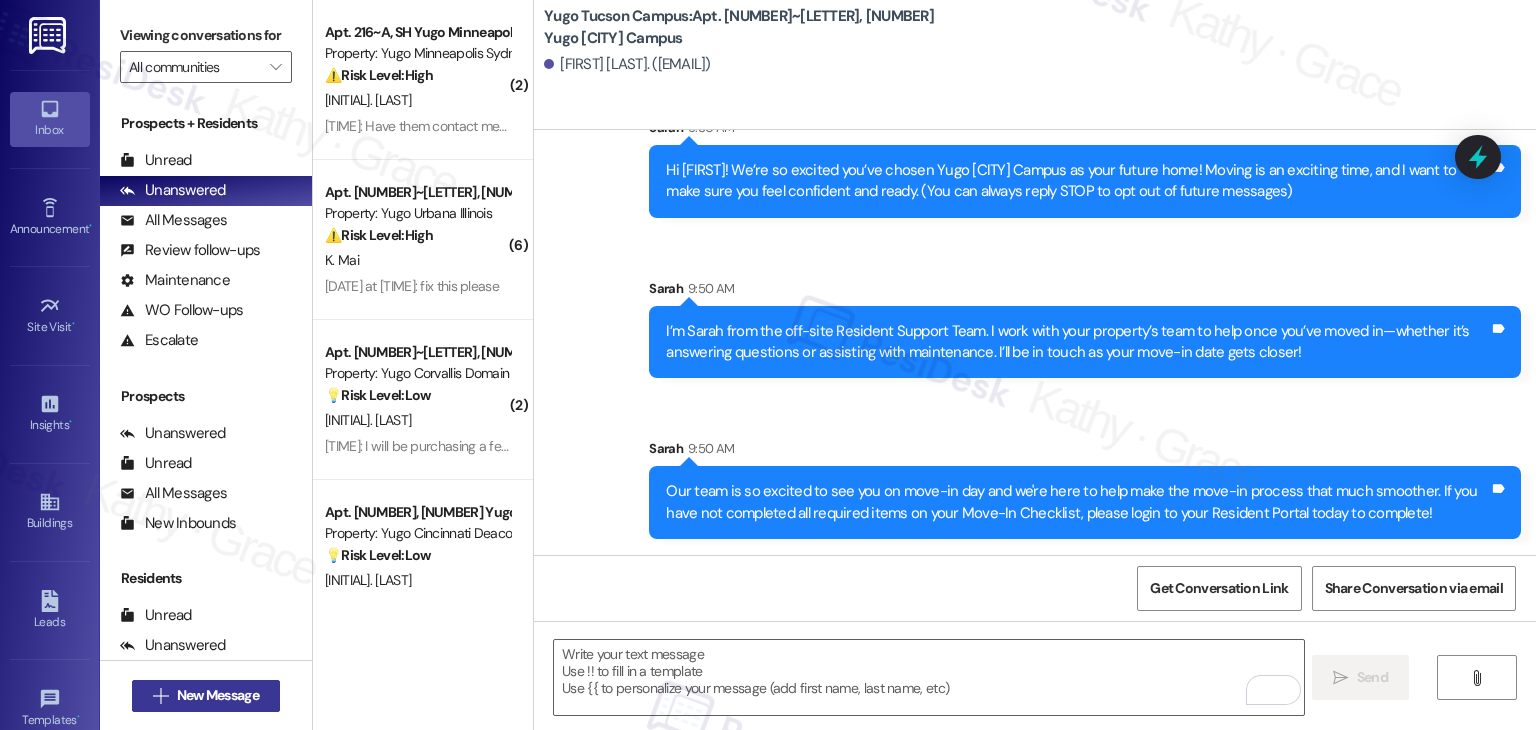 click on "New Message" at bounding box center [218, 695] 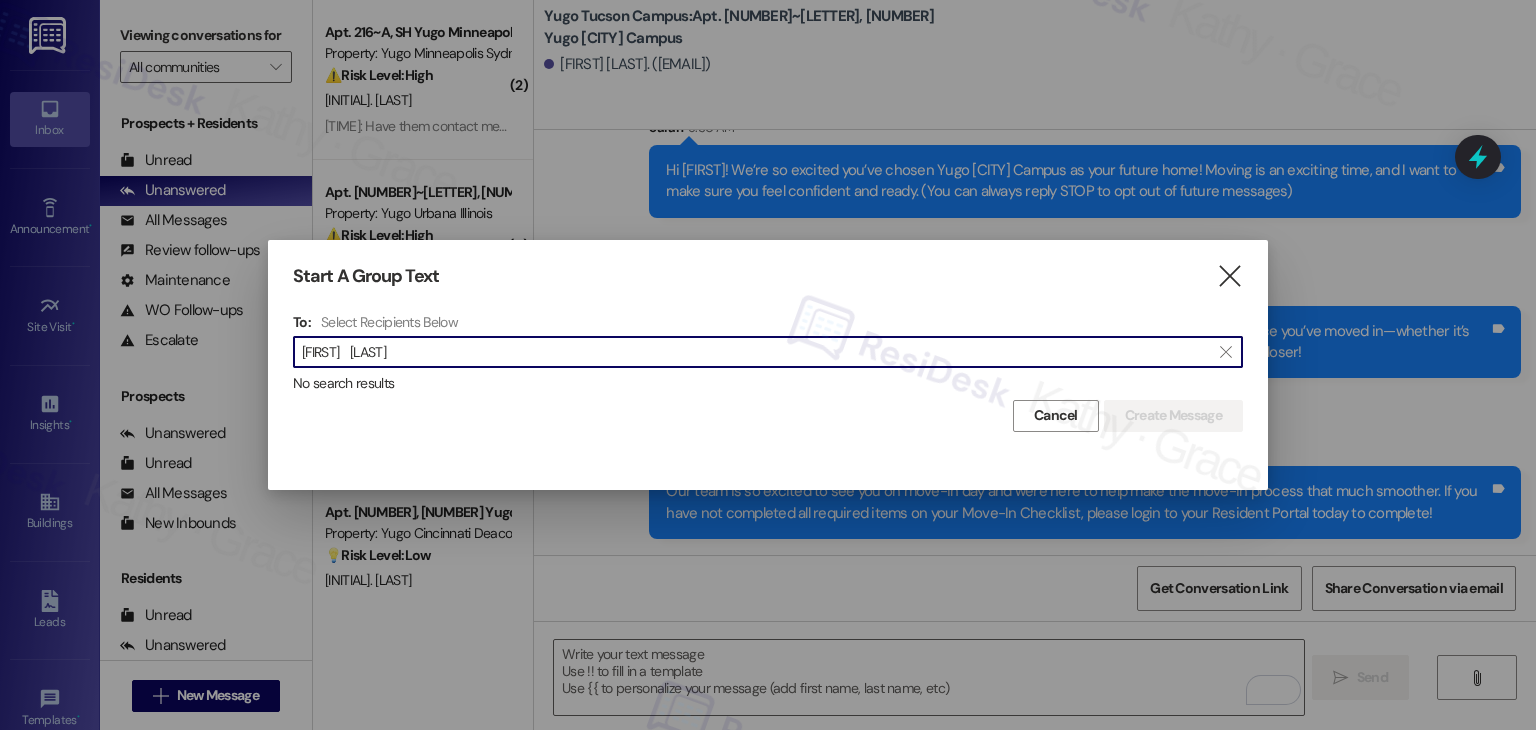 click on "[FIRST]	[LAST]" at bounding box center (756, 352) 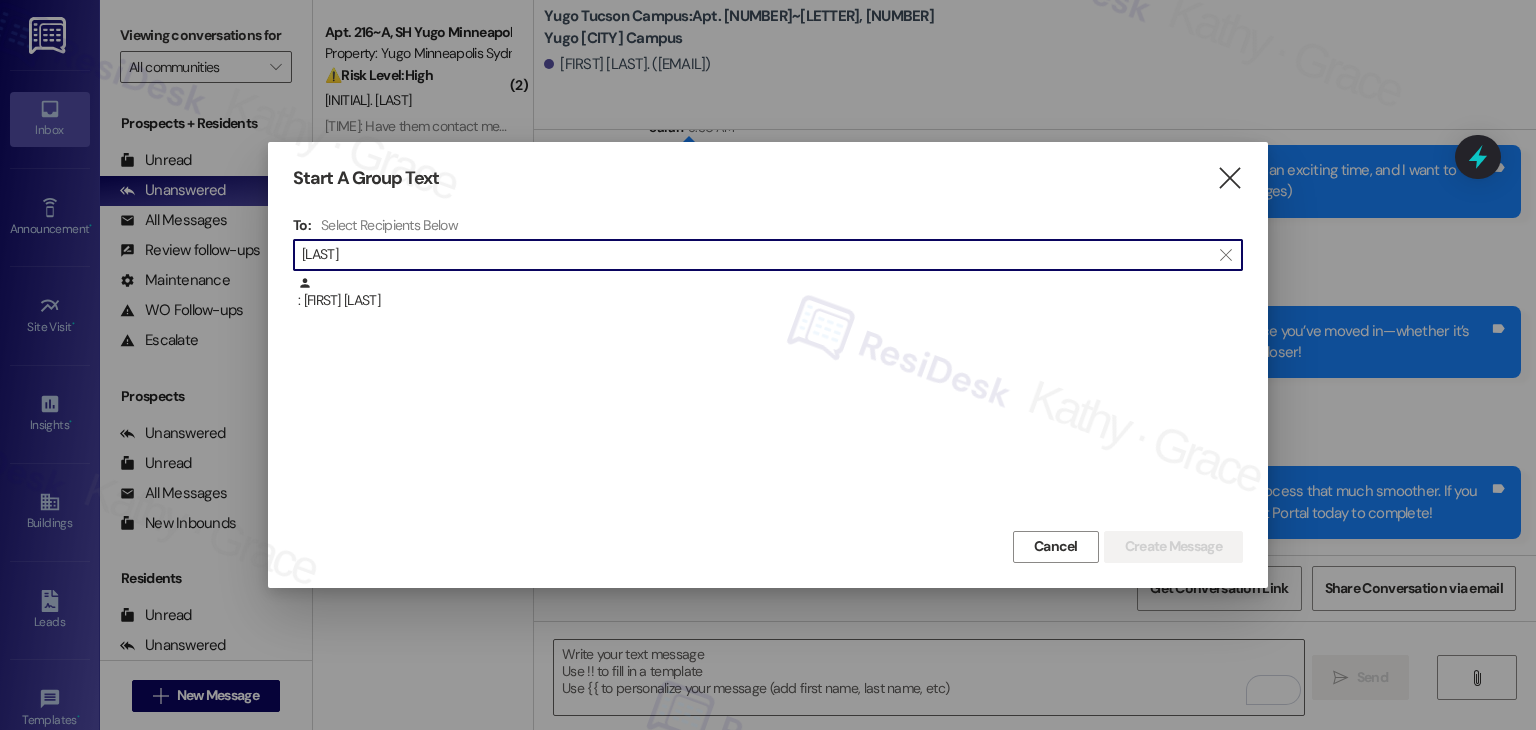 click on "[LAST]" at bounding box center [756, 255] 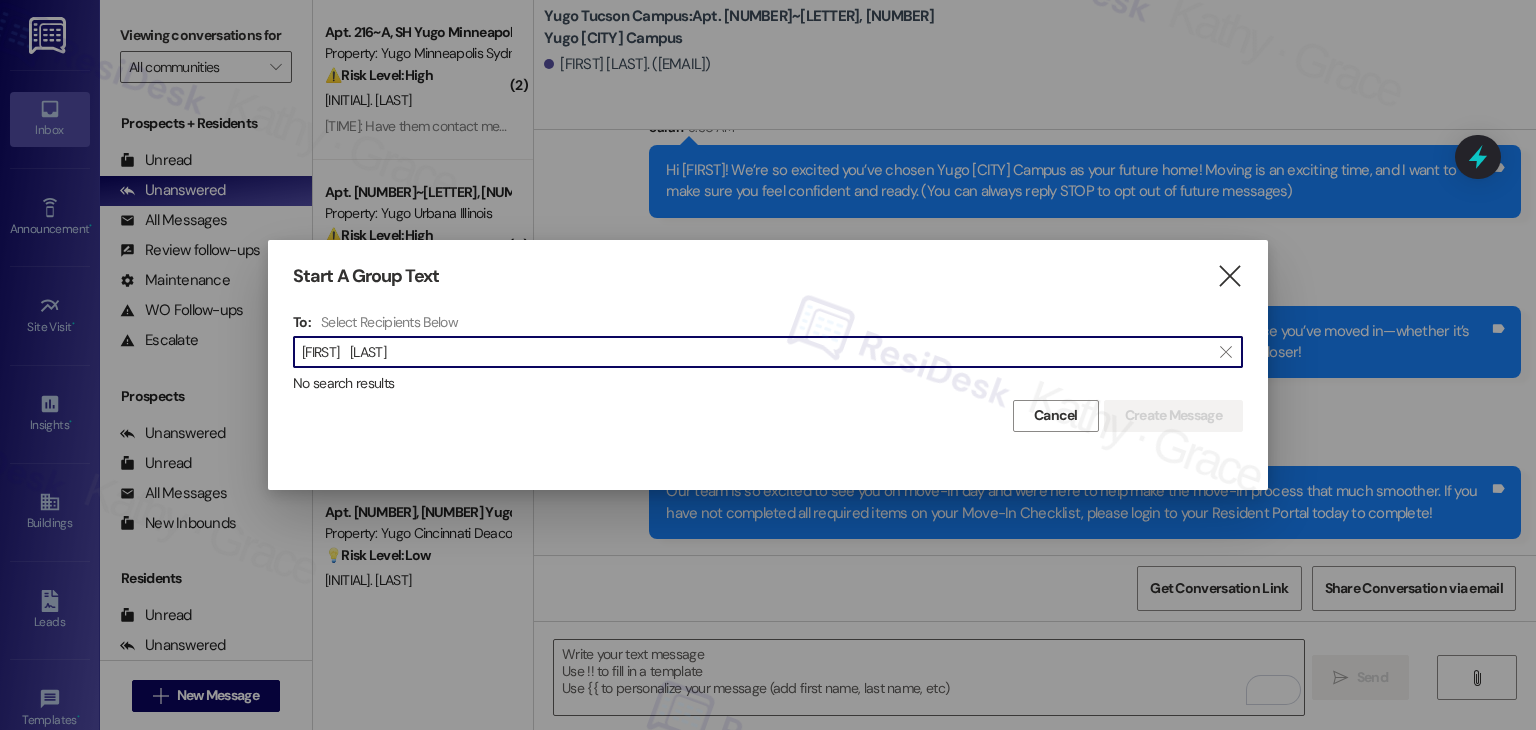 click on "[FIRST]	[LAST]" at bounding box center (756, 352) 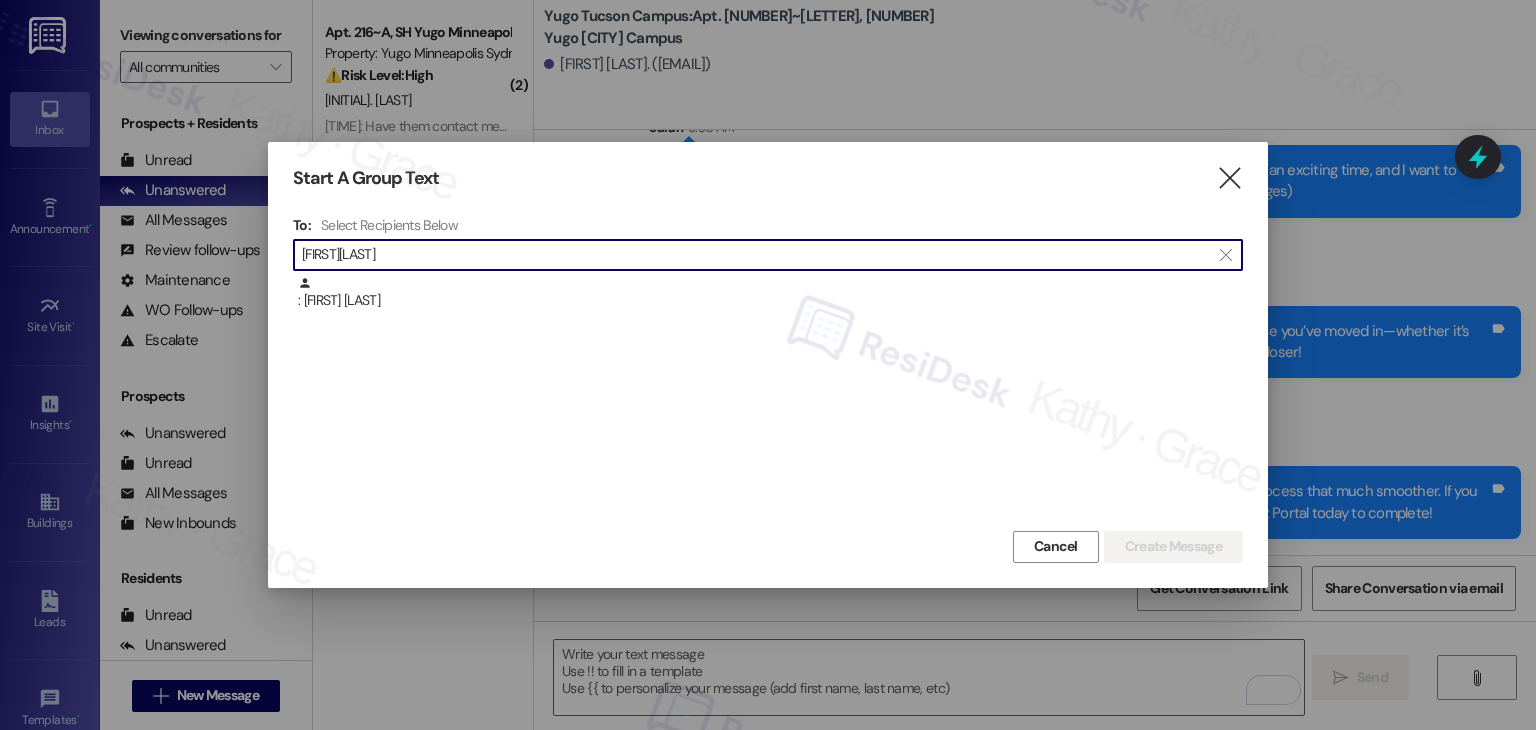 type on "[FIRST][LAST]" 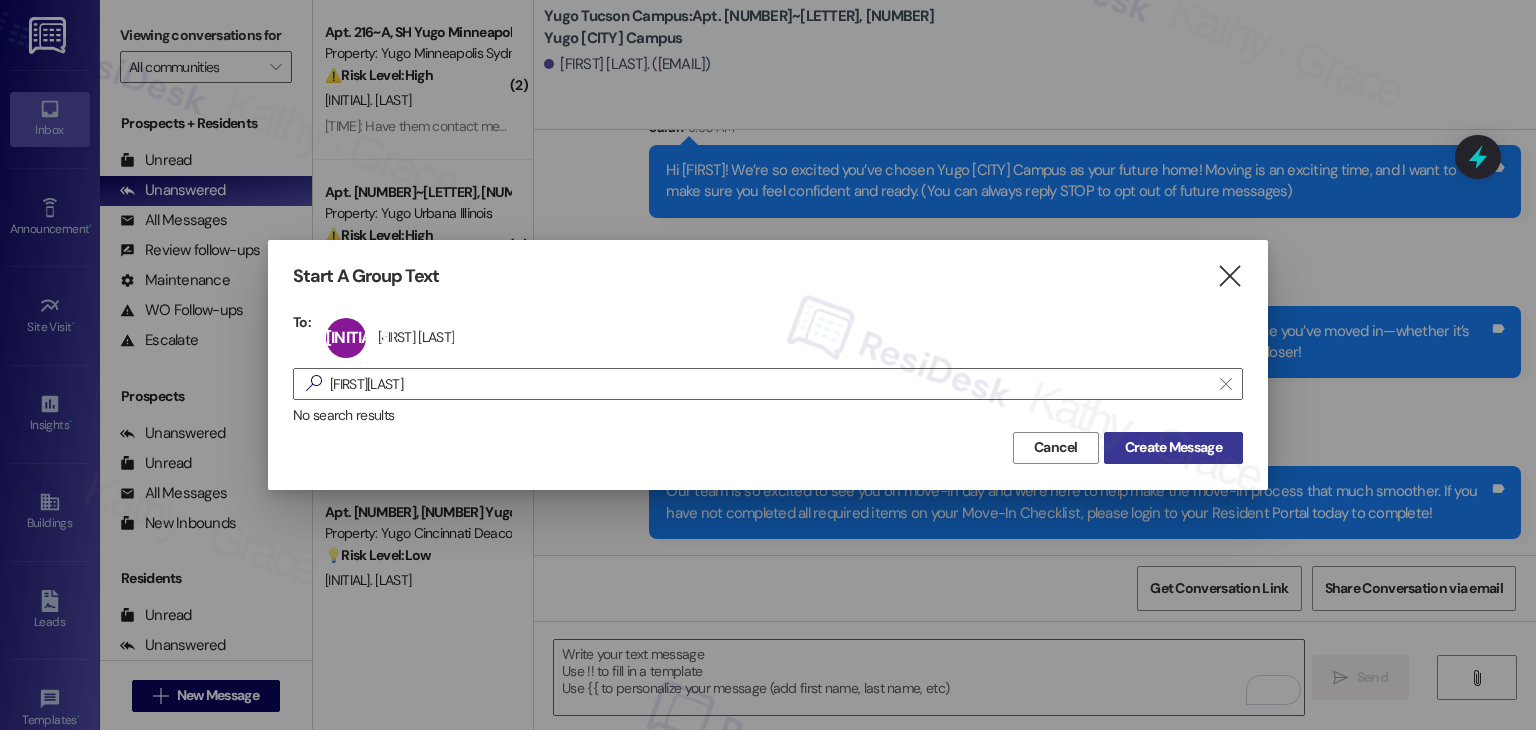 click on "Create Message" at bounding box center (1173, 448) 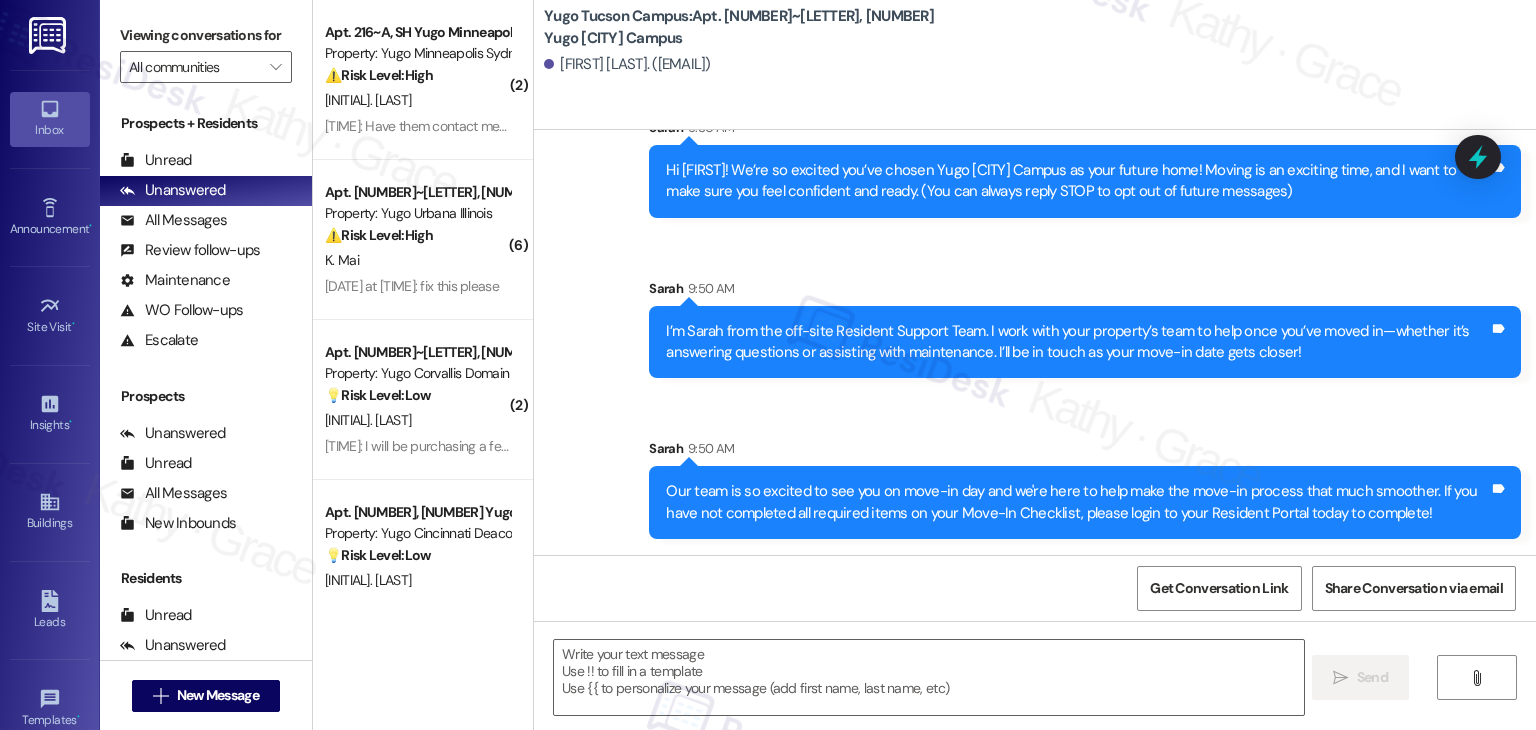 type on "Fetching suggested responses. Please feel free to read through the conversation in the meantime." 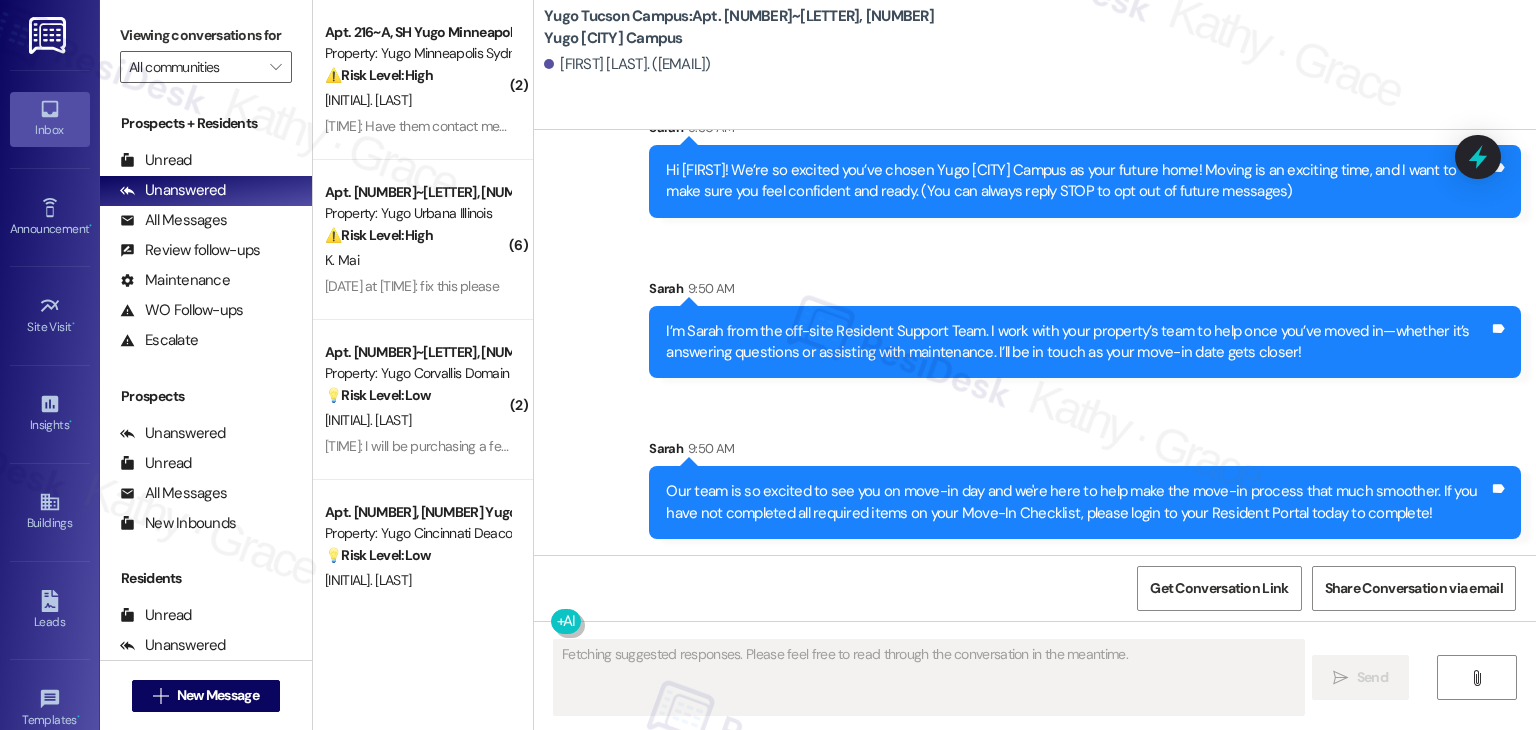 scroll, scrollTop: 0, scrollLeft: 0, axis: both 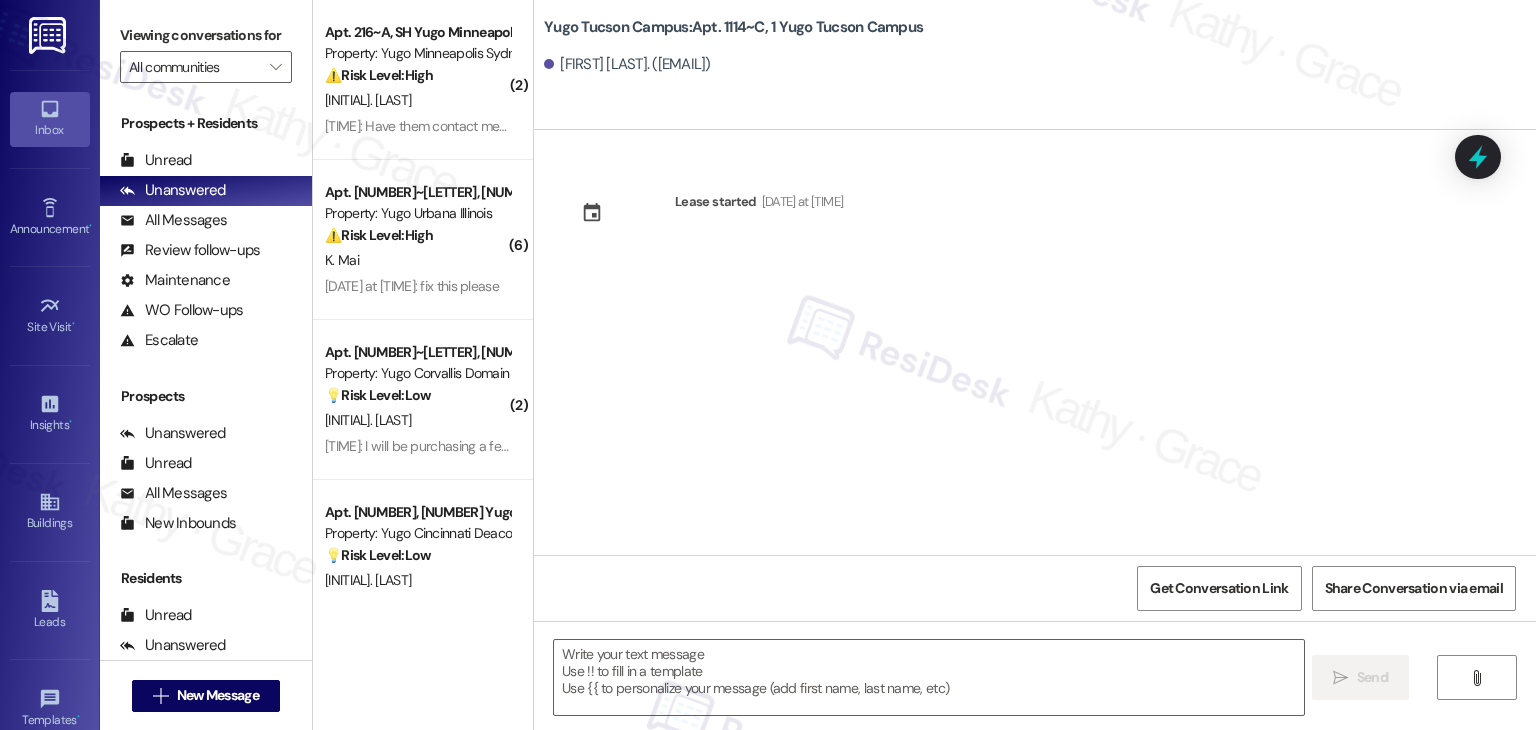 click on "Lease started [DATE] at [TIME]" at bounding box center [1035, 342] 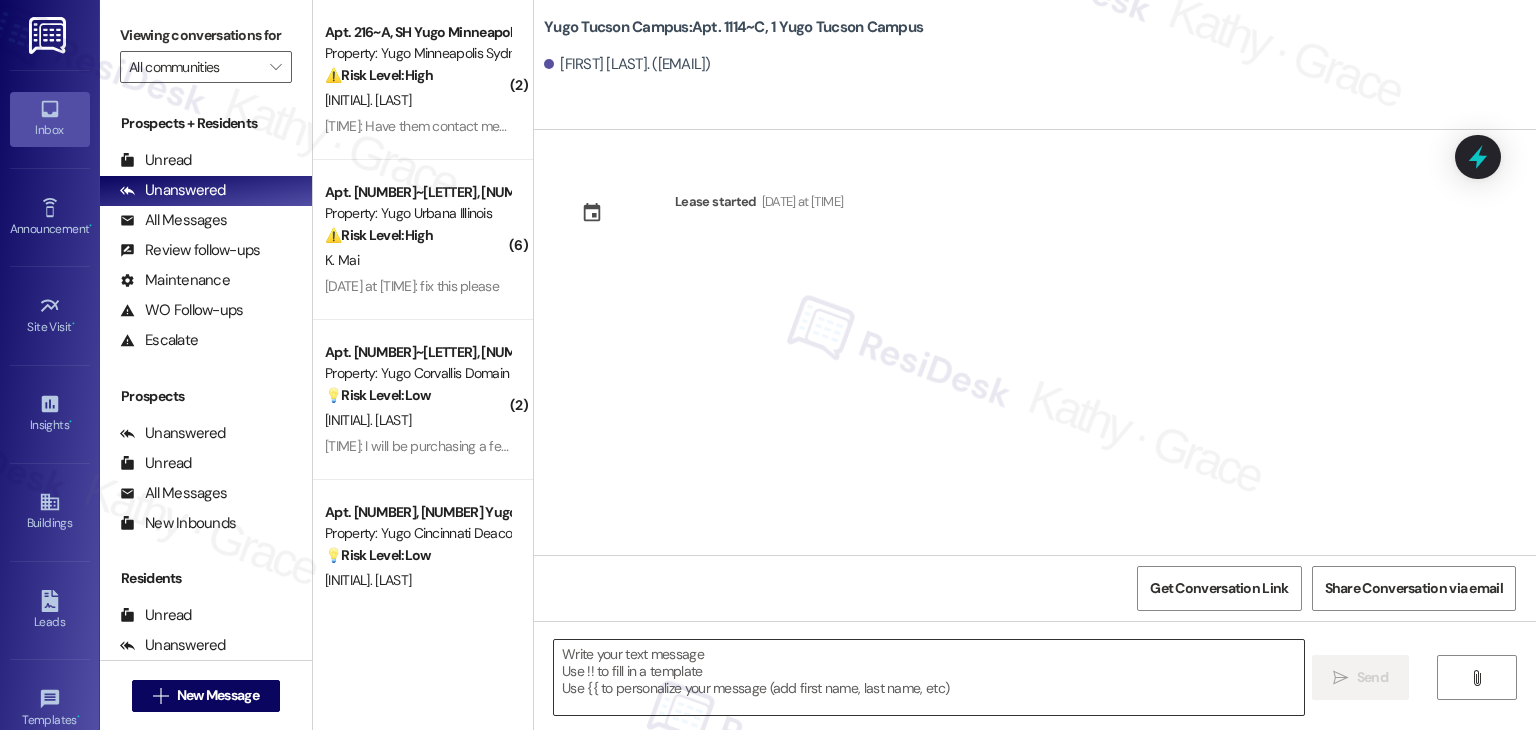 click at bounding box center [928, 677] 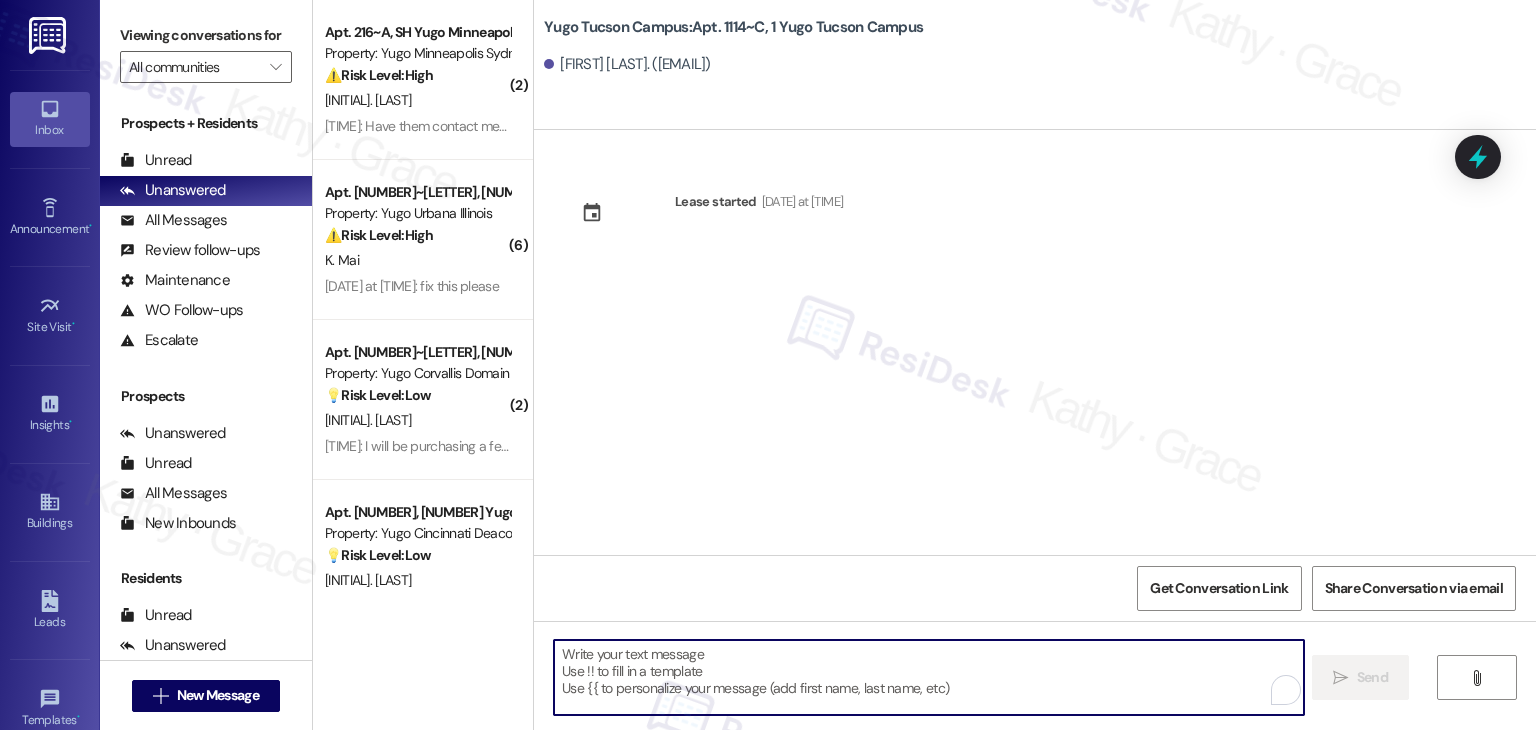 paste on "Hi {{first_name}}! We’re so excited you’ve chosen {{property}} as your future home! Moving is an exciting time, and I want to make sure you feel confident and ready." 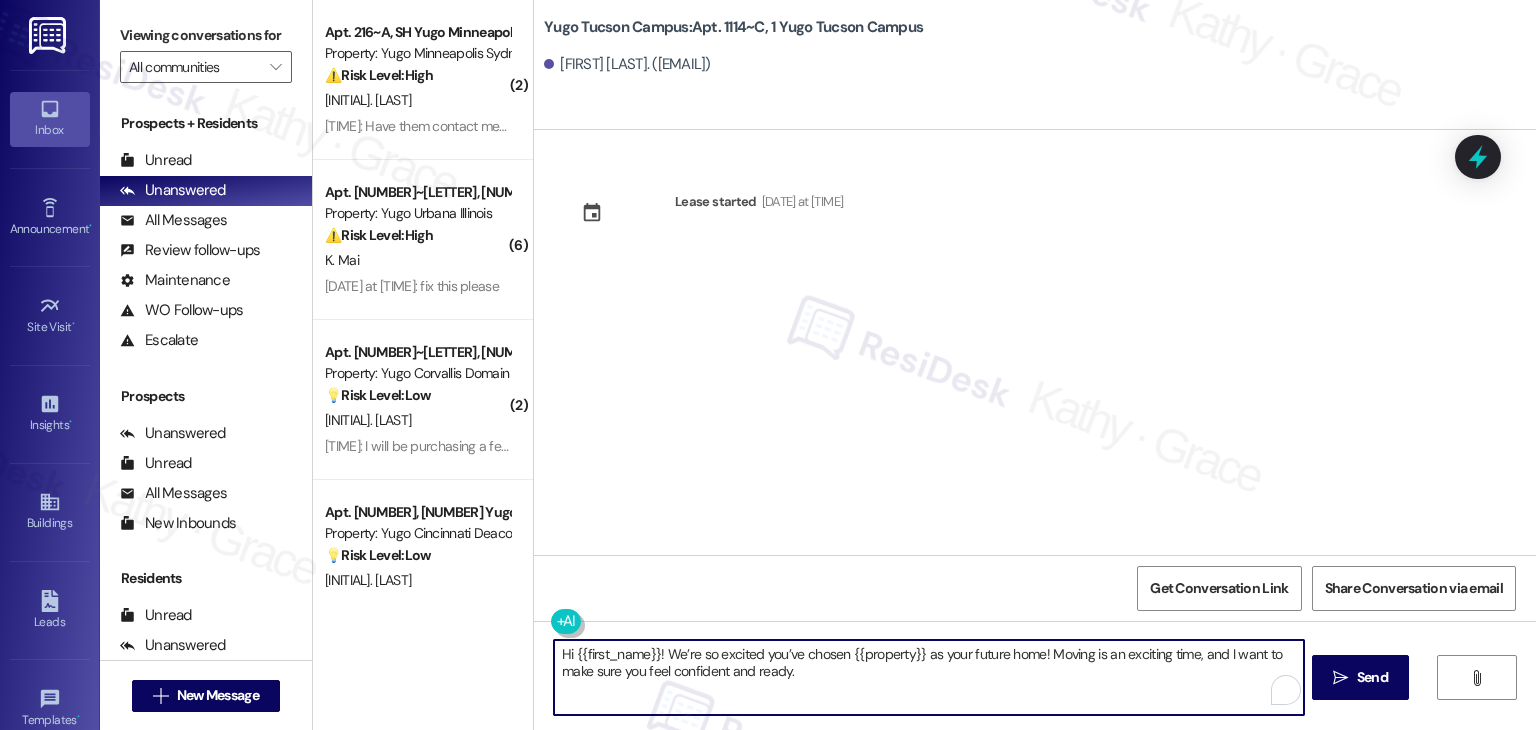 type on "Hi {{first_name}}! We’re so excited you’ve chosen {{property}} as your future home! Moving is an exciting time, and I want to make sure you feel confident and ready." 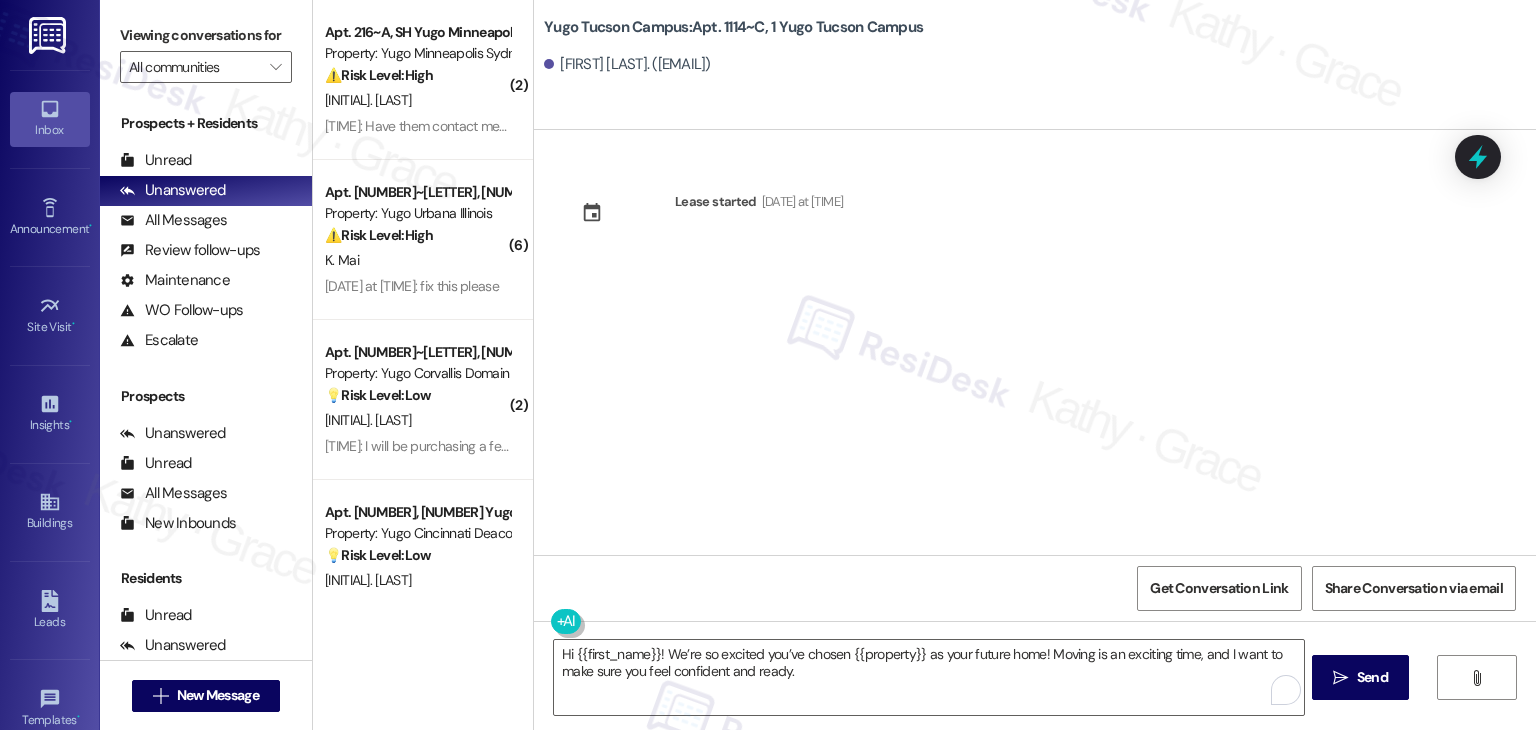 click on "Send" at bounding box center (1372, 677) 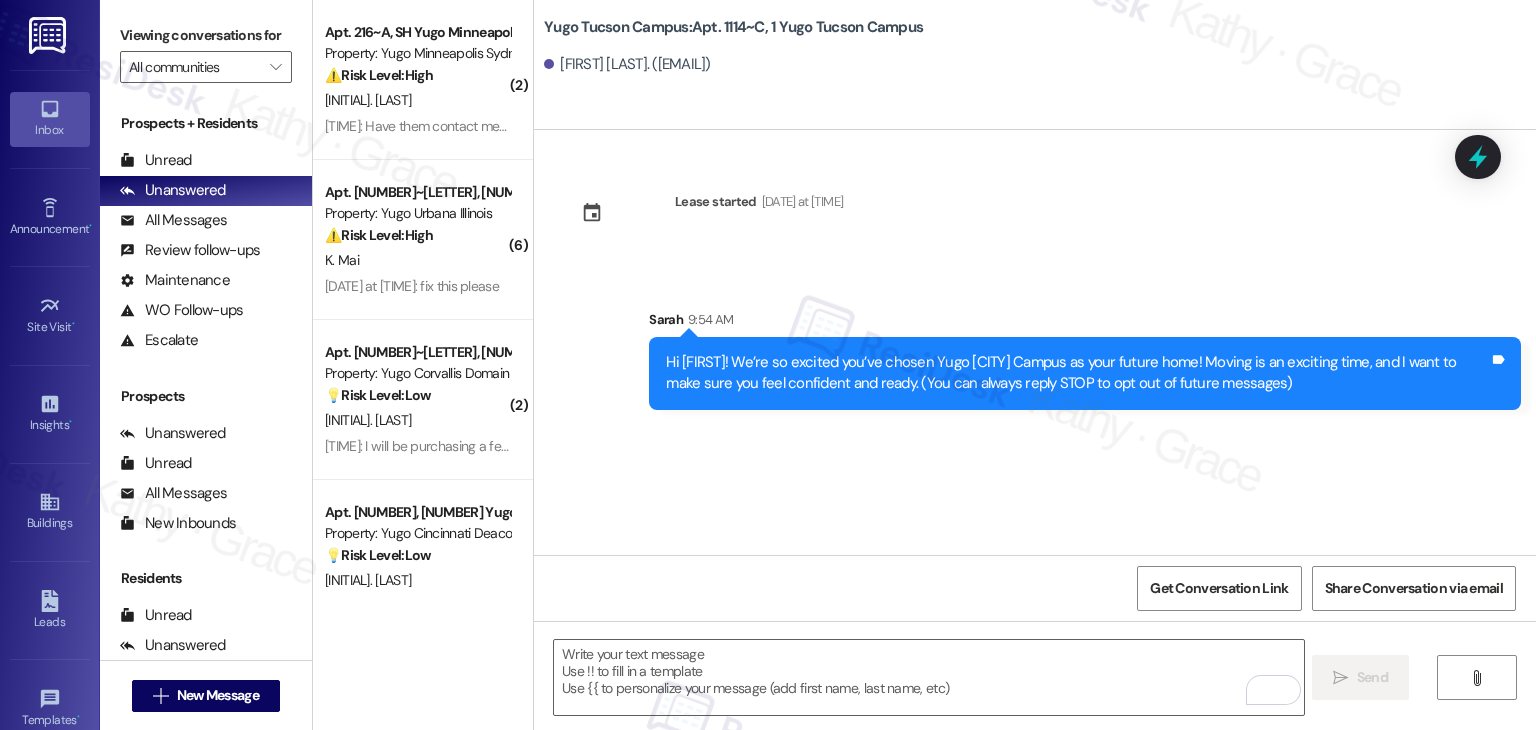 click on "Lease started [DATE] at [TIME] Sent via SMS [NAME] [TIME] Hi [FIRST]! We’re so excited you’ve chosen Yugo [CITY] Campus as your future home! Moving is an exciting time, and I want to make sure you feel confident and ready. (You can always reply STOP to opt out of future messages) Tags and notes" at bounding box center (1035, 342) 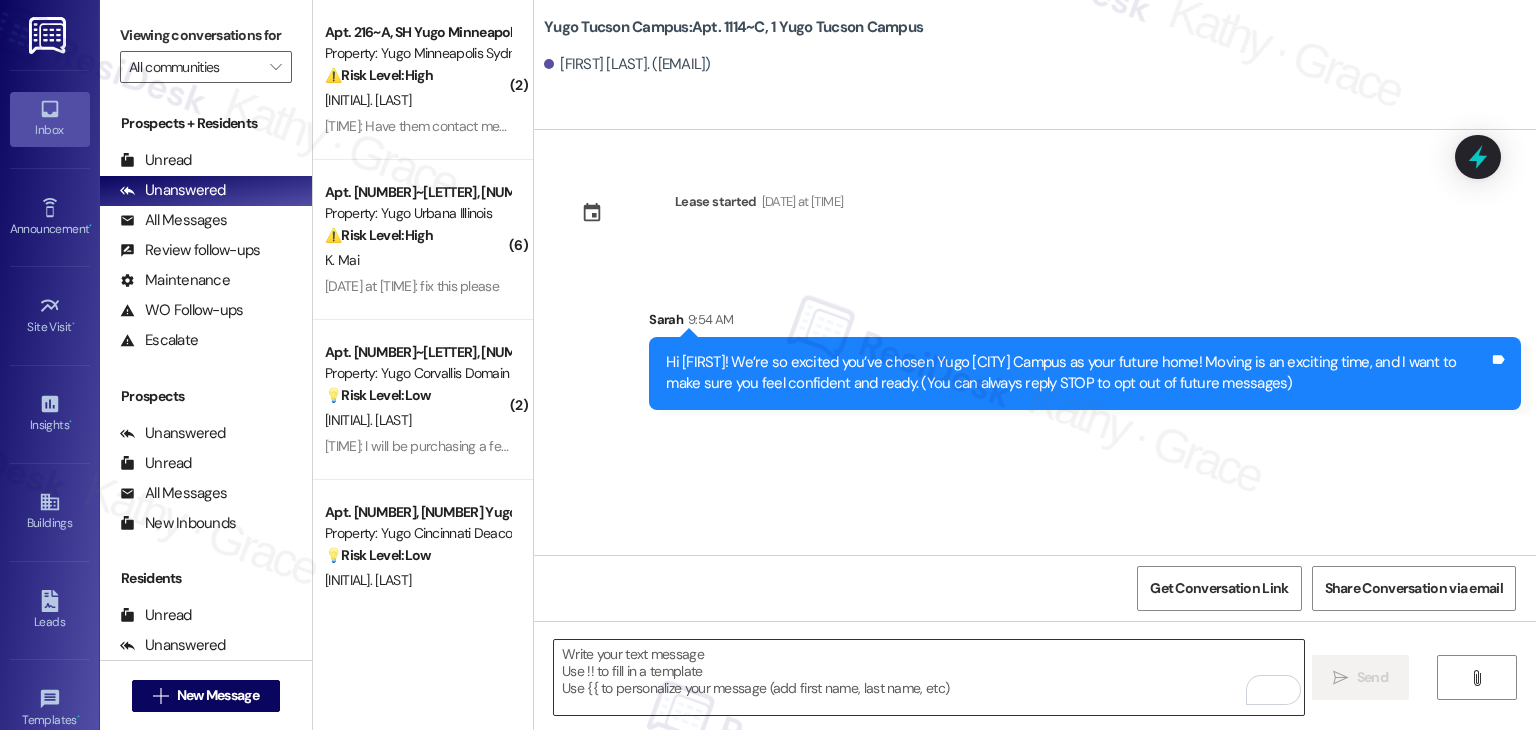 click at bounding box center (928, 677) 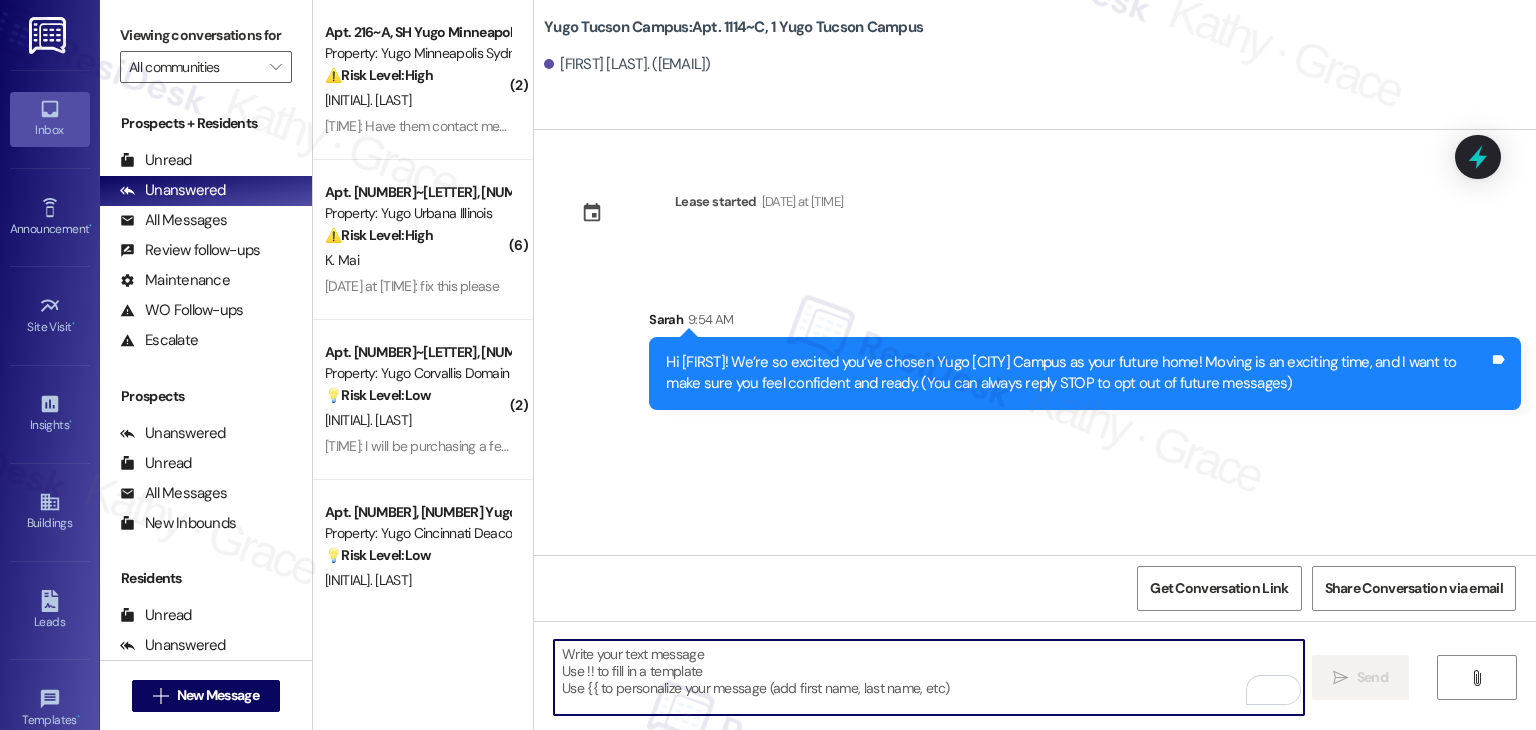 paste on "I’m Sarah from the off-site Resident Support Team. I work with your property’s team to help once you’ve moved in—whether it’s answering questions or assisting with maintenance. I’ll be in touch as your move-in date gets closer!" 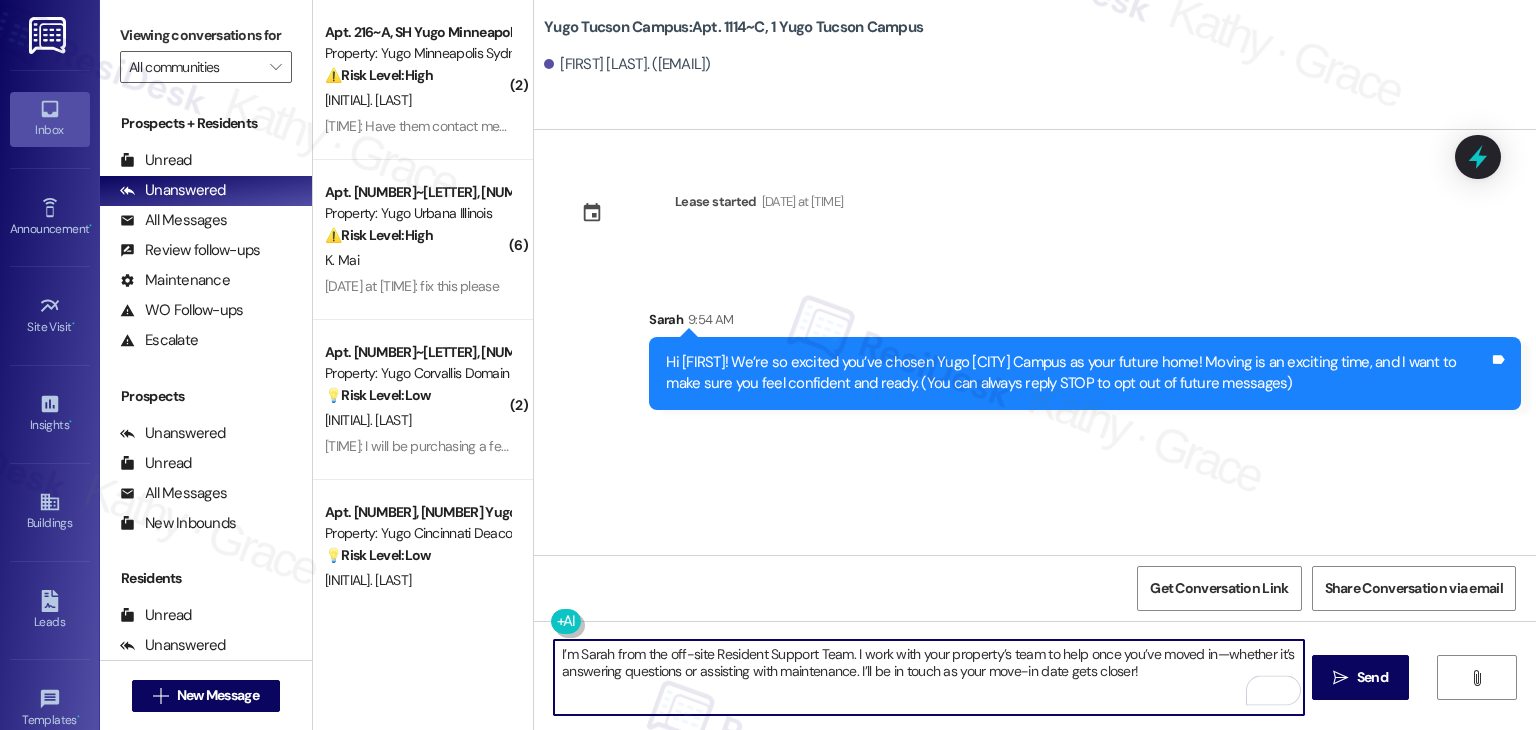 type on "I’m Sarah from the off-site Resident Support Team. I work with your property’s team to help once you’ve moved in—whether it’s answering questions or assisting with maintenance. I’ll be in touch as your move-in date gets closer!" 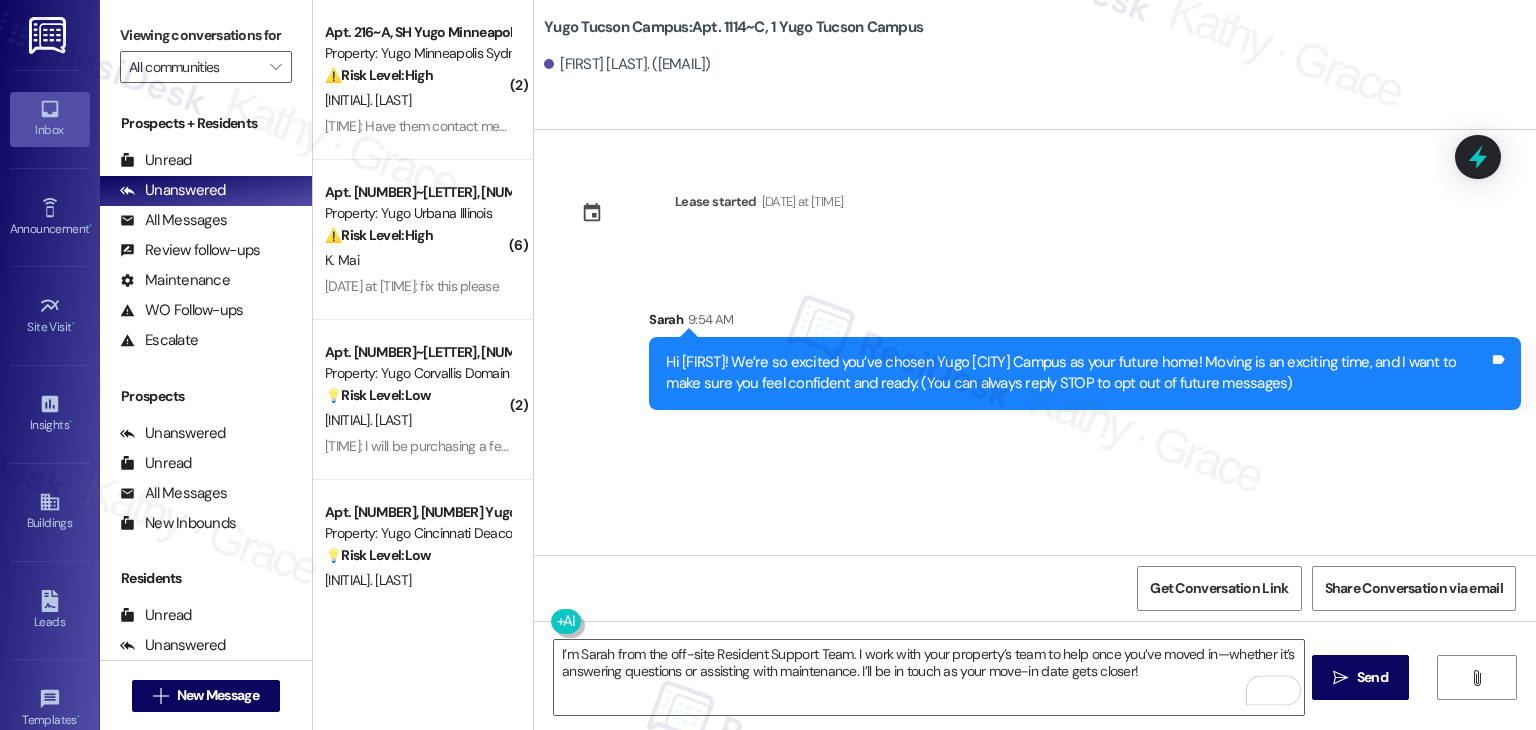 click on "Send" at bounding box center [1372, 677] 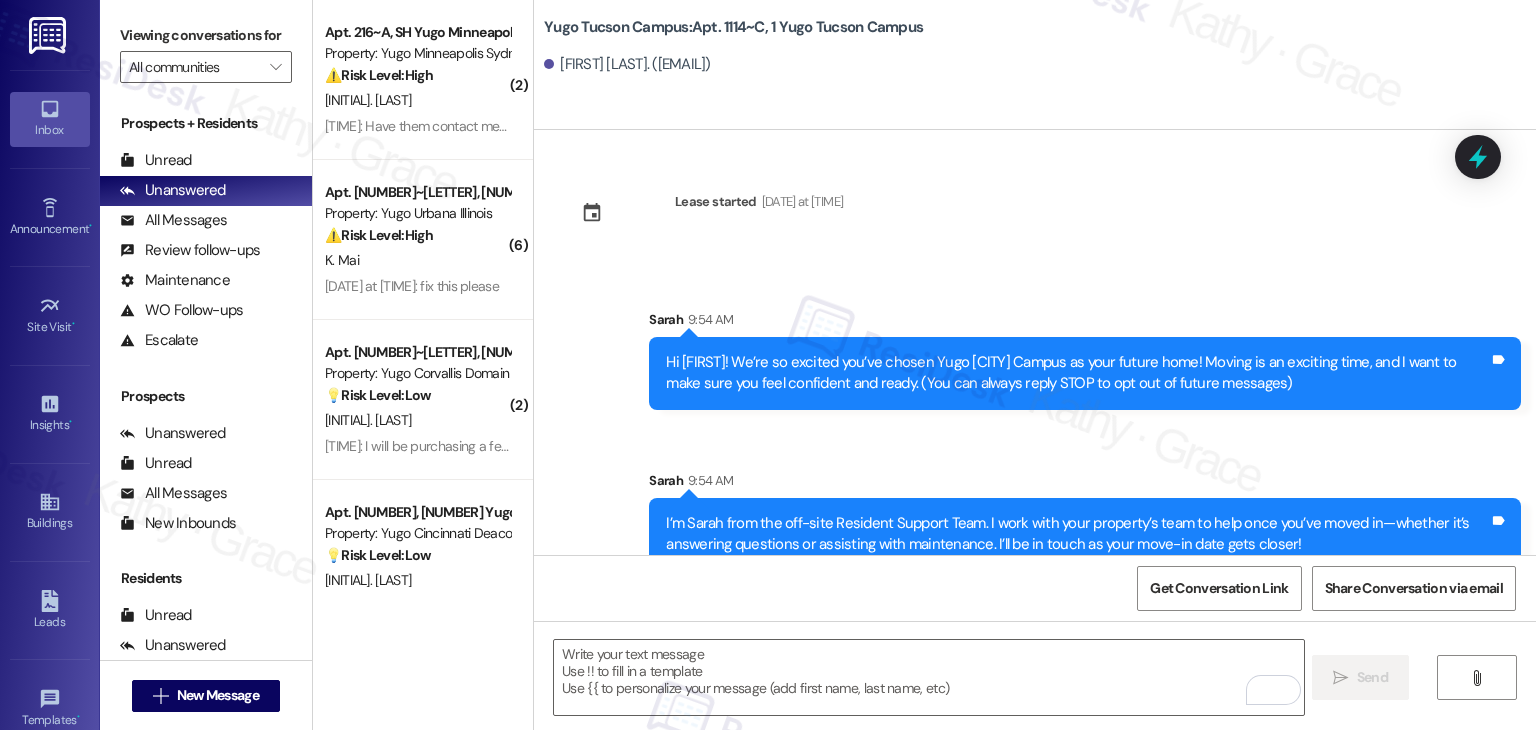 click on "Sent via SMS [NAME] [TIME] Hi [FIRST]! We’re so excited you’ve chosen Yugo [CITY] Campus as your future home! Moving is an exciting time, and I want to make sure you feel confident and ready. (You can always reply STOP to opt out of future messages) Tags and notes Sent via SMS [NAME] [TIME] I’m [NAME] from the off-site Resident Support Team. I work with your property’s team to help once you’ve moved in—whether it’s answering questions or assisting with maintenance. I’ll be in touch as your move-in date gets closer! Tags and notes" at bounding box center [1035, 425] 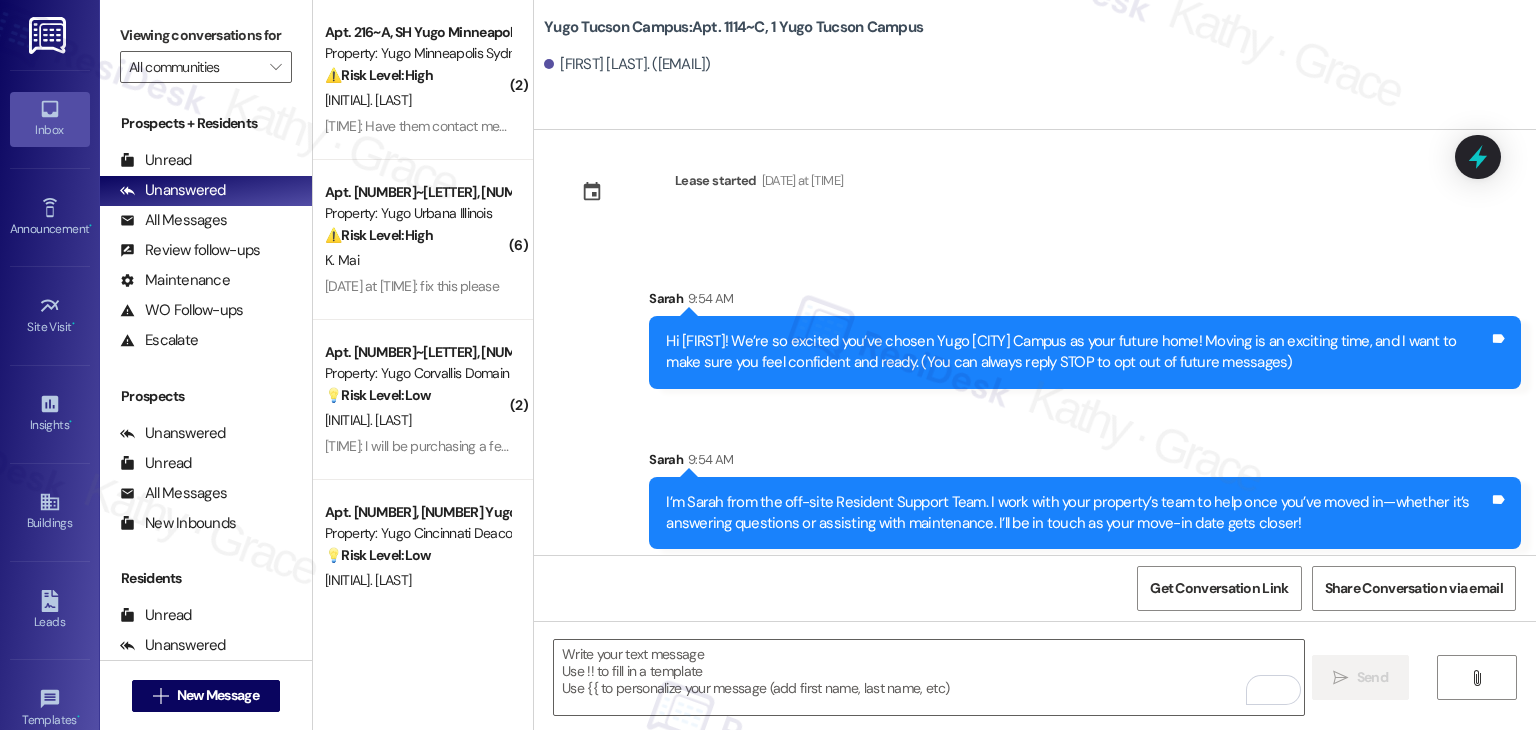 scroll, scrollTop: 32, scrollLeft: 0, axis: vertical 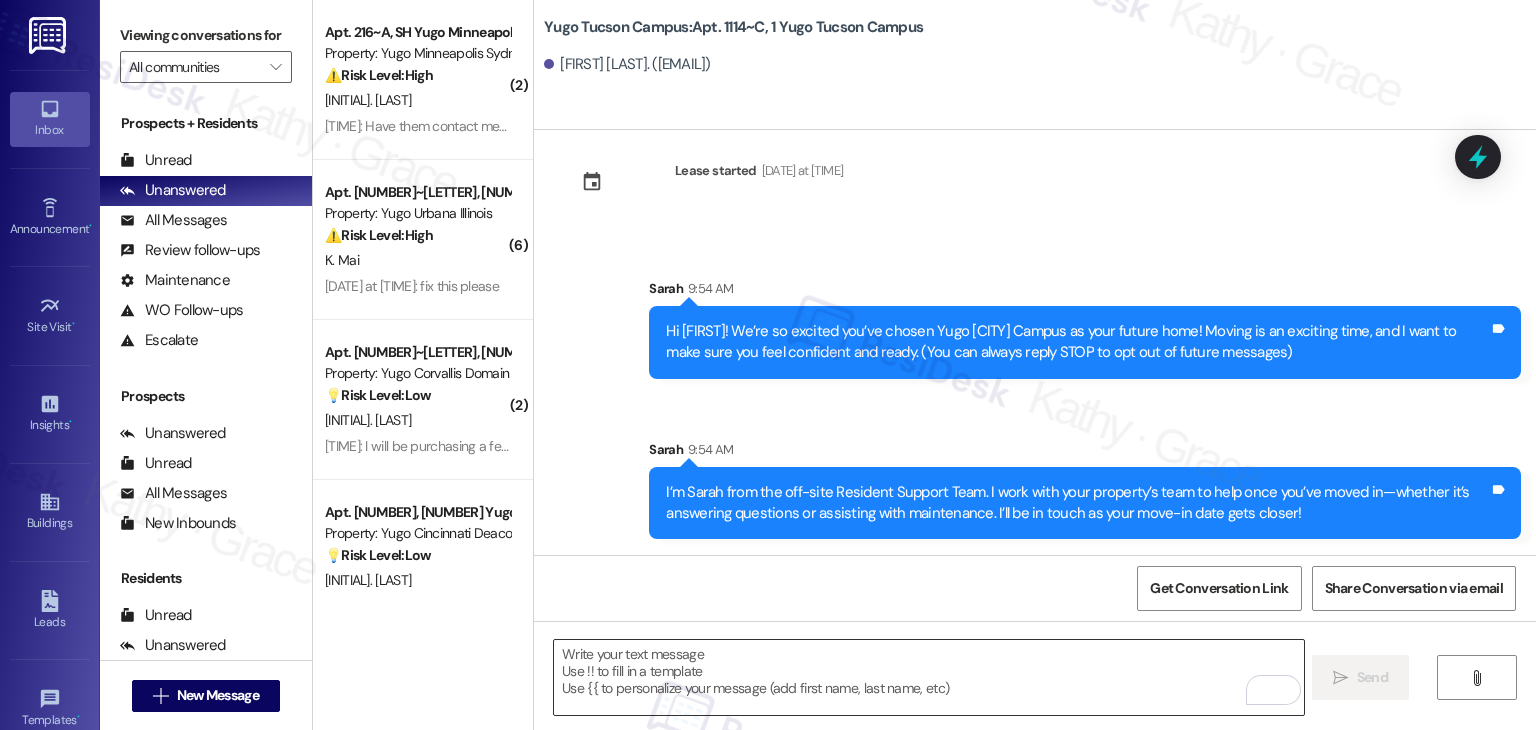 click at bounding box center (928, 677) 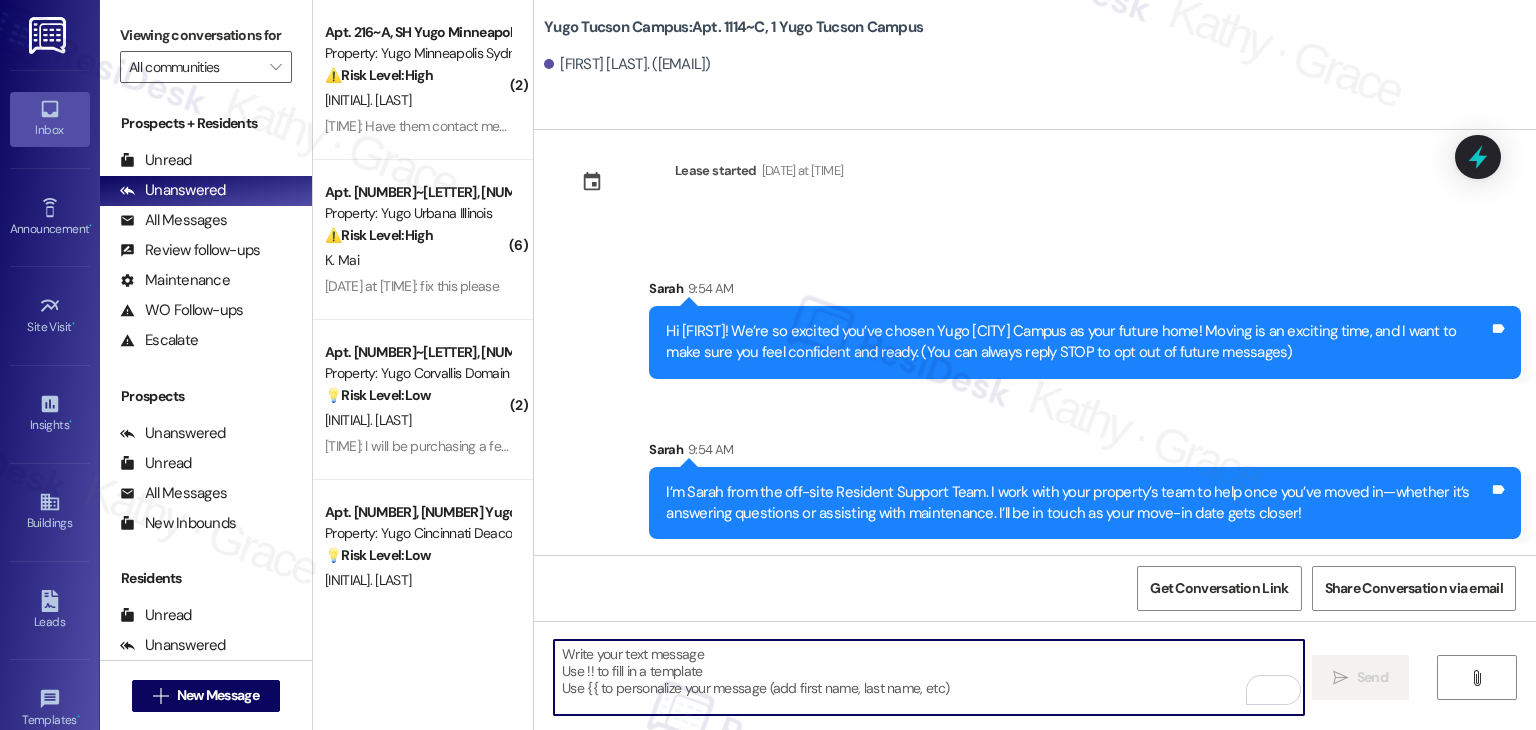paste on "Our team is so excited to see you on move-in day and we're here to help make the move-in process that much smoother. If you have not completed all required items on your Move-In Checklist, please login to your Resident Portal today to complete!" 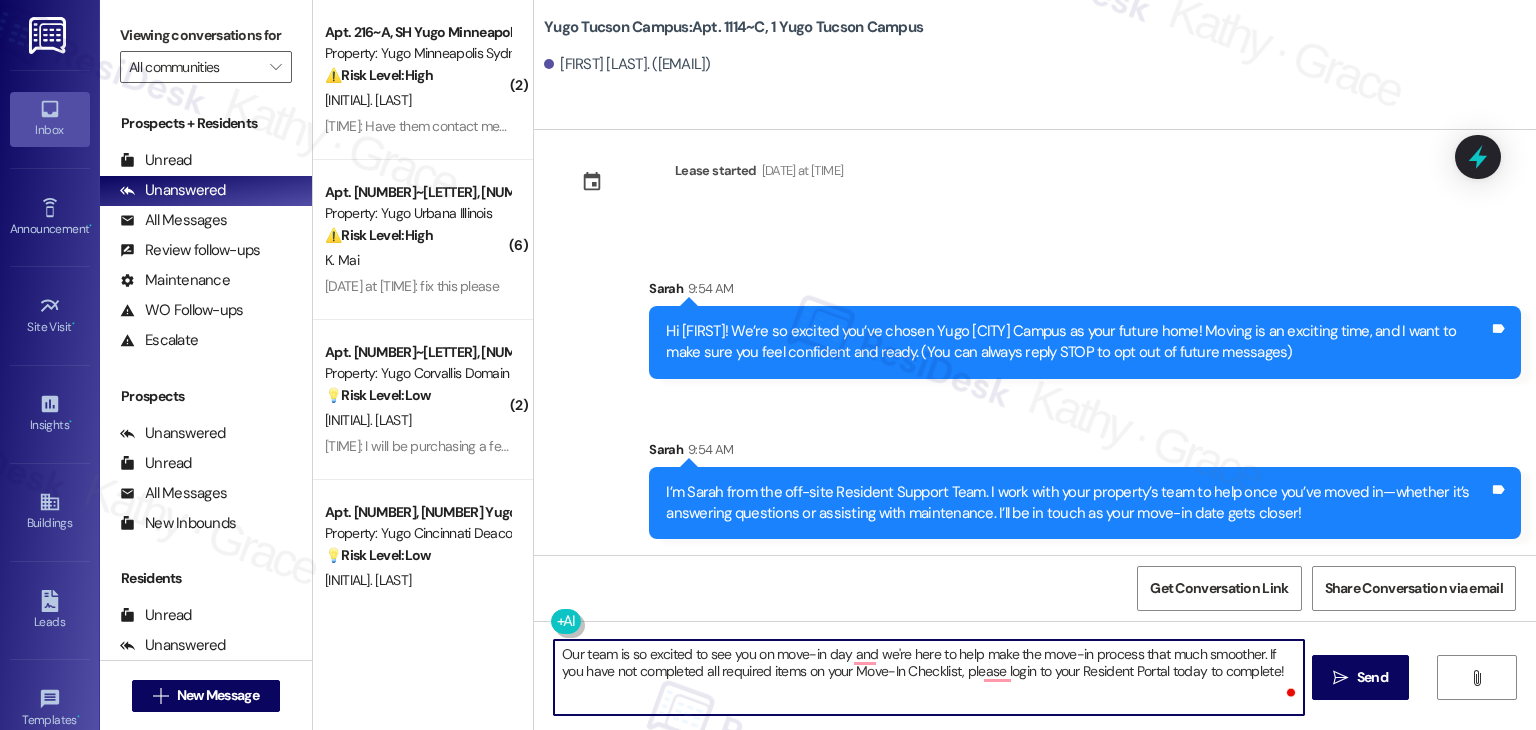 type on "Our team is so excited to see you on move-in day and we're here to help make the move-in process that much smoother. If you have not completed all required items on your Move-In Checklist, please login to your Resident Portal today to complete!" 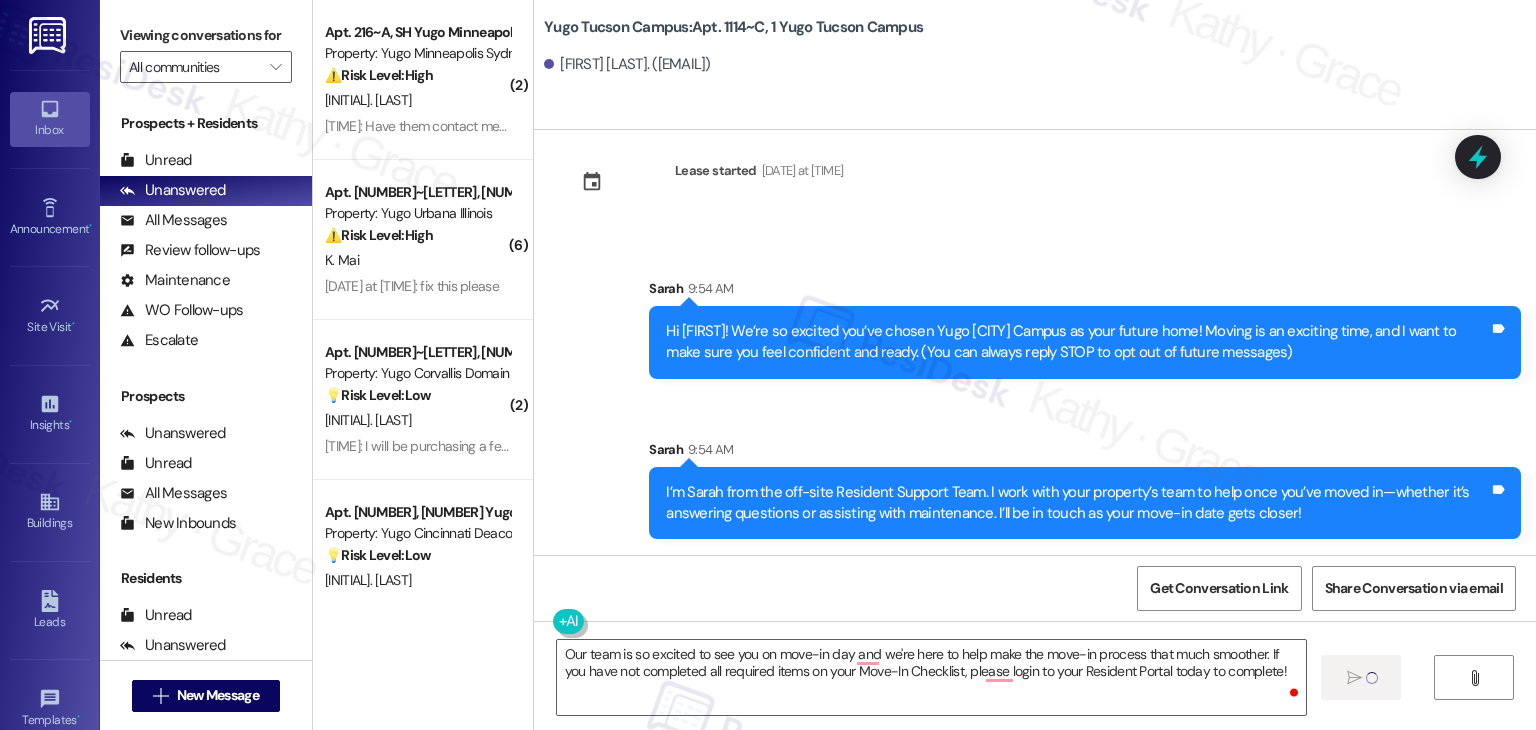 type 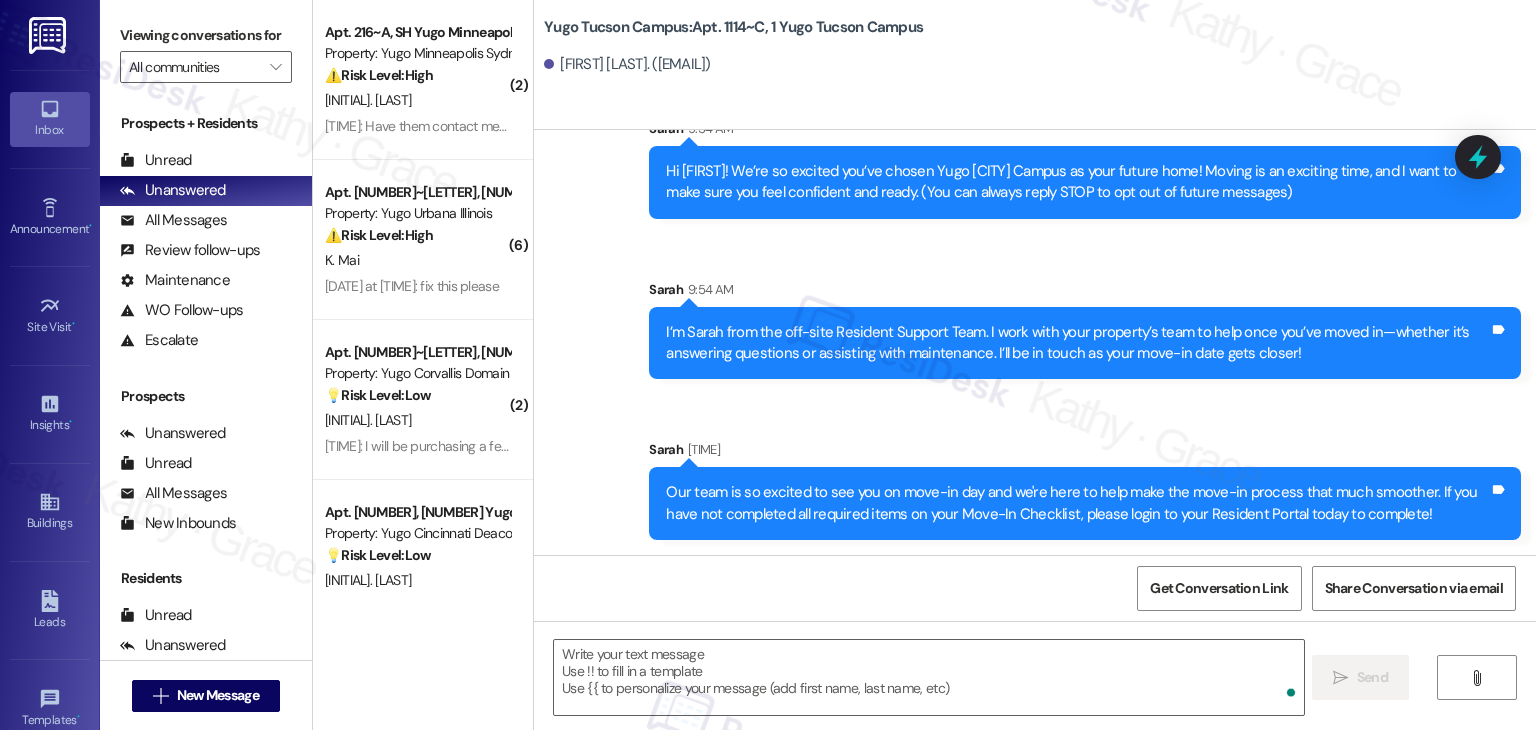 scroll, scrollTop: 192, scrollLeft: 0, axis: vertical 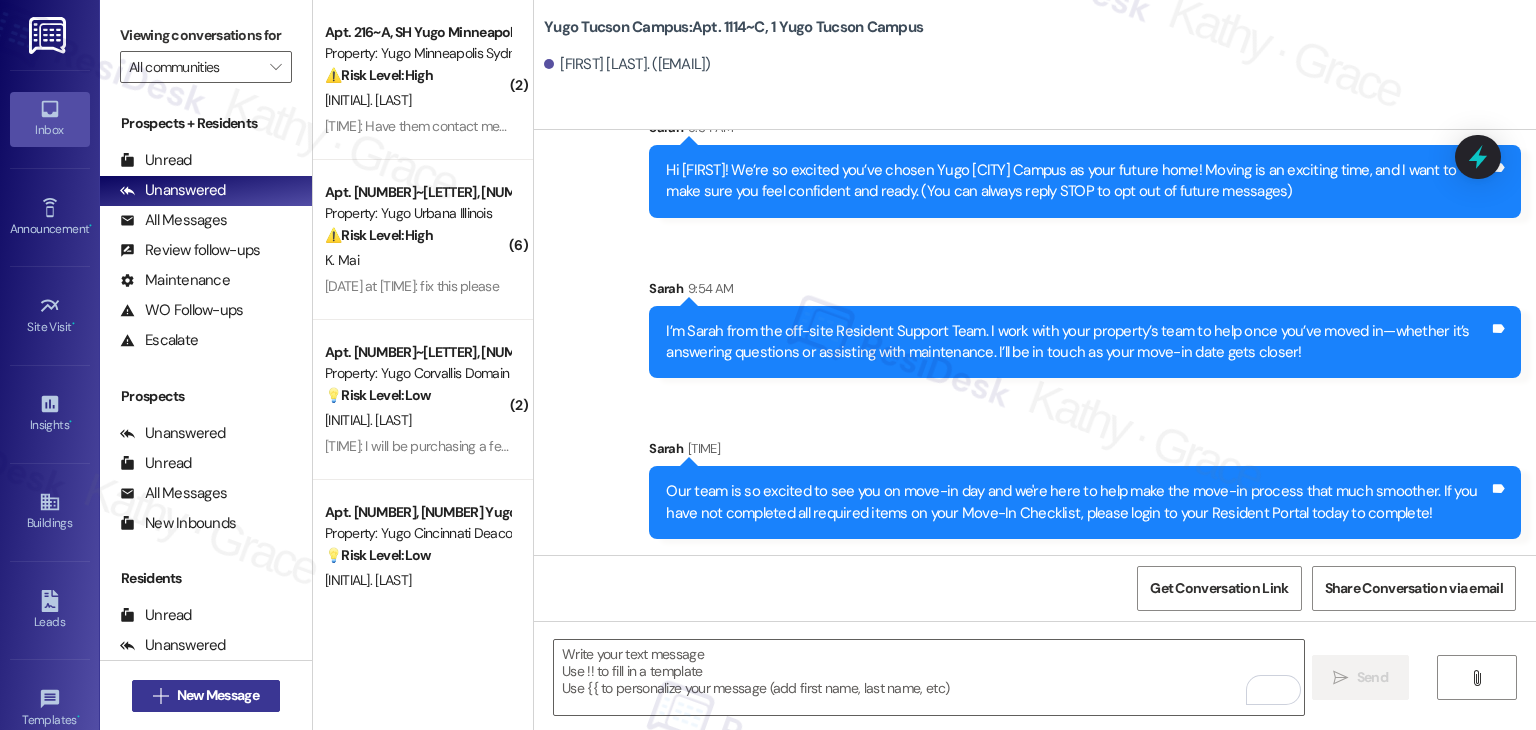 click on "New Message" at bounding box center [218, 695] 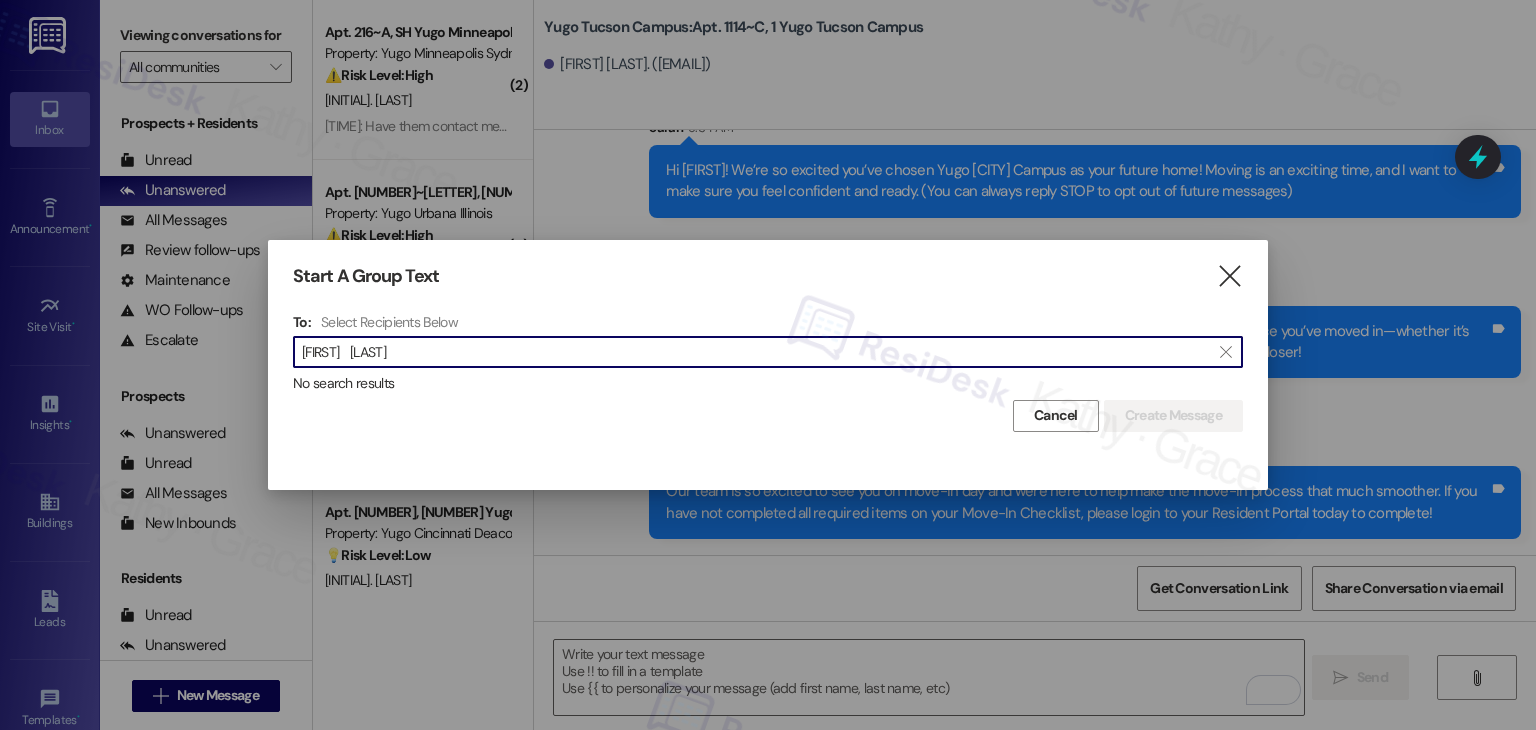 click on "[FIRST]	[LAST]" at bounding box center (756, 352) 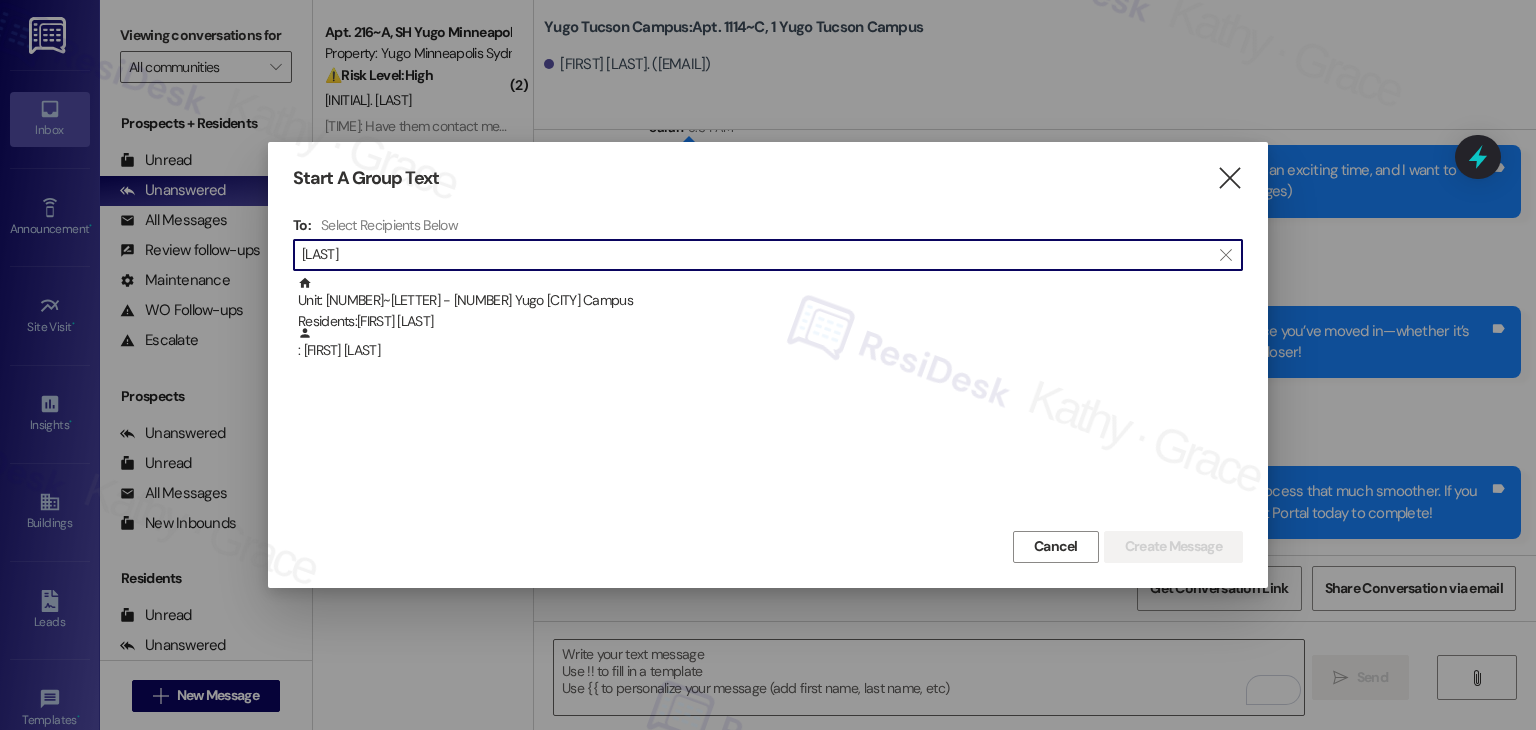 click on "[LAST]" at bounding box center (756, 255) 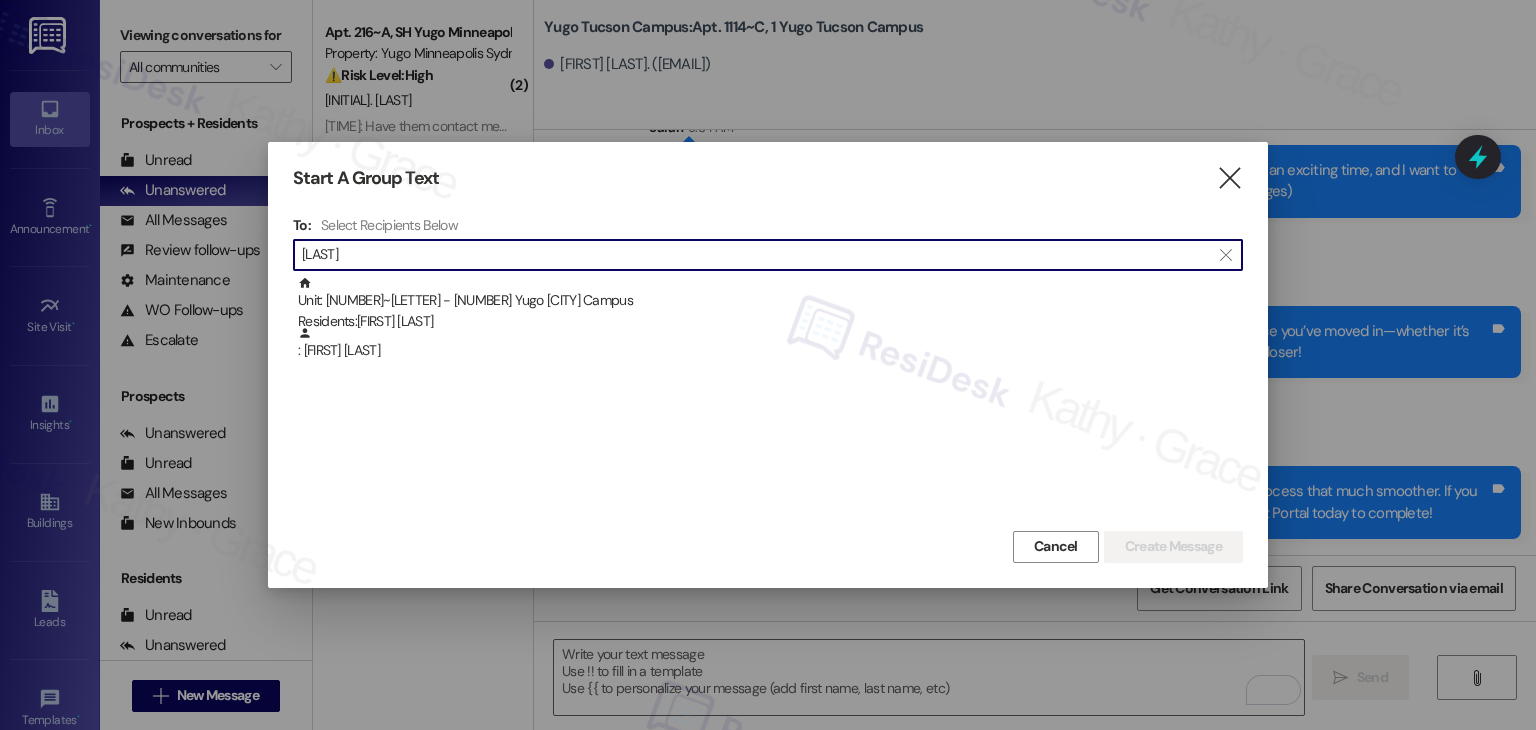 paste on "[FIRST]	[LAST]" 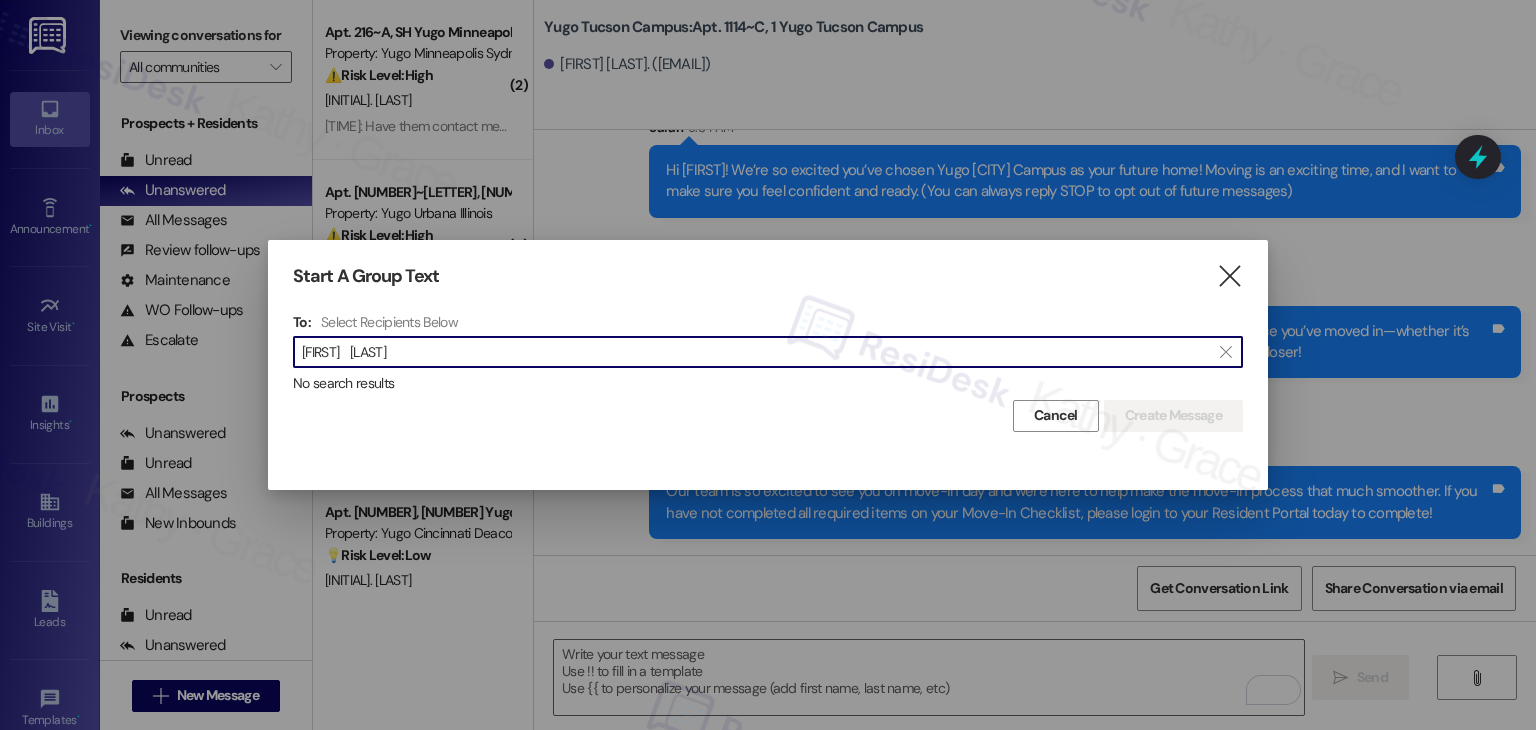 click on "[FIRST]	[LAST]" at bounding box center [756, 352] 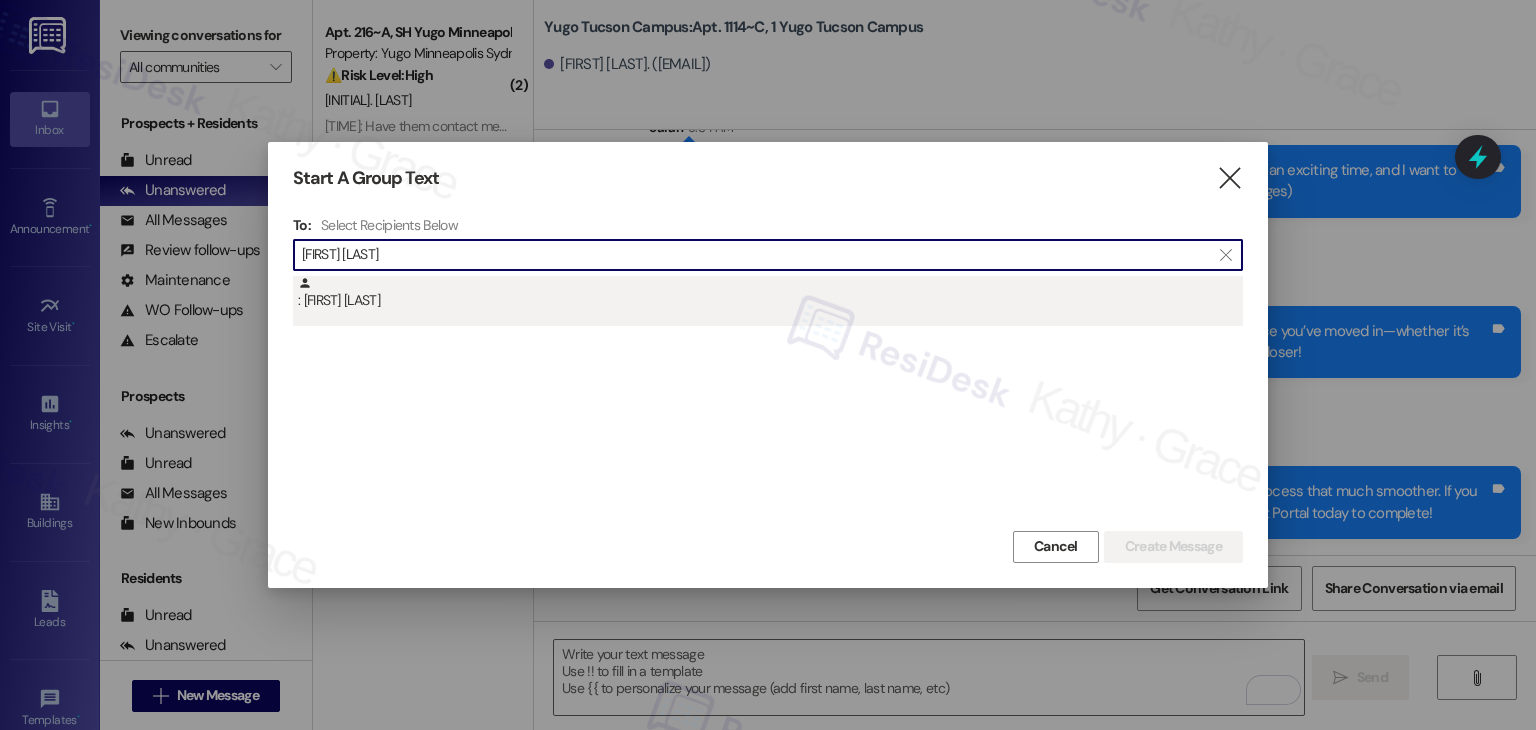 type on "[FIRST] [LAST]" 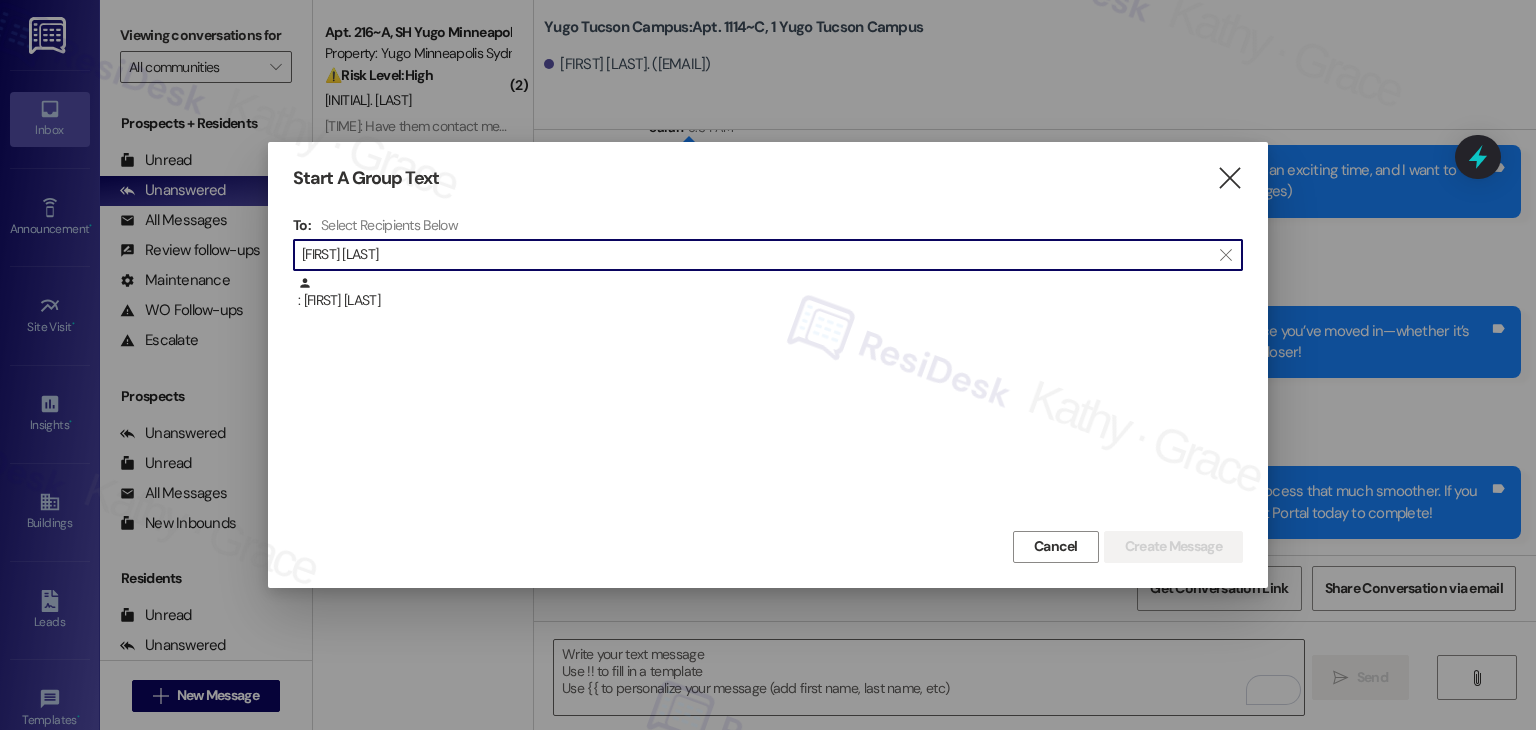 click on ": [FIRST] [LAST]" at bounding box center [770, 293] 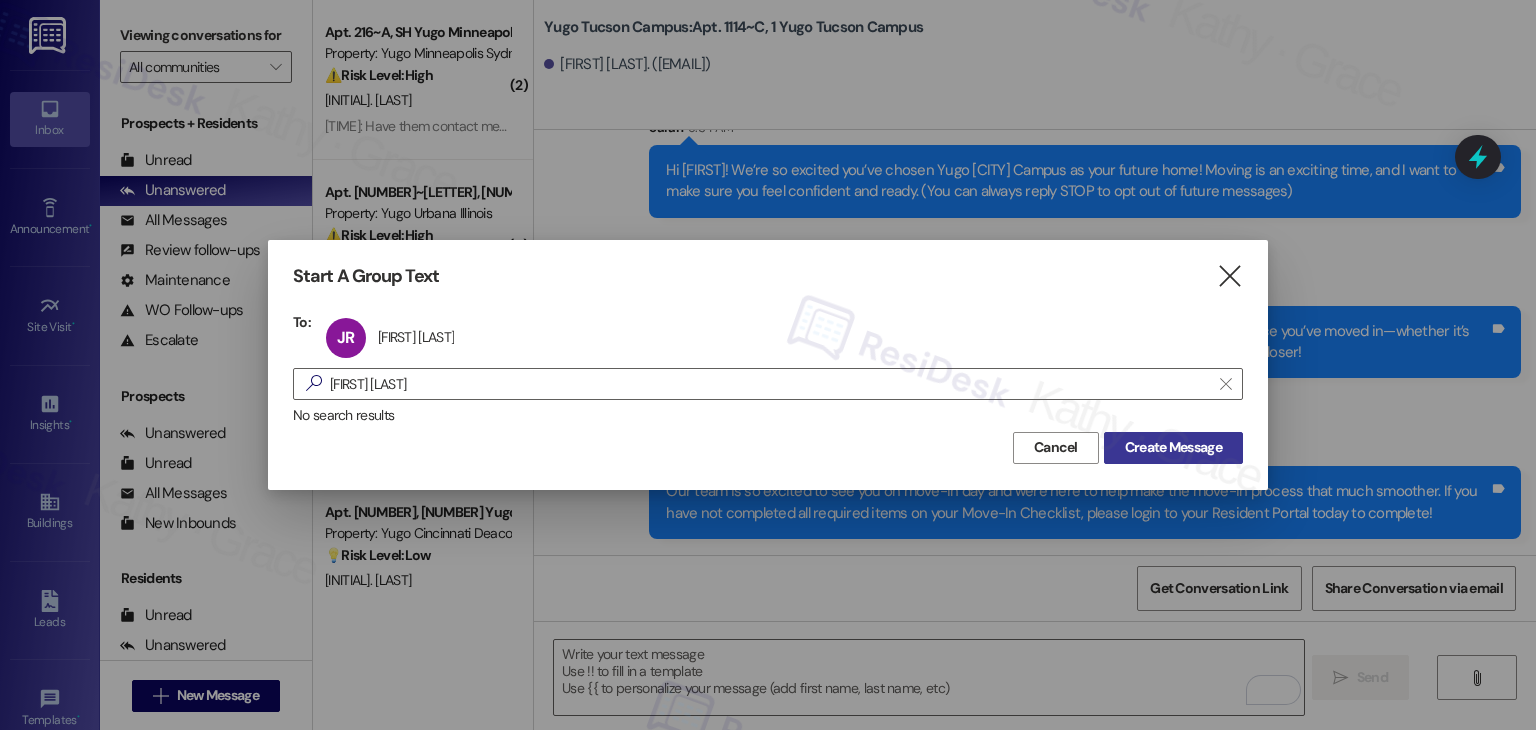 click on "Create Message" at bounding box center [1173, 447] 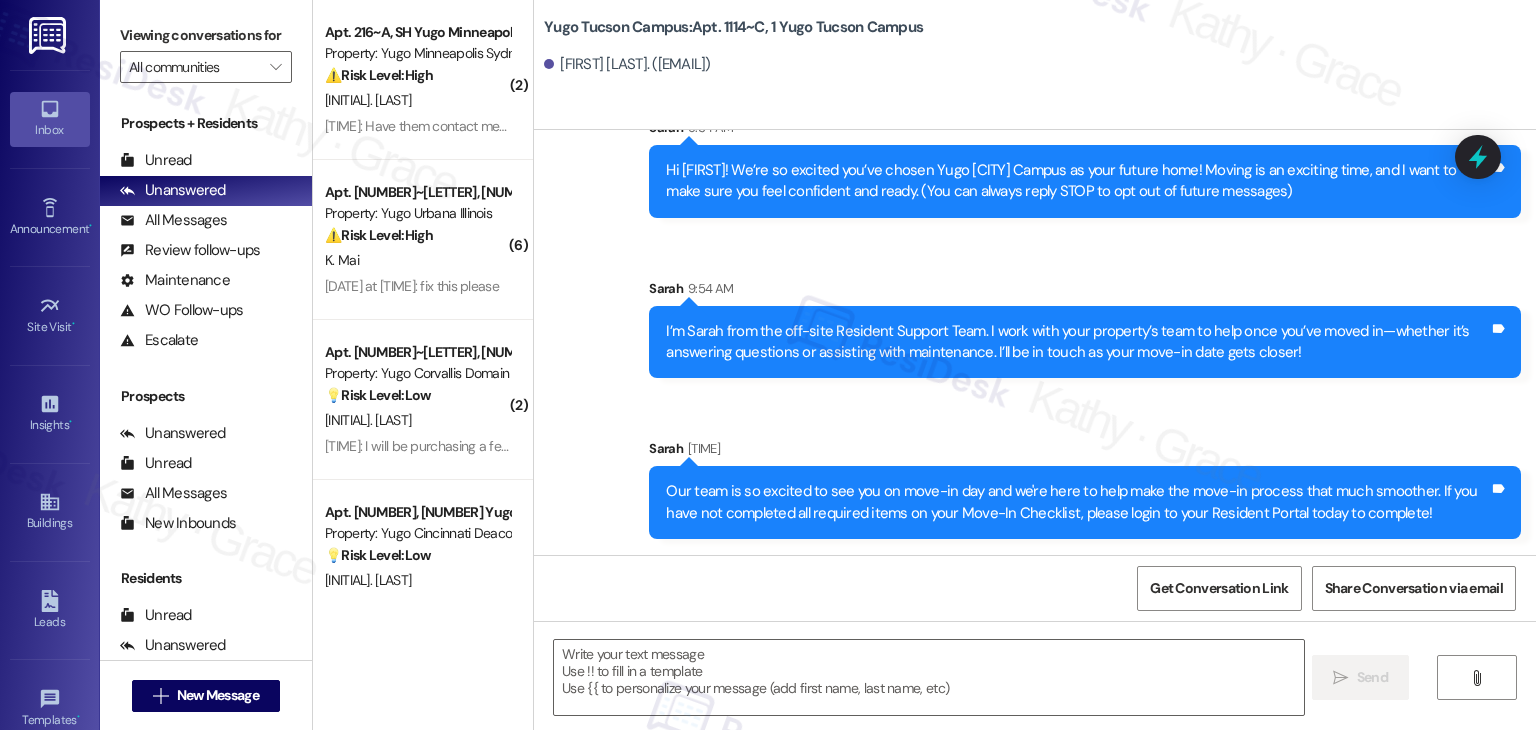 type on "Fetching suggested responses. Please feel free to read through the conversation in the meantime." 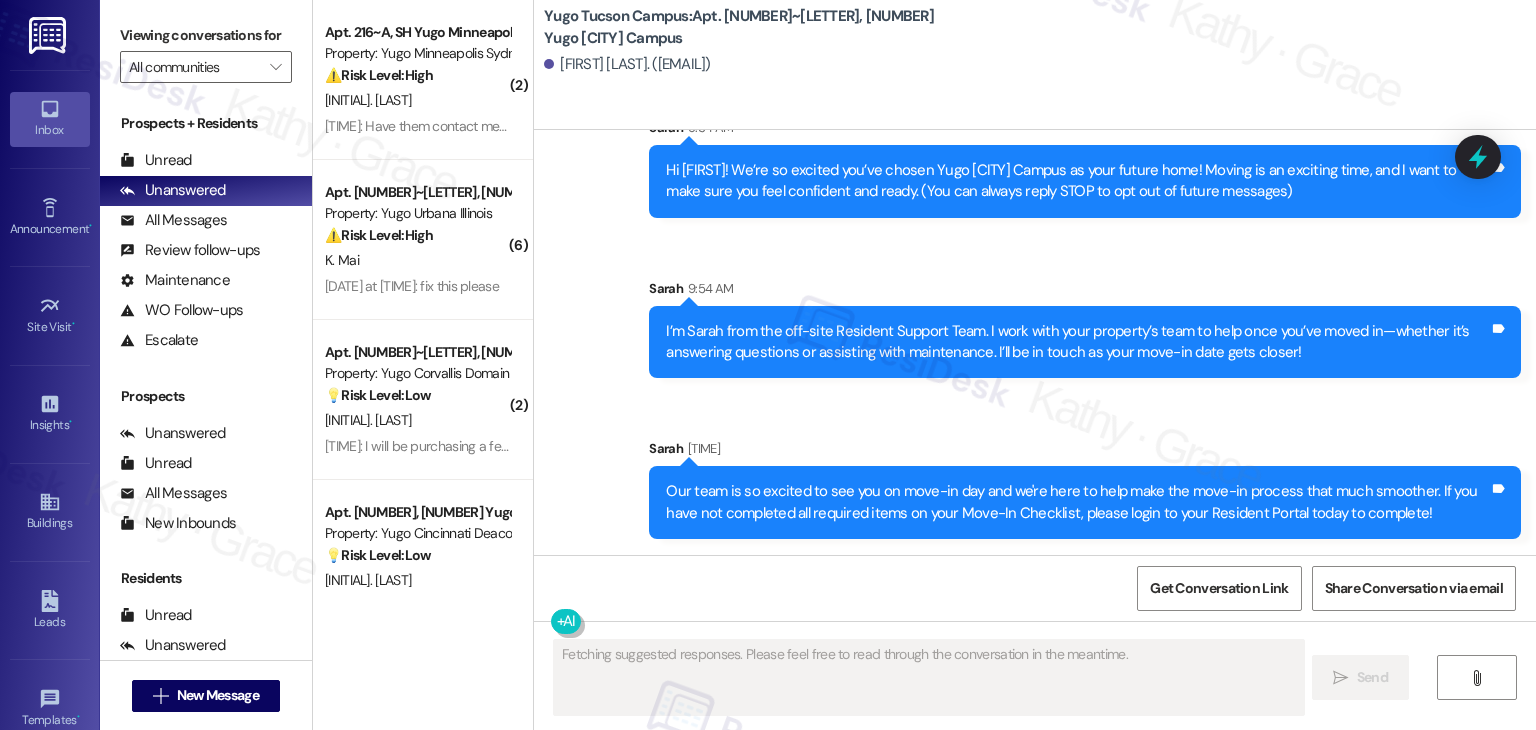 scroll, scrollTop: 0, scrollLeft: 0, axis: both 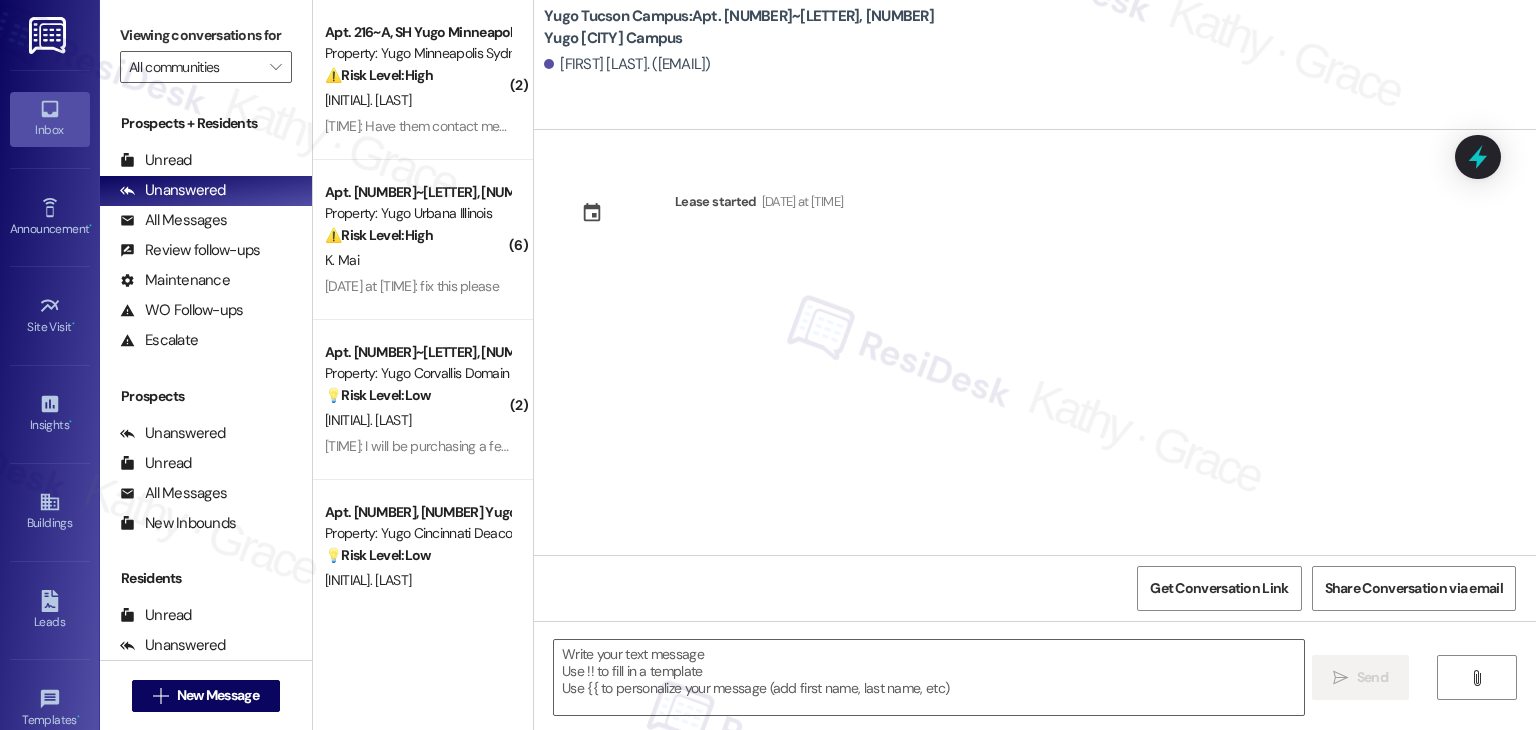 click on "Lease started [DATE] at [TIME]" at bounding box center [1035, 342] 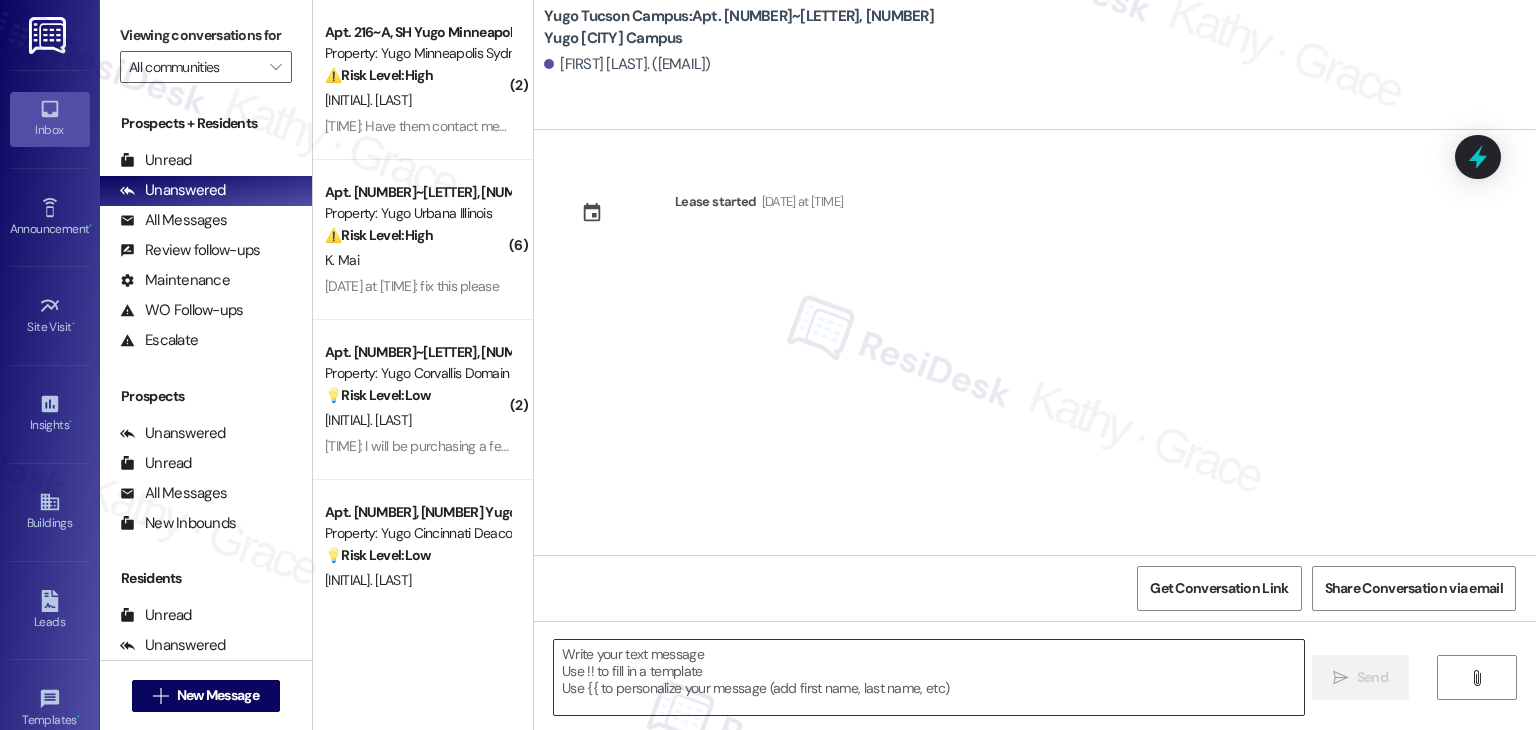 click at bounding box center (928, 677) 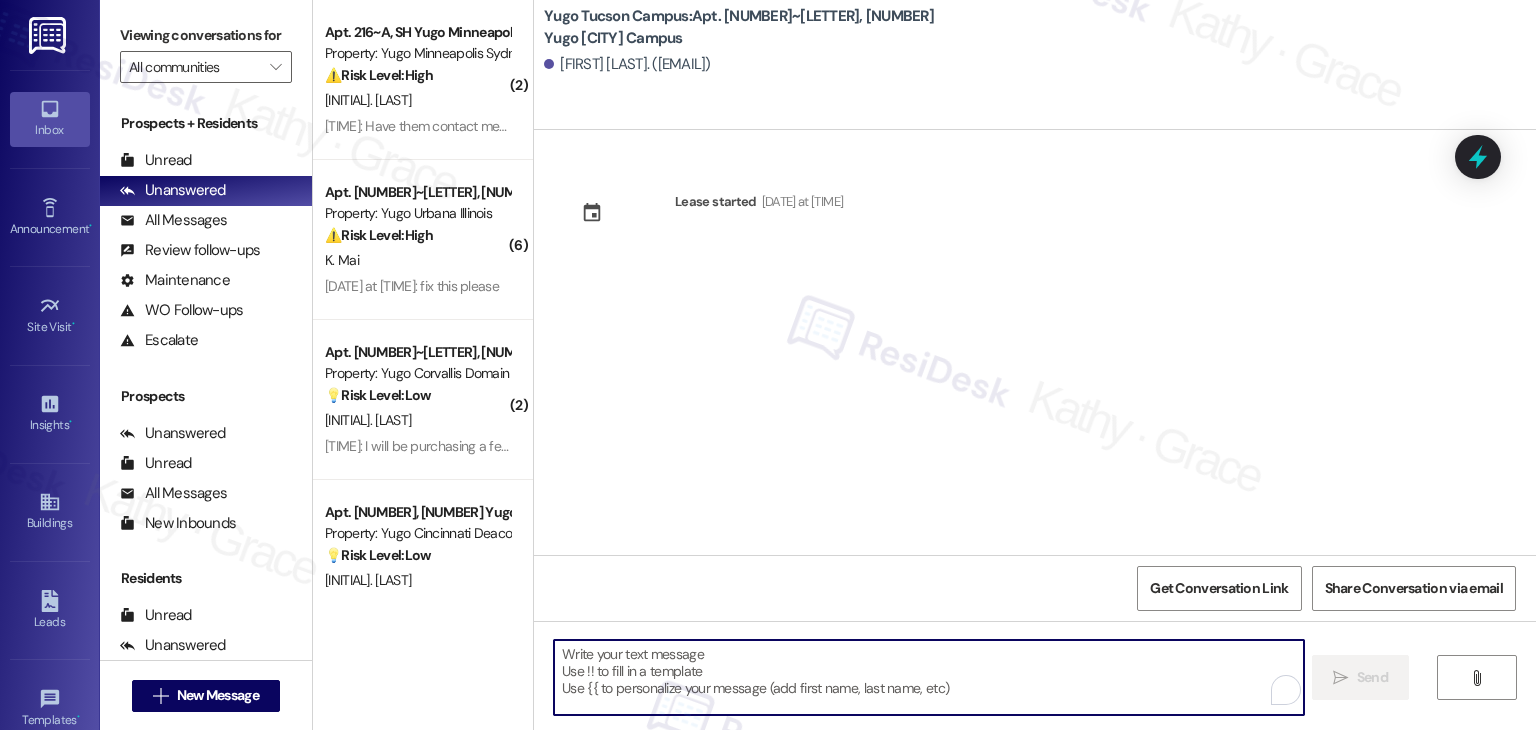 paste on "Hi {{first_name}}! We’re so excited you’ve chosen {{property}} as your future home! Moving is an exciting time, and I want to make sure you feel confident and ready." 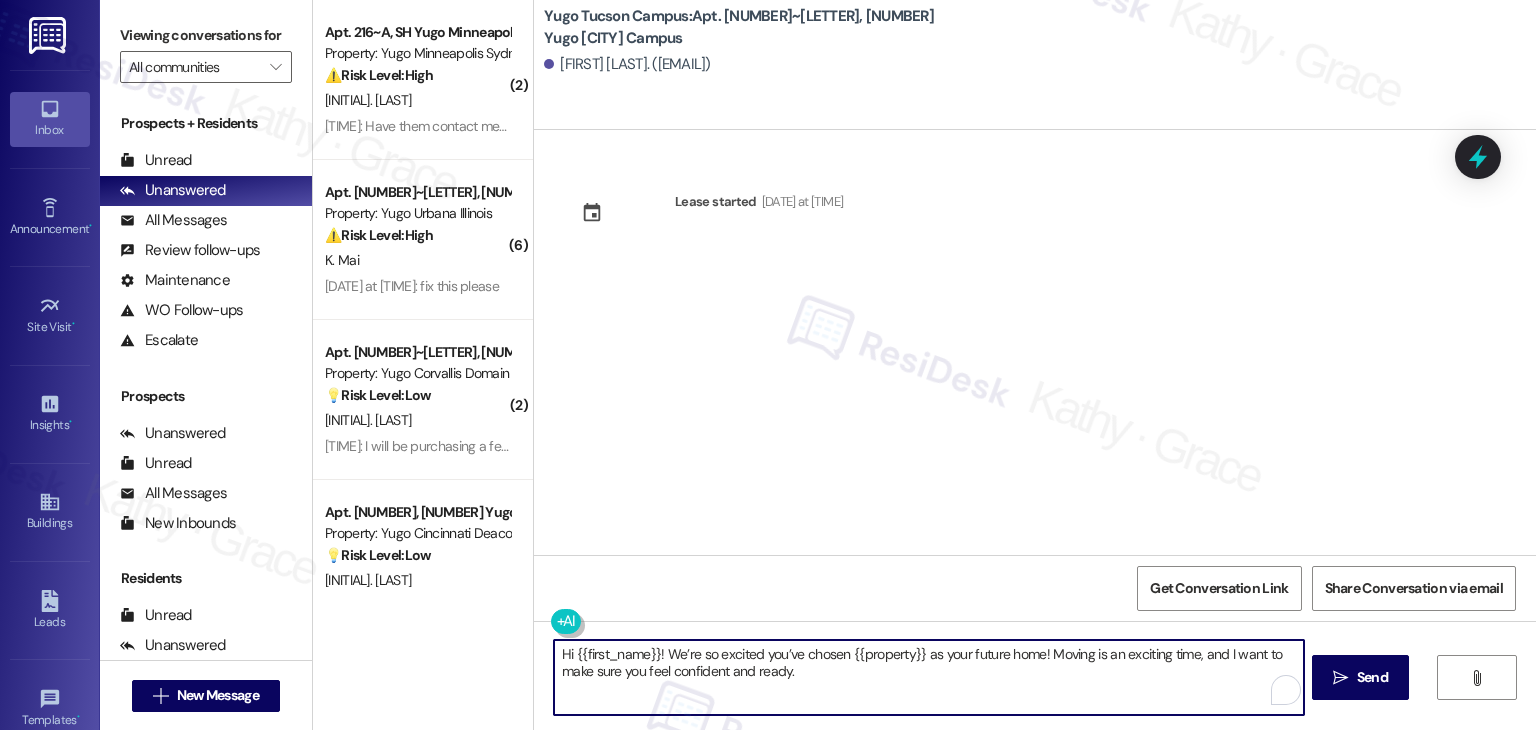 type on "Hi {{first_name}}! We’re so excited you’ve chosen {{property}} as your future home! Moving is an exciting time, and I want to make sure you feel confident and ready." 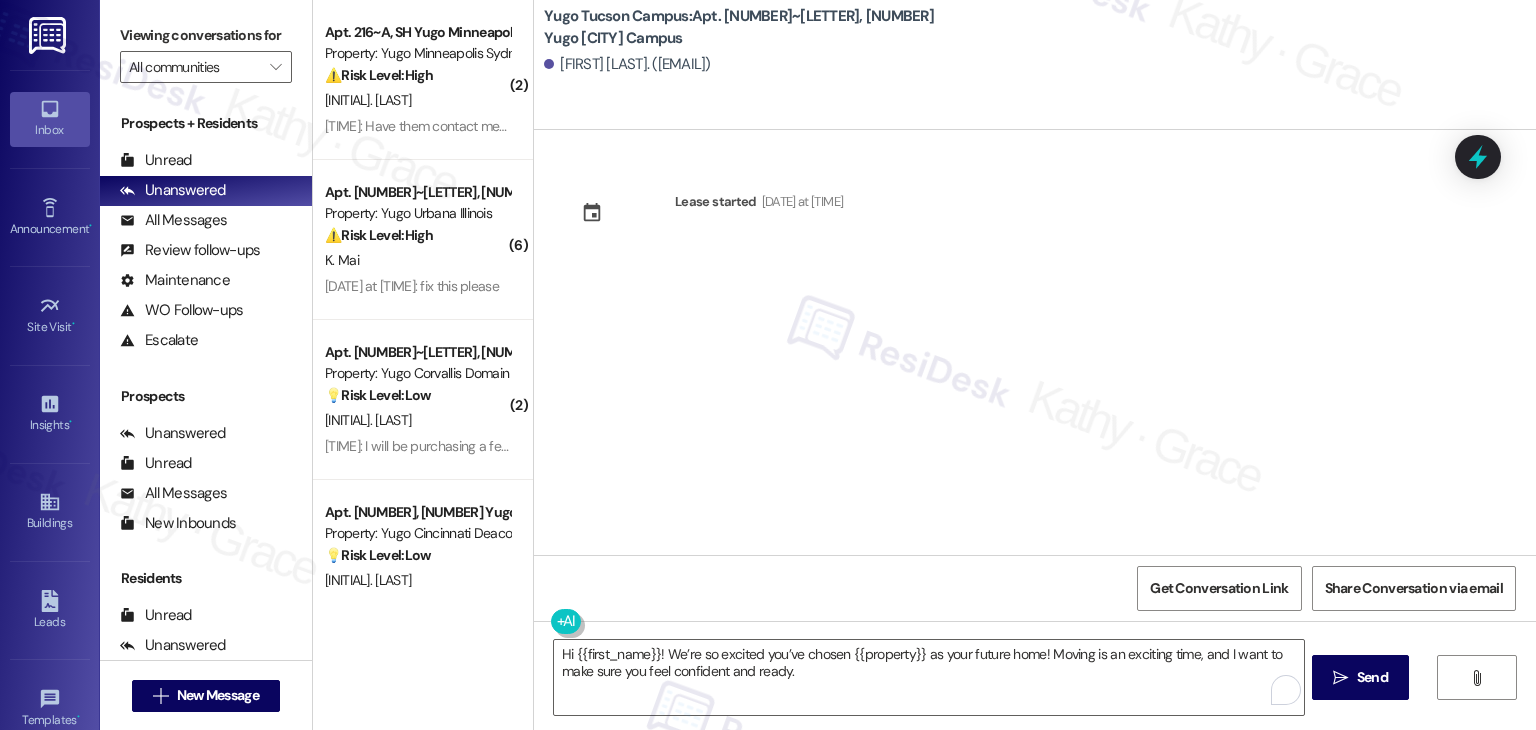 click on "Lease started [DATE] at [TIME]" at bounding box center [1035, 342] 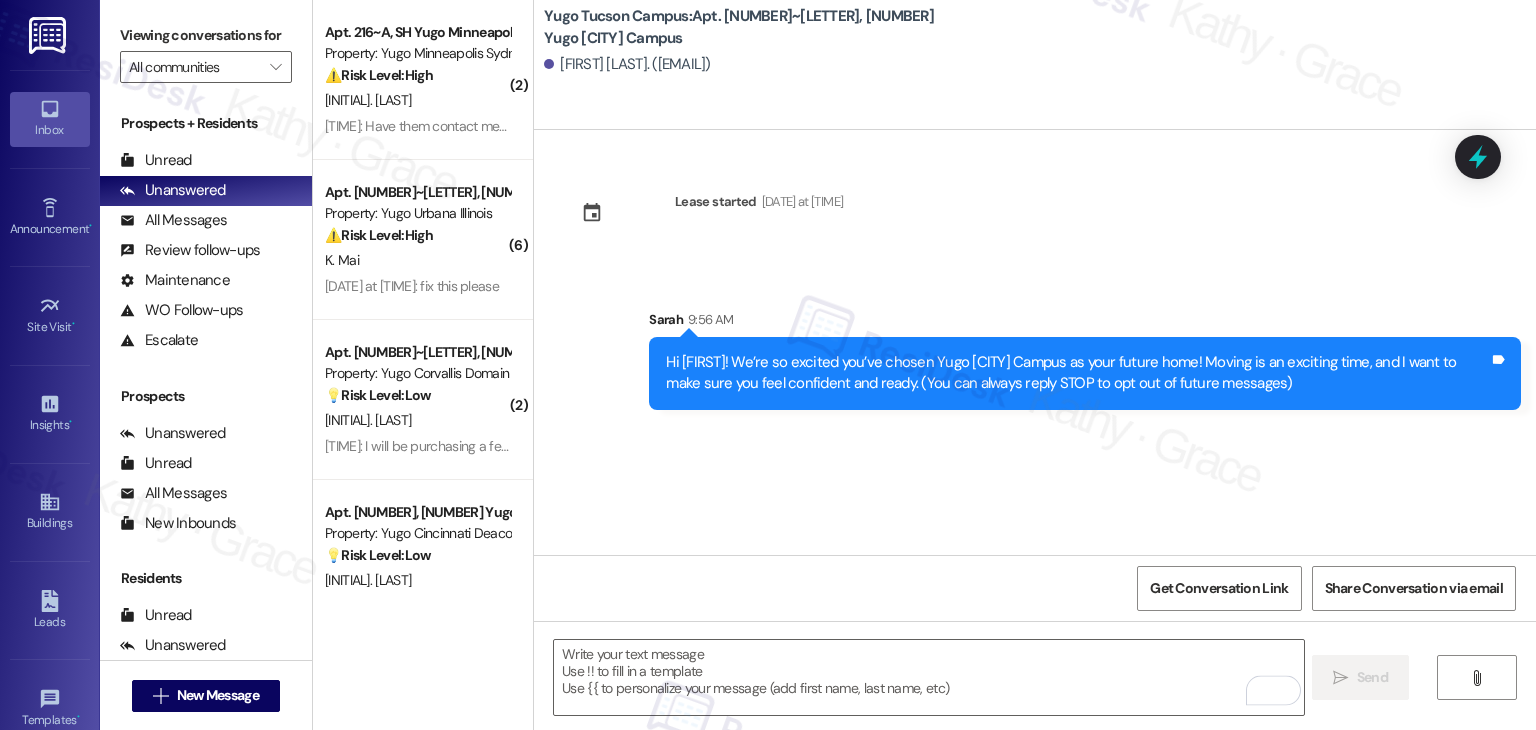 click on "Sent via SMS [NAME] [TIME] Hi [FIRST]! We’re so excited you’ve chosen Yugo [CITY] Campus as your future home! Moving is an exciting time, and I want to make sure you feel confident and ready. (You can always reply STOP to opt out of future messages) Tags and notes" at bounding box center (1085, 359) 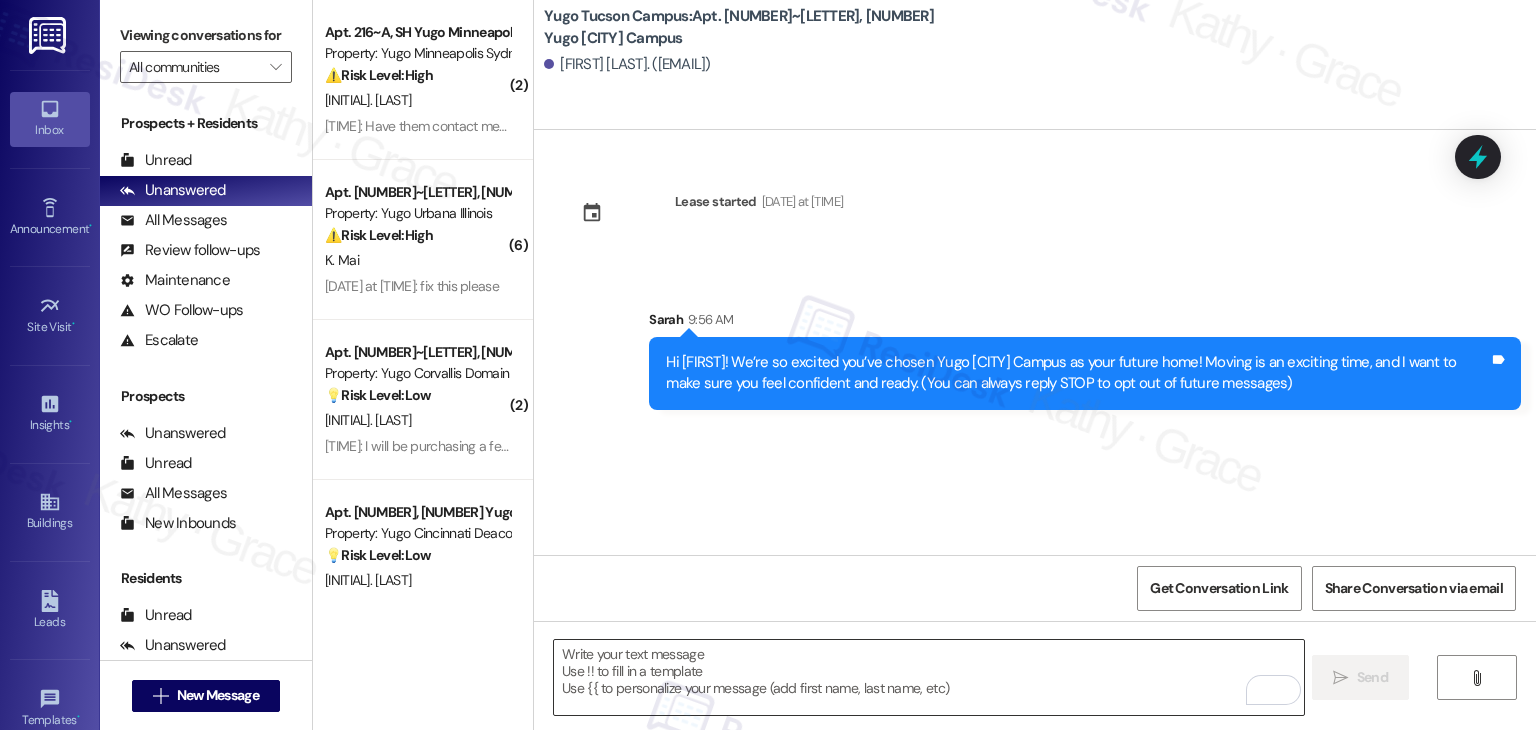 click at bounding box center (928, 677) 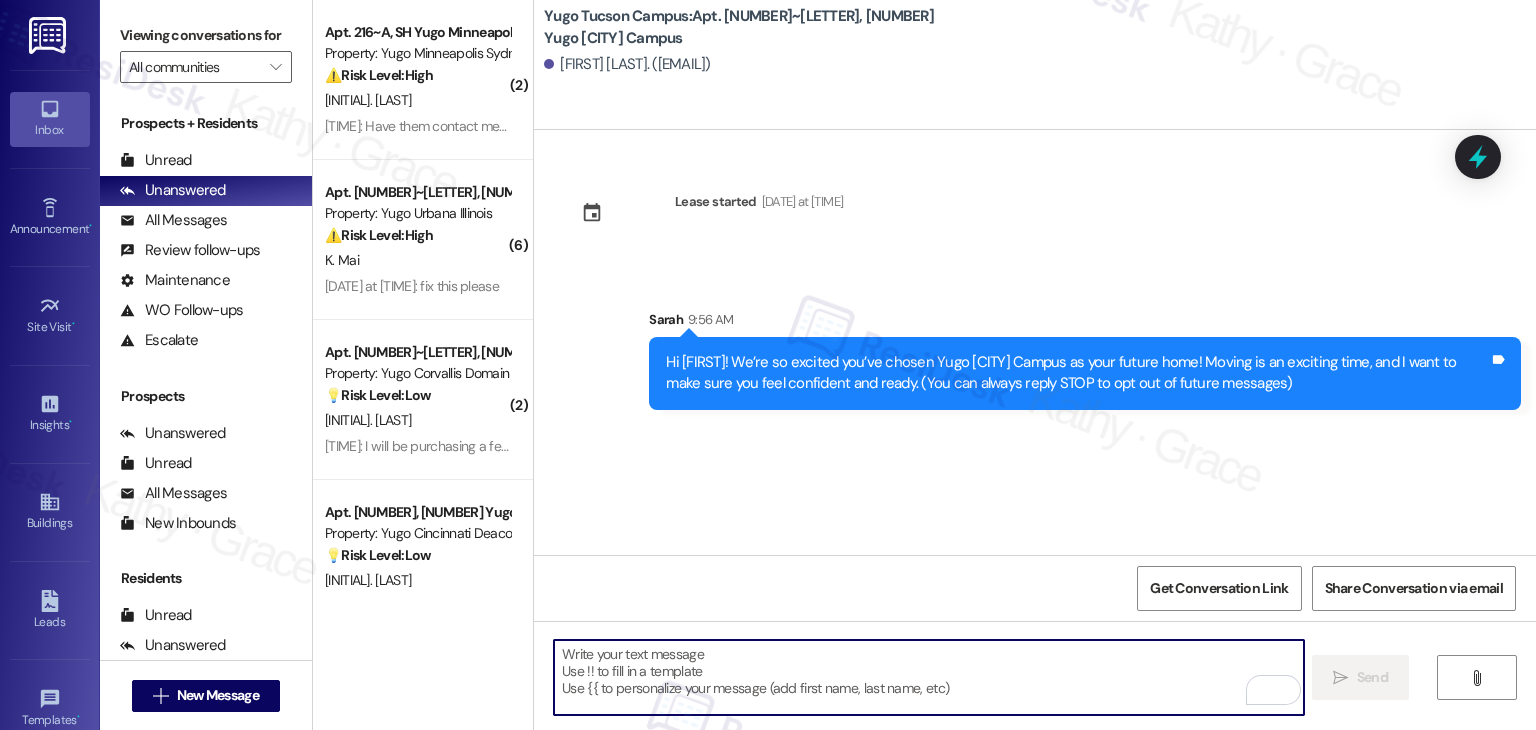 paste on "I’m Sarah from the off-site Resident Support Team. I work with your property’s team to help once you’ve moved in—whether it’s answering questions or assisting with maintenance. I’ll be in touch as your move-in date gets closer!" 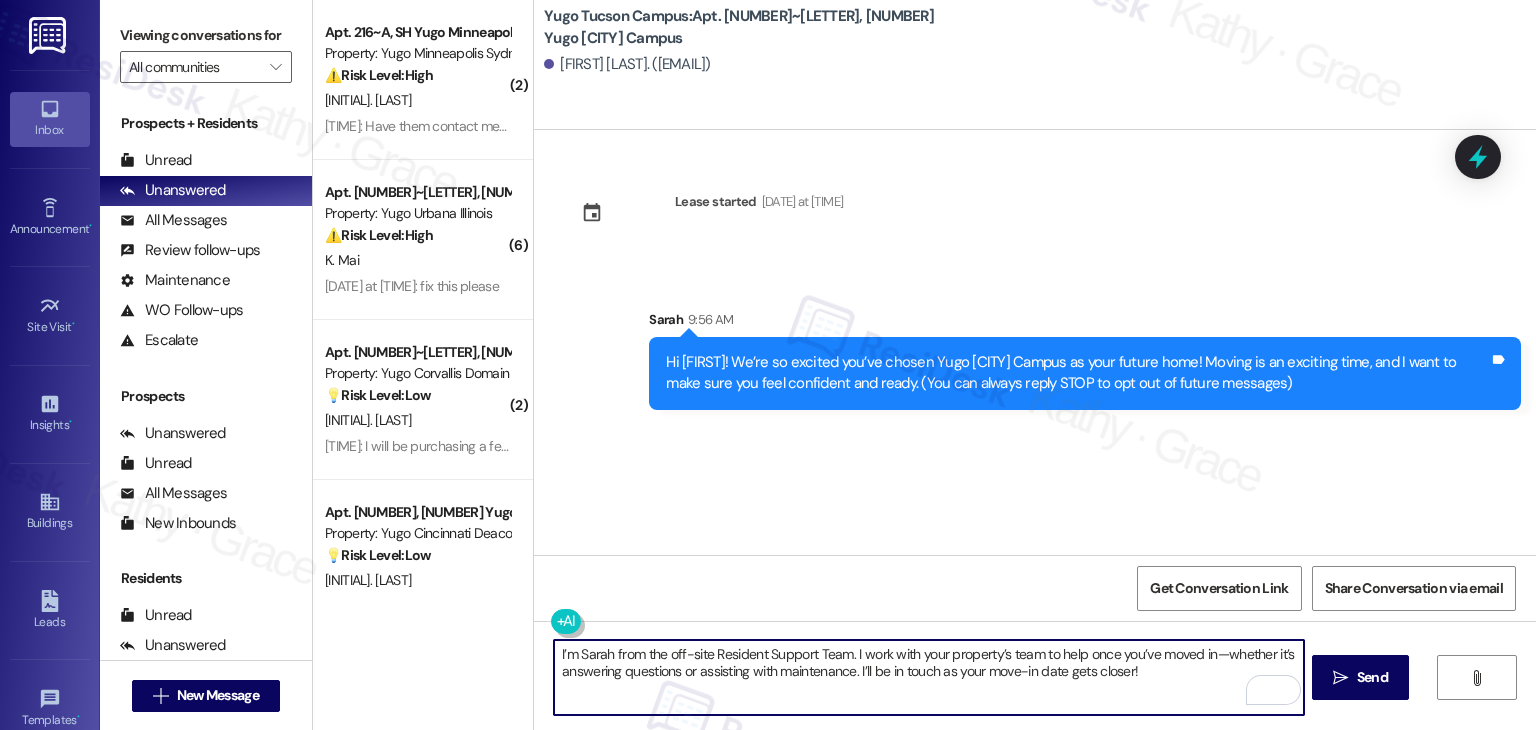 type on "I’m Sarah from the off-site Resident Support Team. I work with your property’s team to help once you’ve moved in—whether it’s answering questions or assisting with maintenance. I’ll be in touch as your move-in date gets closer!" 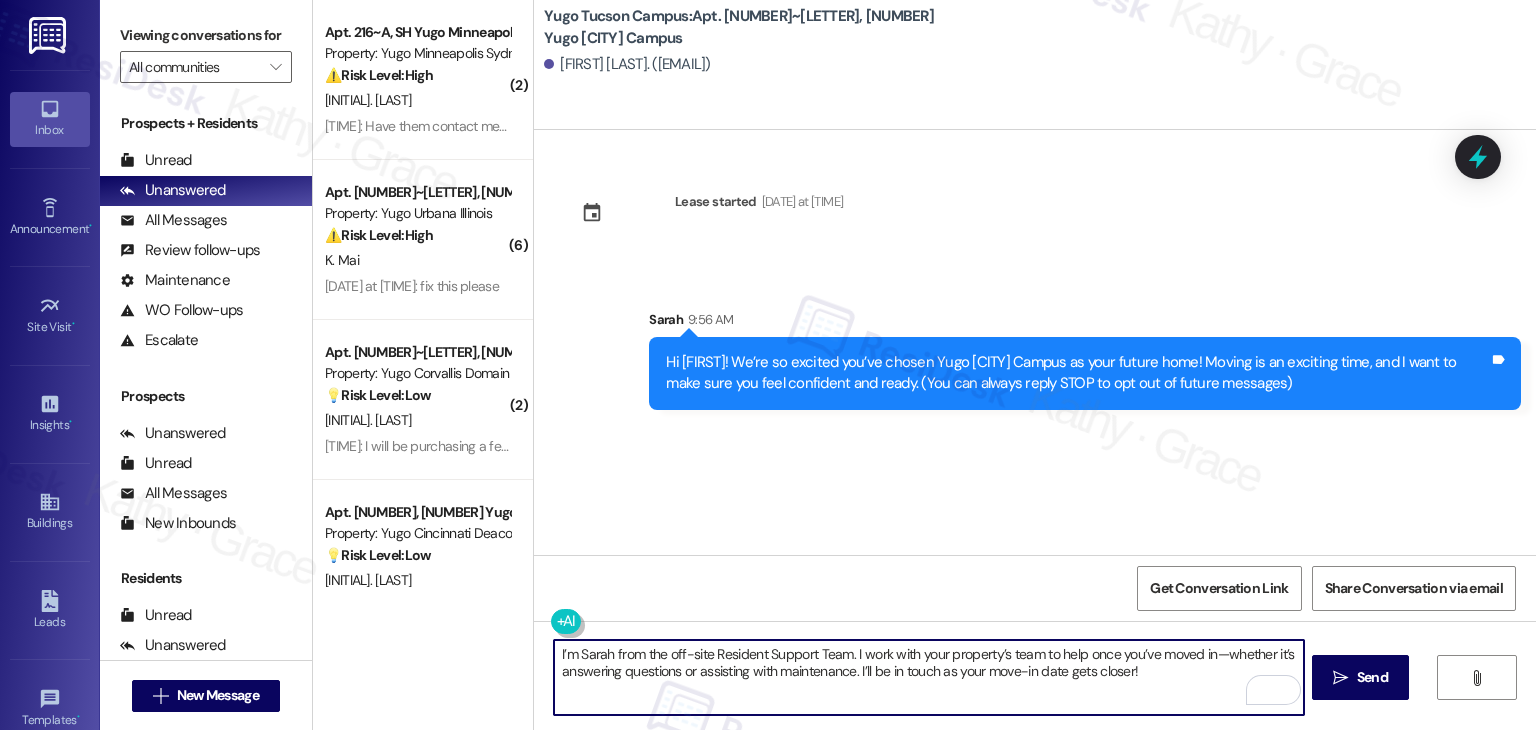 click on "Send" at bounding box center [1372, 677] 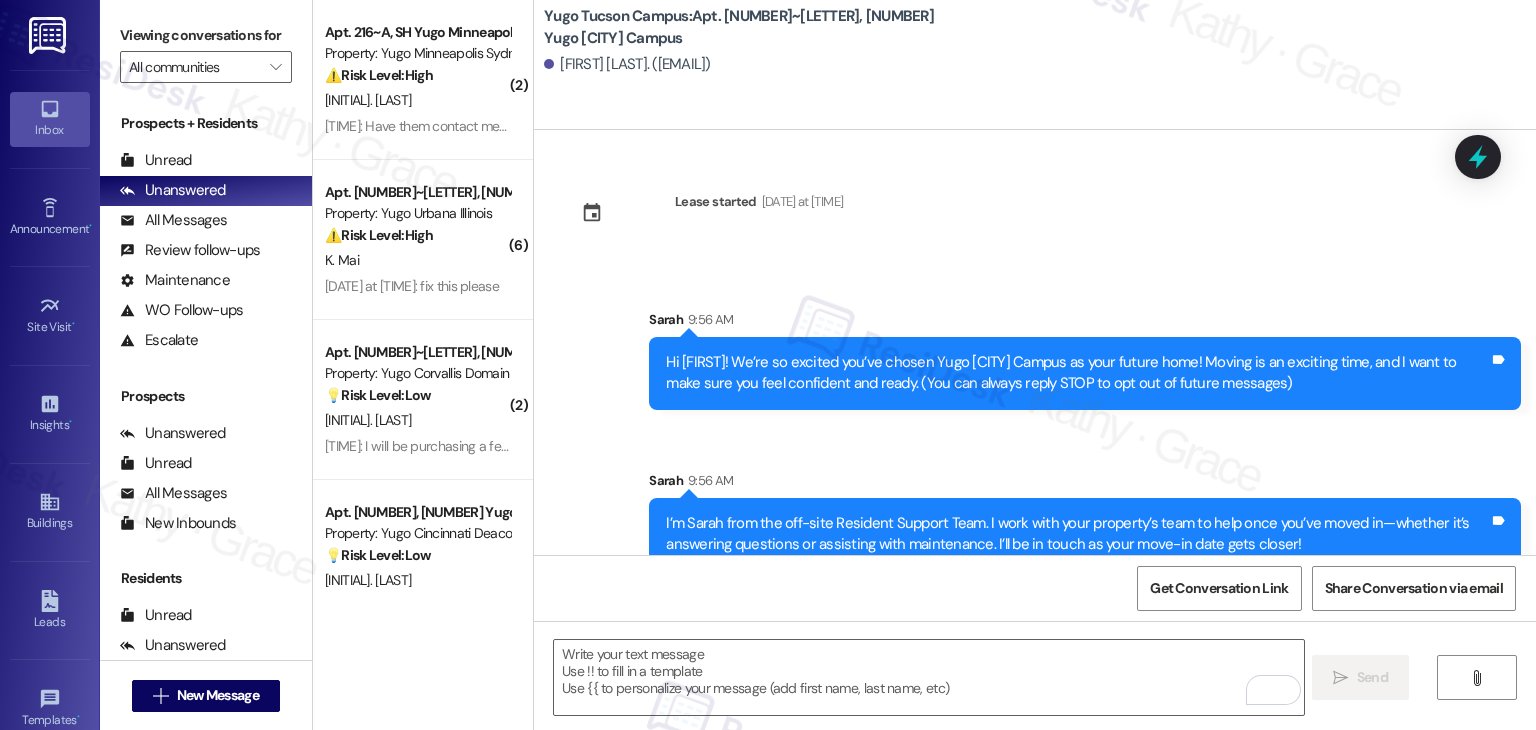 click on "Sent via SMS [NAME] [TIME] Hi [FIRST]! We’re so excited you’ve chosen Yugo [CITY] Campus as your future home! Moving is an exciting time, and I want to make sure you feel confident and ready. (You can always reply STOP to opt out of future messages) Tags and notes Sent via SMS [NAME] [TIME] I’m [NAME] from the off-site Resident Support Team. I work with your property’s team to help once you’ve moved in—whether it’s answering questions or assisting with maintenance. I’ll be in touch as your move-in date gets closer! Tags and notes" at bounding box center (1035, 425) 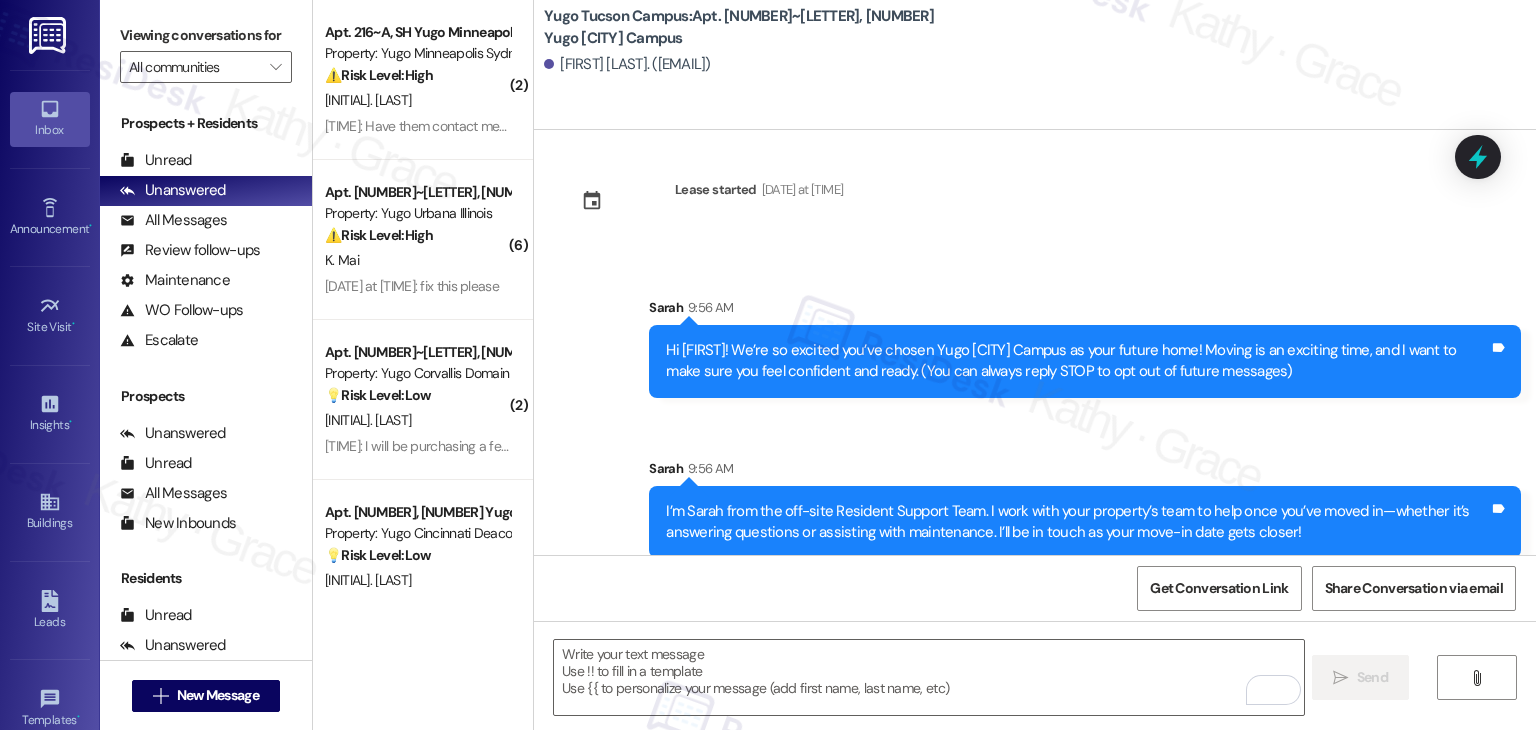 scroll, scrollTop: 32, scrollLeft: 0, axis: vertical 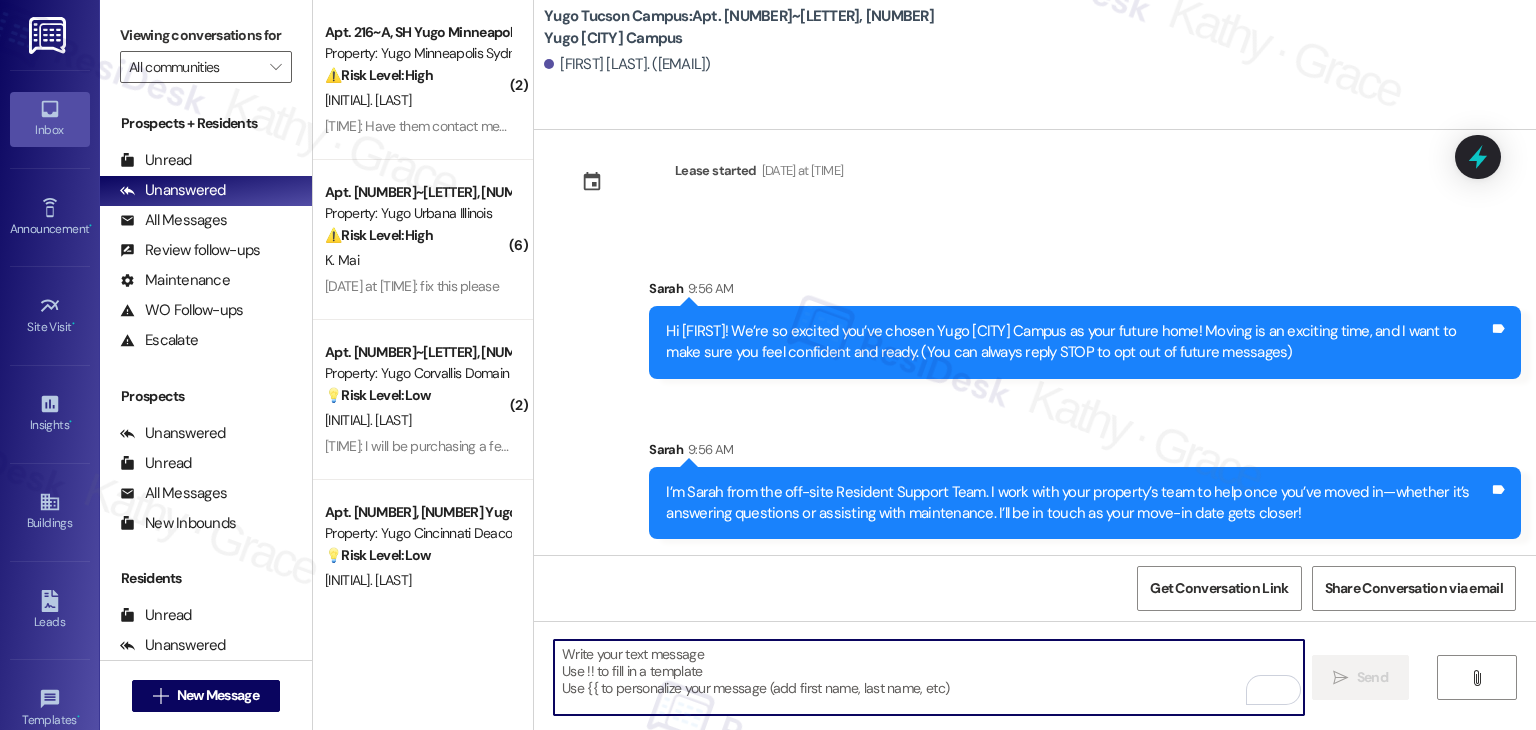 click at bounding box center [928, 677] 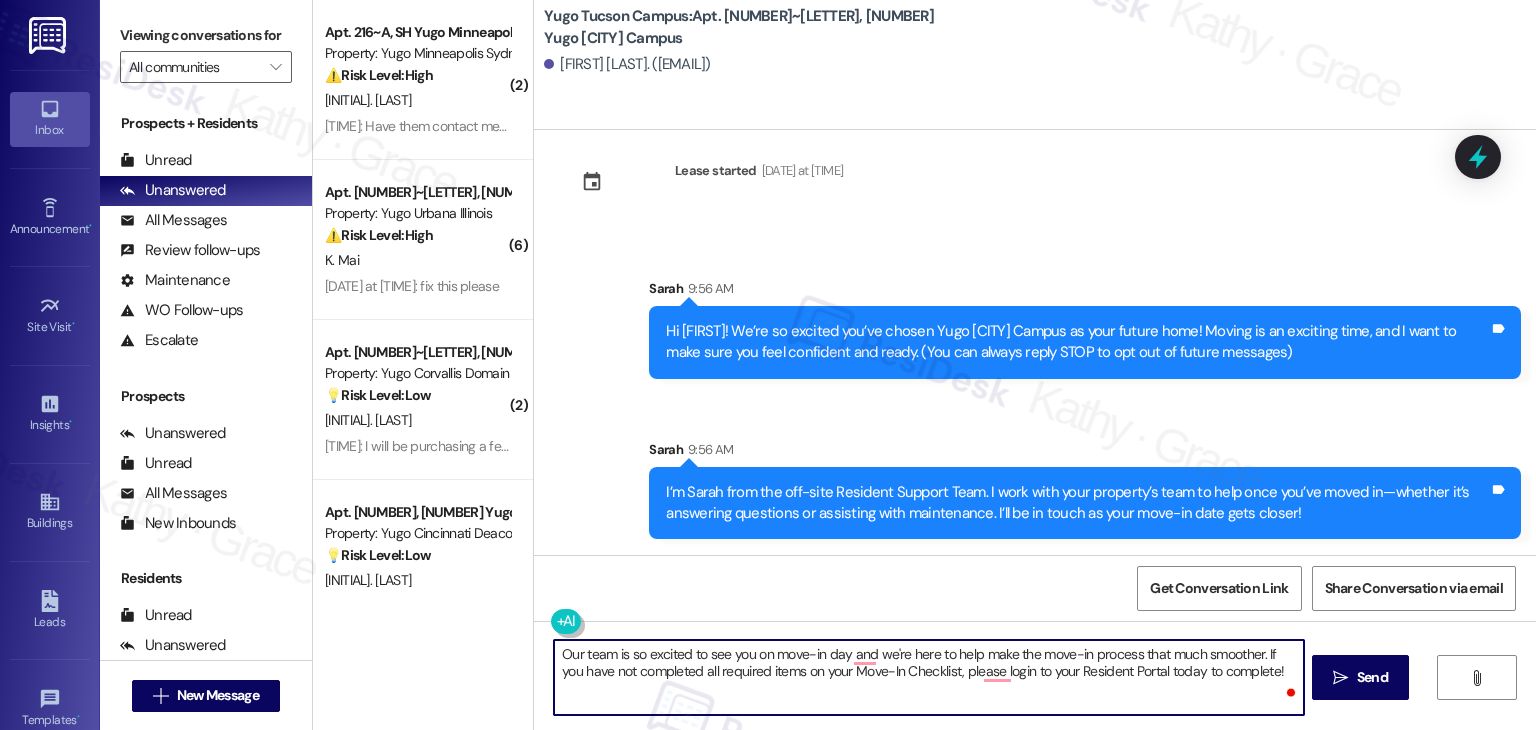 type on "Our team is so excited to see you on move-in day and we're here to help make the move-in process that much smoother. If you have not completed all required items on your Move-In Checklist, please login to your Resident Portal today to complete!" 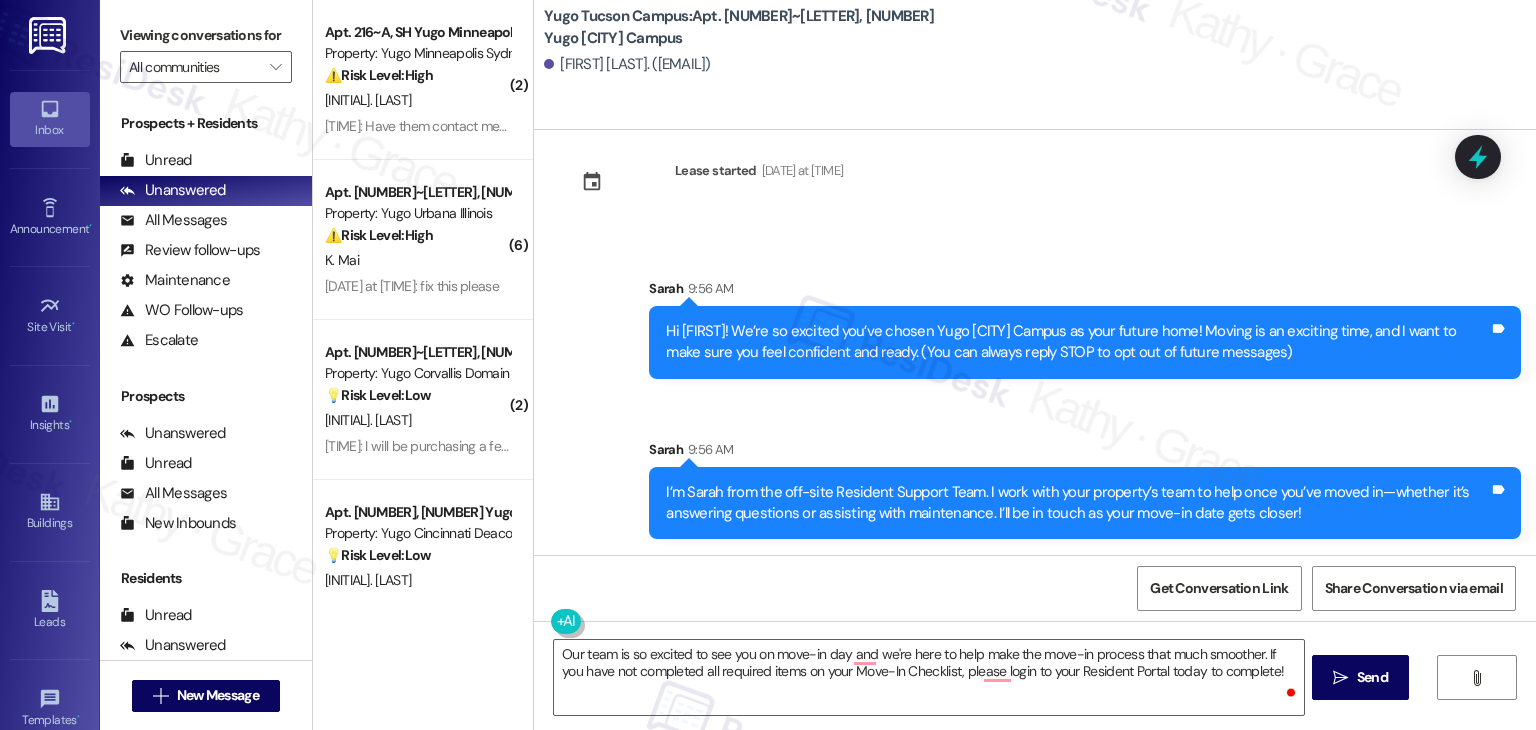 click on "Send" at bounding box center [1372, 677] 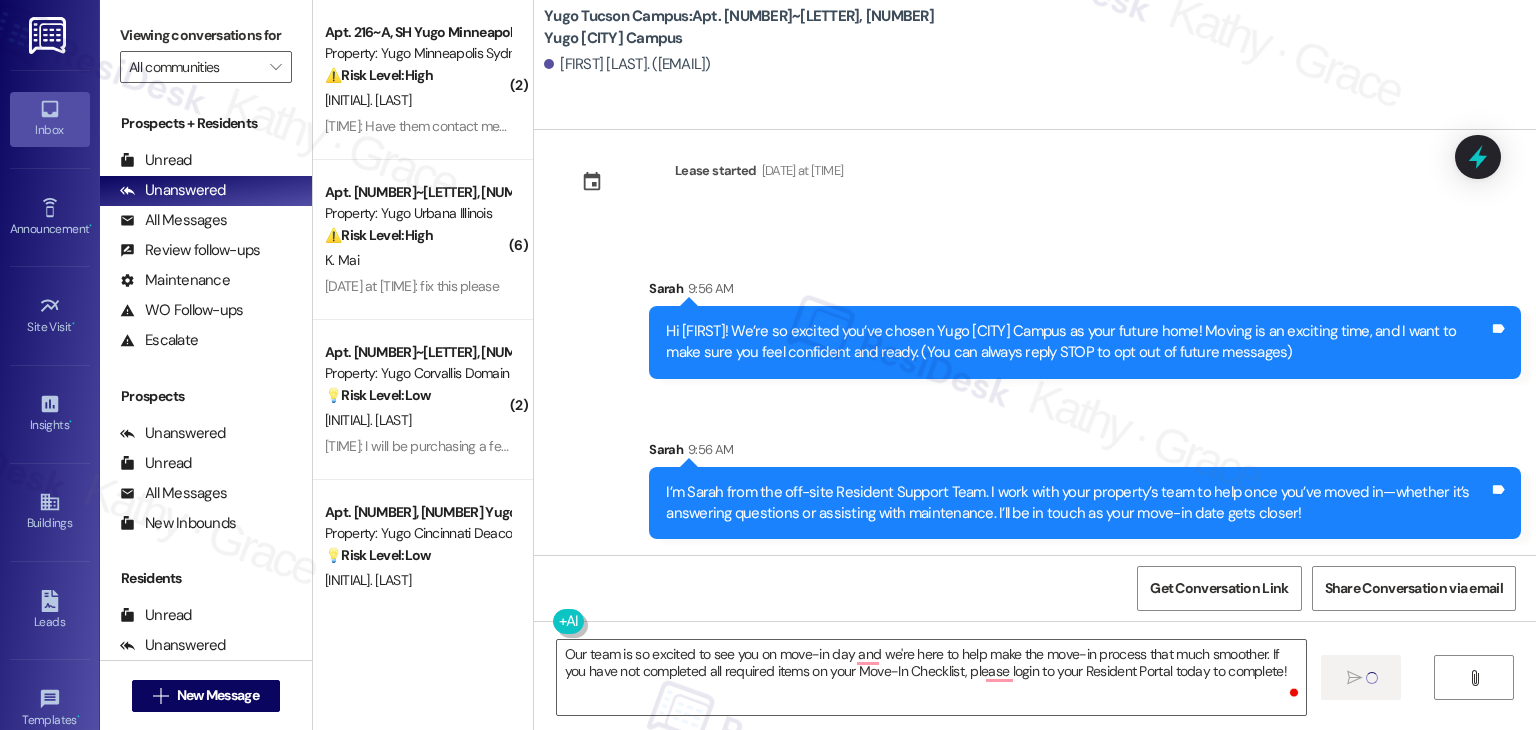 type 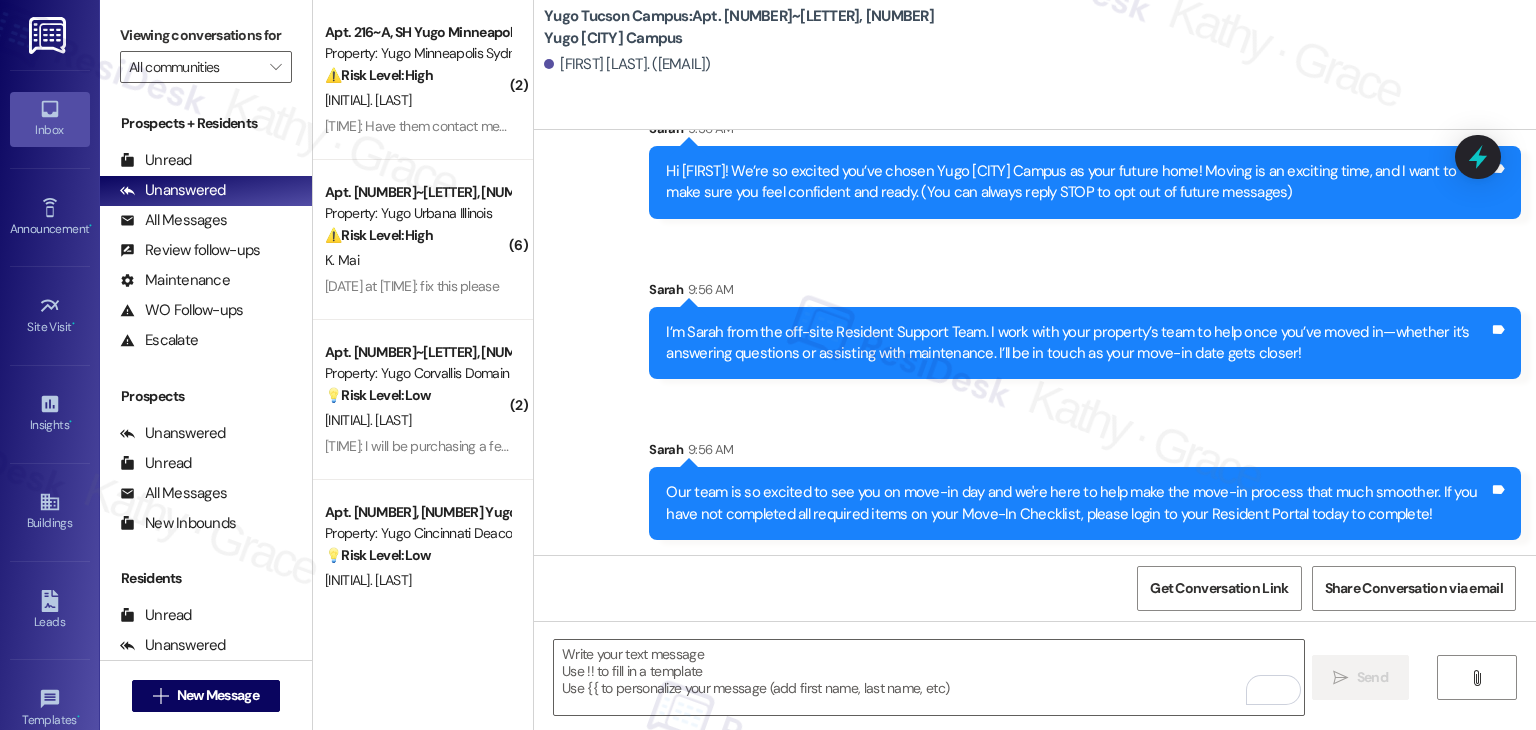 scroll, scrollTop: 192, scrollLeft: 0, axis: vertical 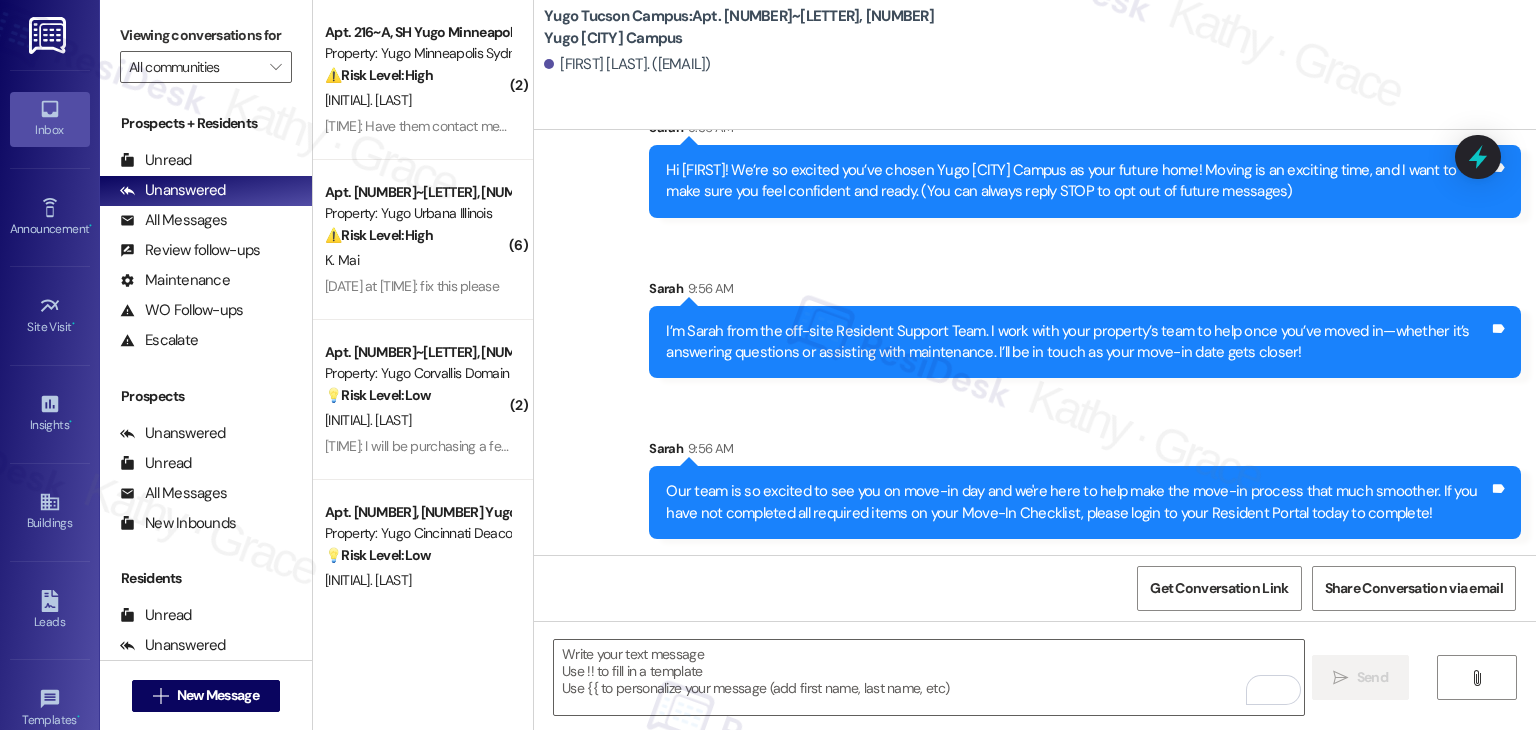 click on "Sent via SMS [NAME] [TIME] Hi [FIRST]! We’re so excited you’ve chosen Yugo [CITY] Campus as your future home! Moving is an exciting time, and I want to make sure you feel confident and ready. (You can always reply STOP to opt out of future messages) Tags and notes Sent via SMS [NAME] [TIME] I’m [NAME] from the off-site Resident Support Team. I work with your property’s team to help once you’ve moved in—whether it’s answering questions or assisting with maintenance. I’ll be in touch as your move-in date gets closer! Tags and notes Sent via SMS [NAME] [TIME] Our team is so excited to see you on move-in day and we're here to help make the move-in process that much smoother. If you have not completed all required items on your Move-In Checklist, please login to your Resident Portal today to complete! Tags and notes" at bounding box center (1035, 313) 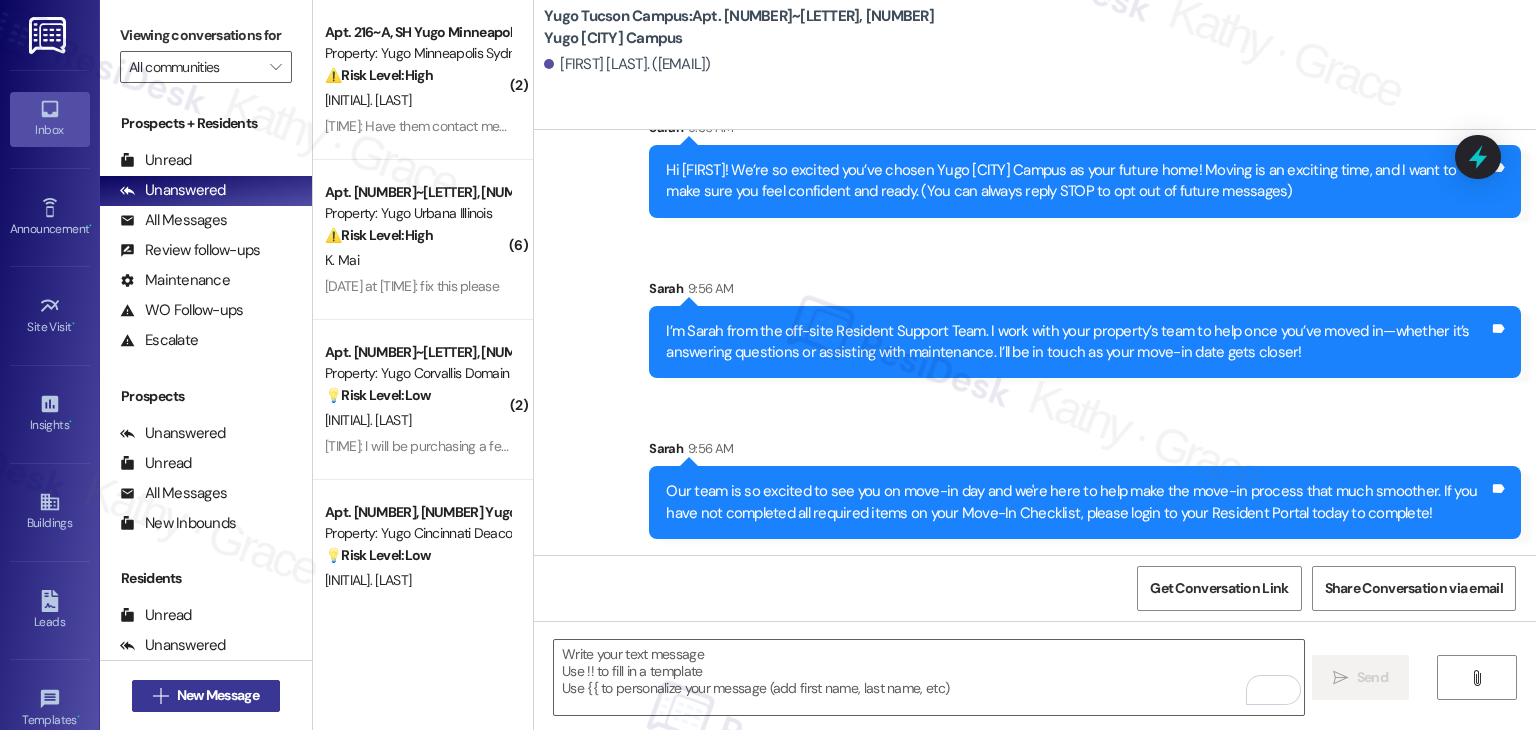 click on "New Message" at bounding box center (218, 695) 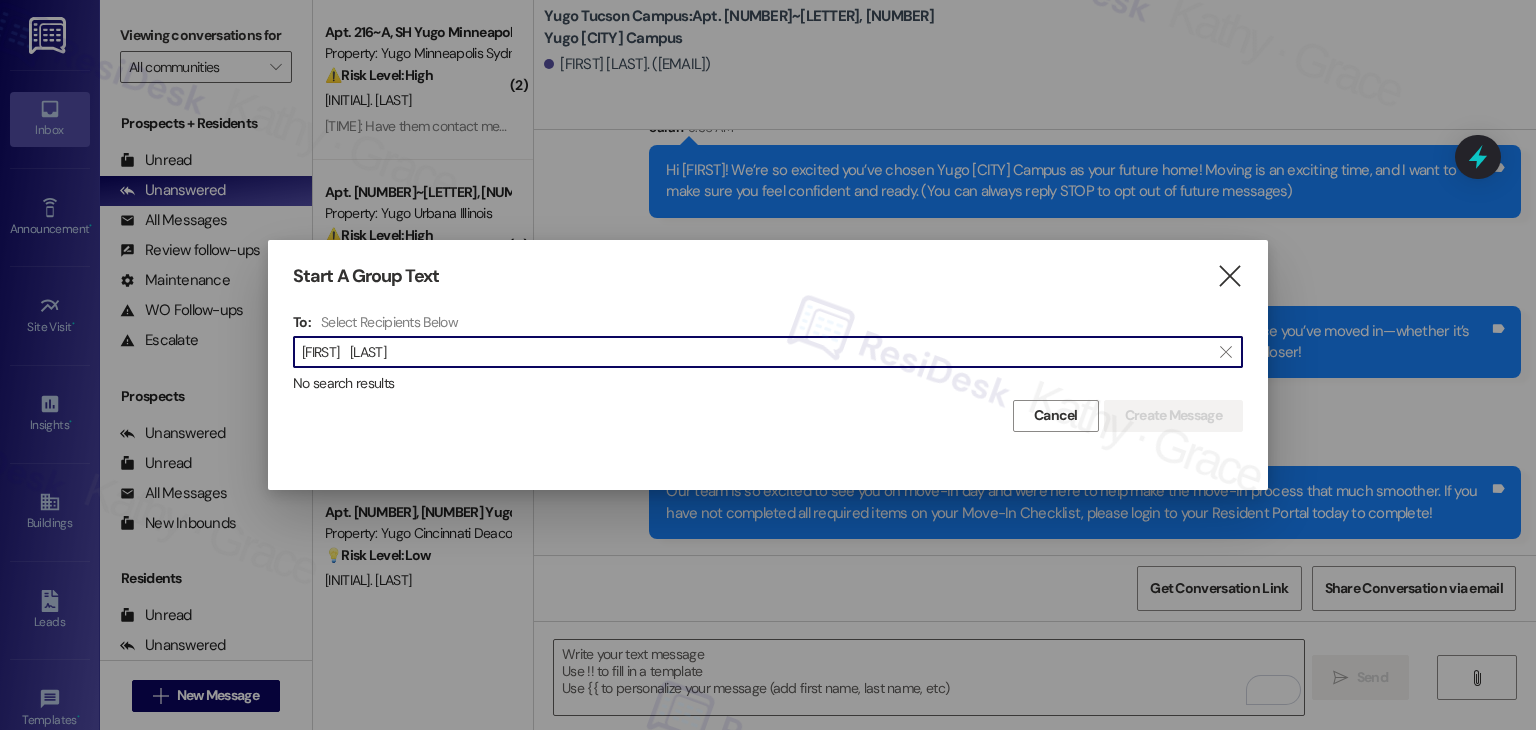 click on "[FIRST]	[LAST]" at bounding box center [756, 352] 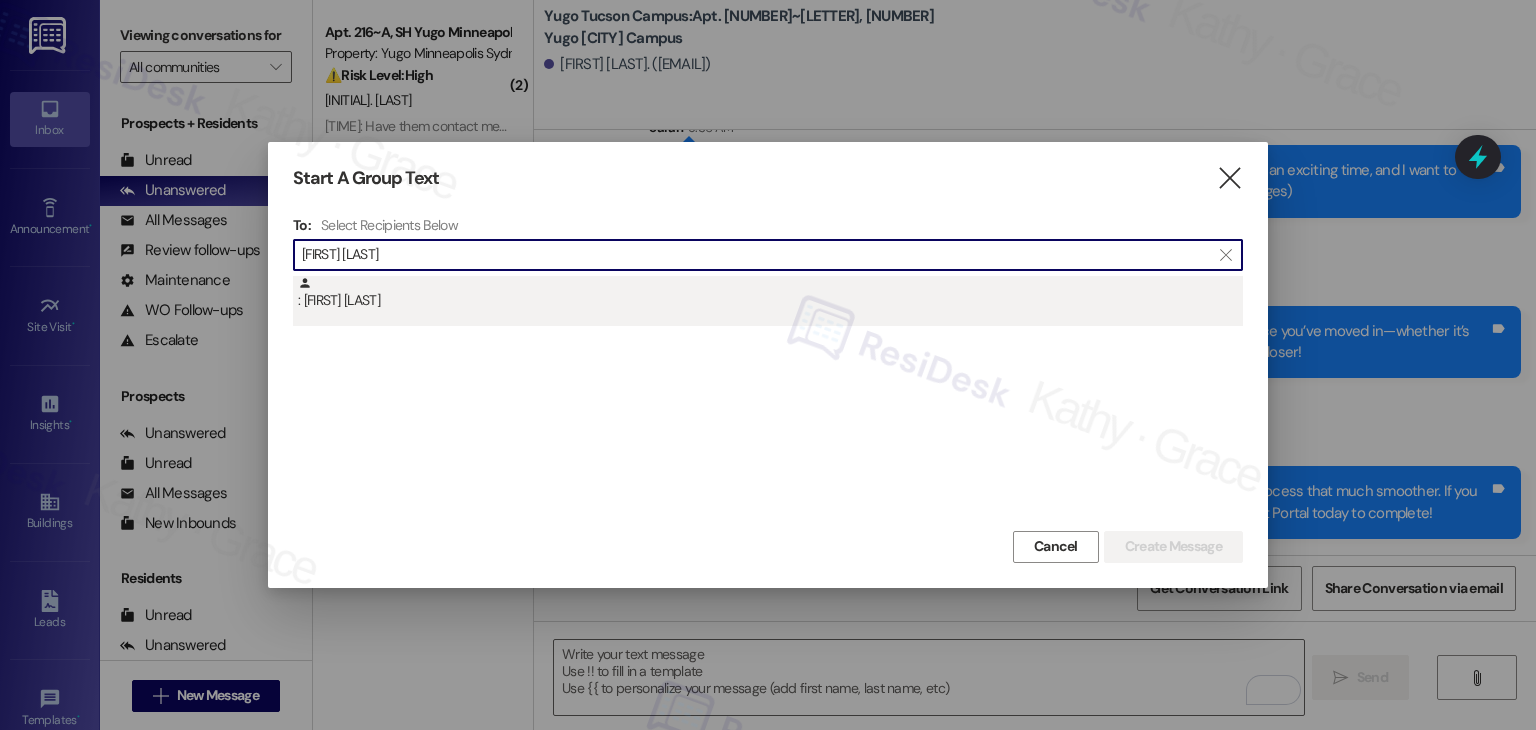 type on "[FIRST] [LAST]" 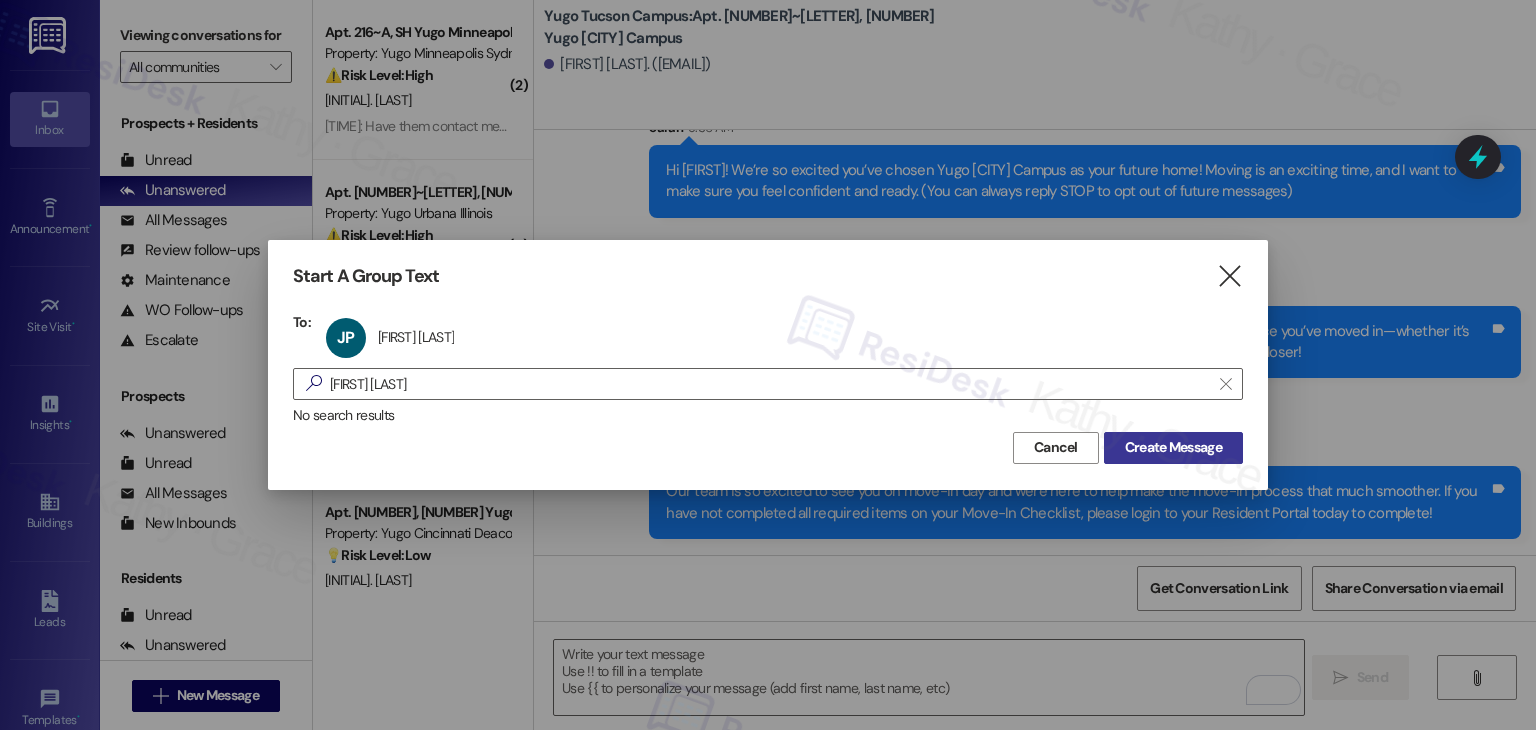 click on "Create Message" at bounding box center [1173, 447] 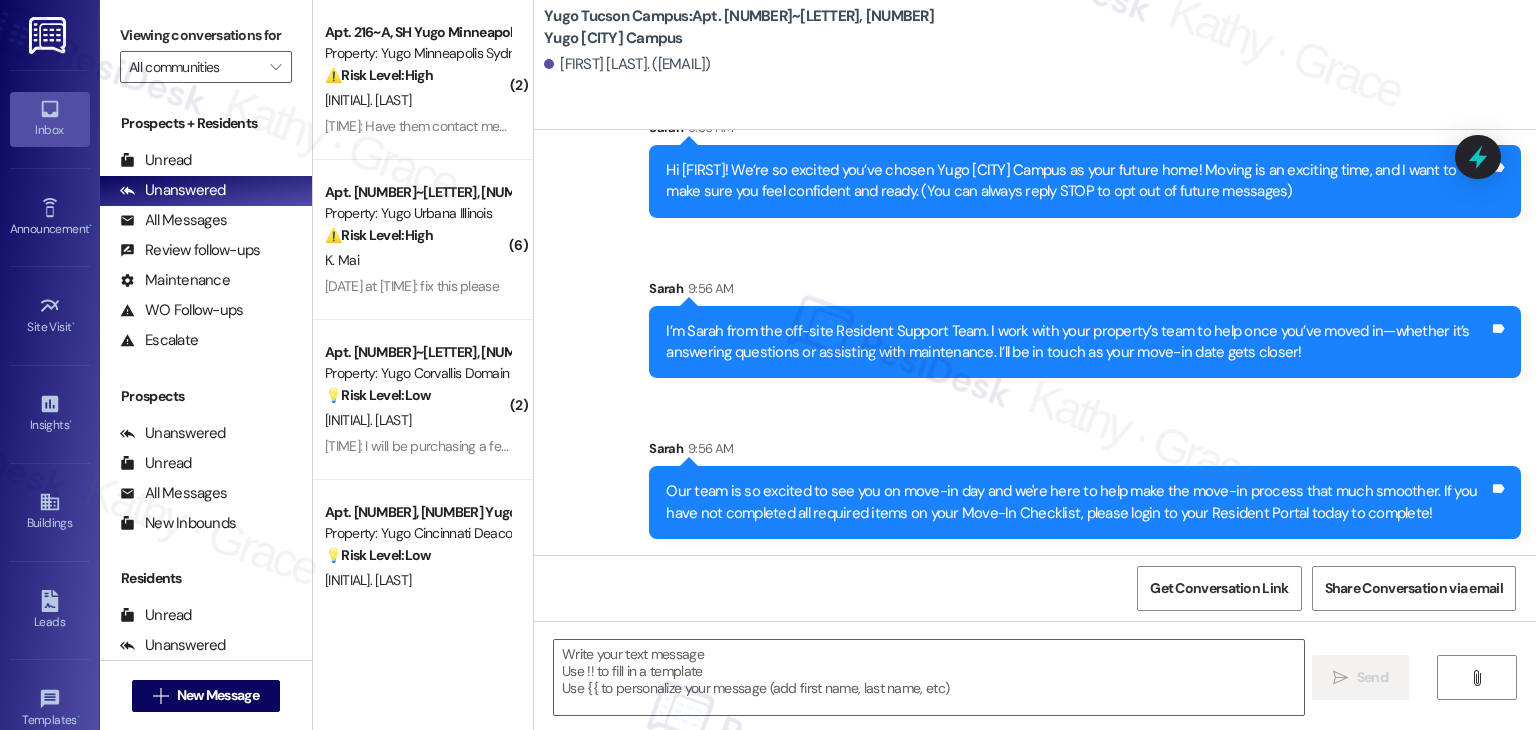 type on "Fetching suggested responses. Please feel free to read through the conversation in the meantime." 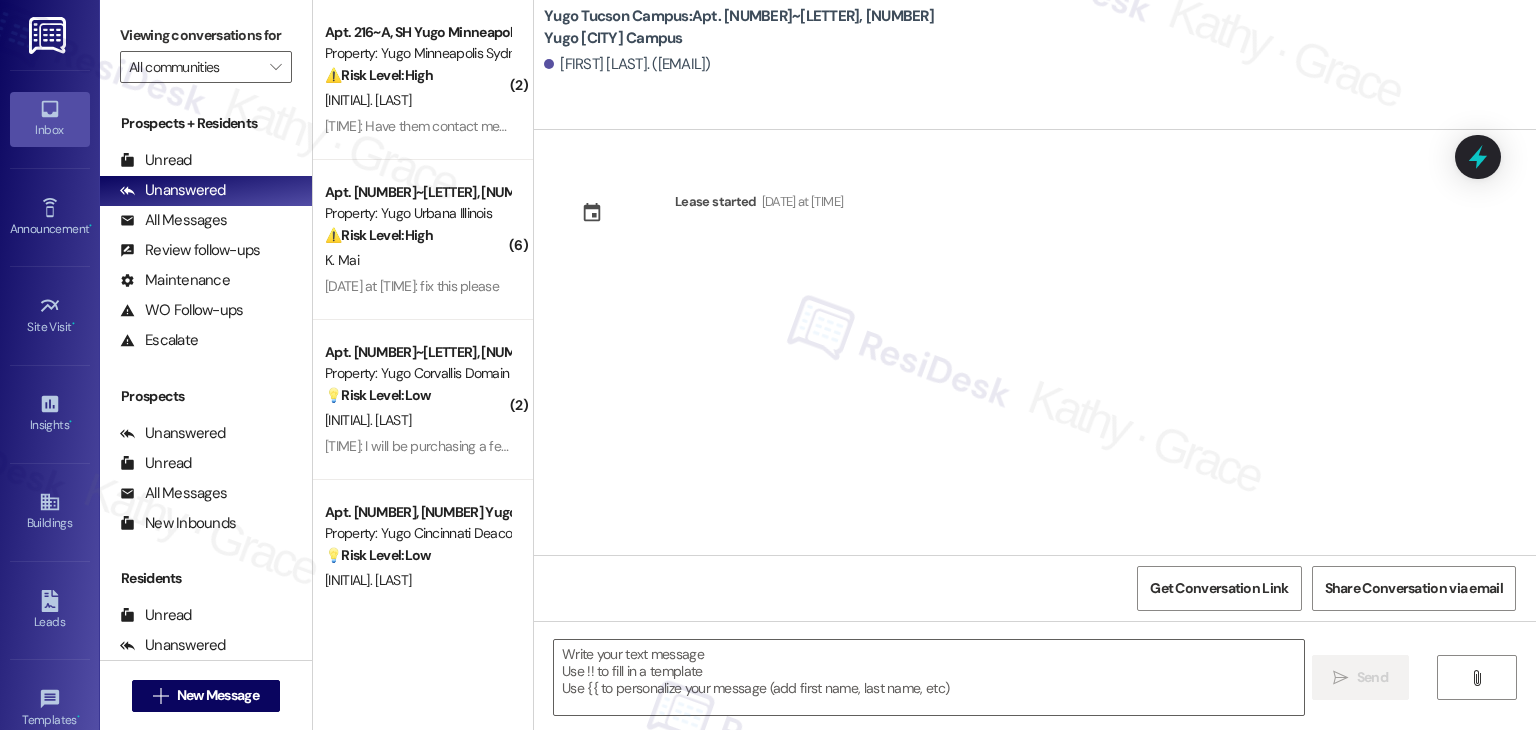 type on "Fetching suggested responses. Please feel free to read through the conversation in the meantime." 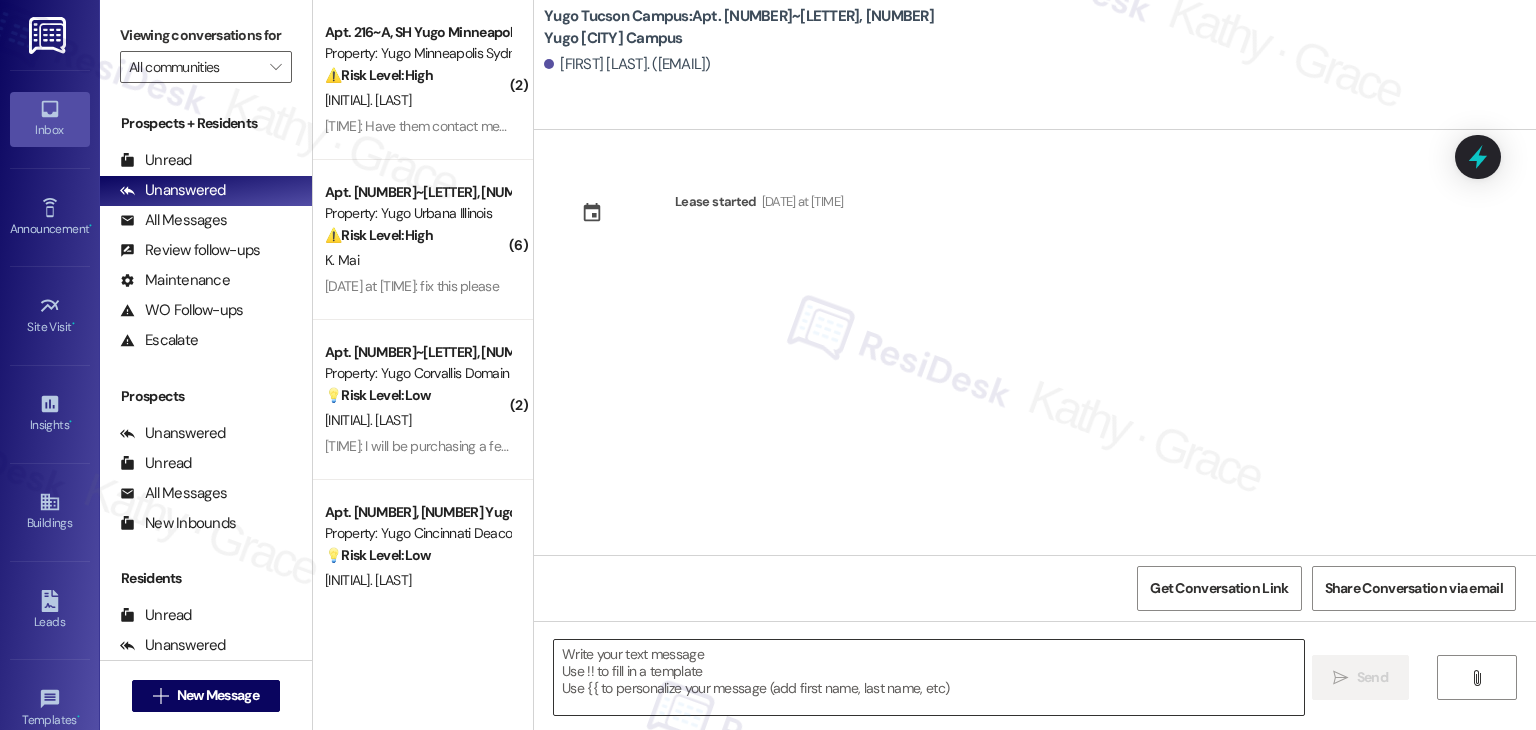 click at bounding box center [928, 677] 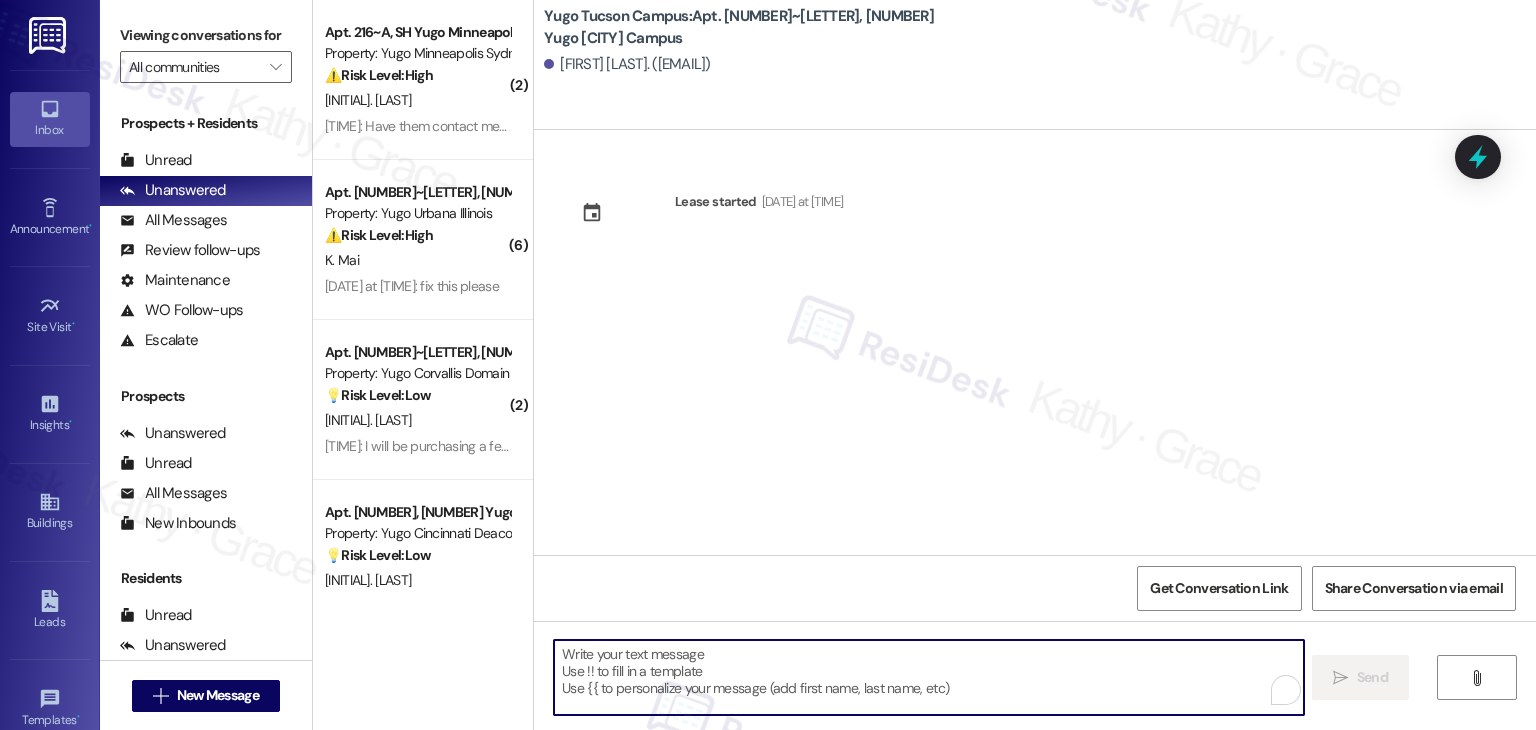 paste on "Hi {{first_name}}! We’re so excited you’ve chosen {{property}} as your future home! Moving is an exciting time, and I want to make sure you feel confident and ready." 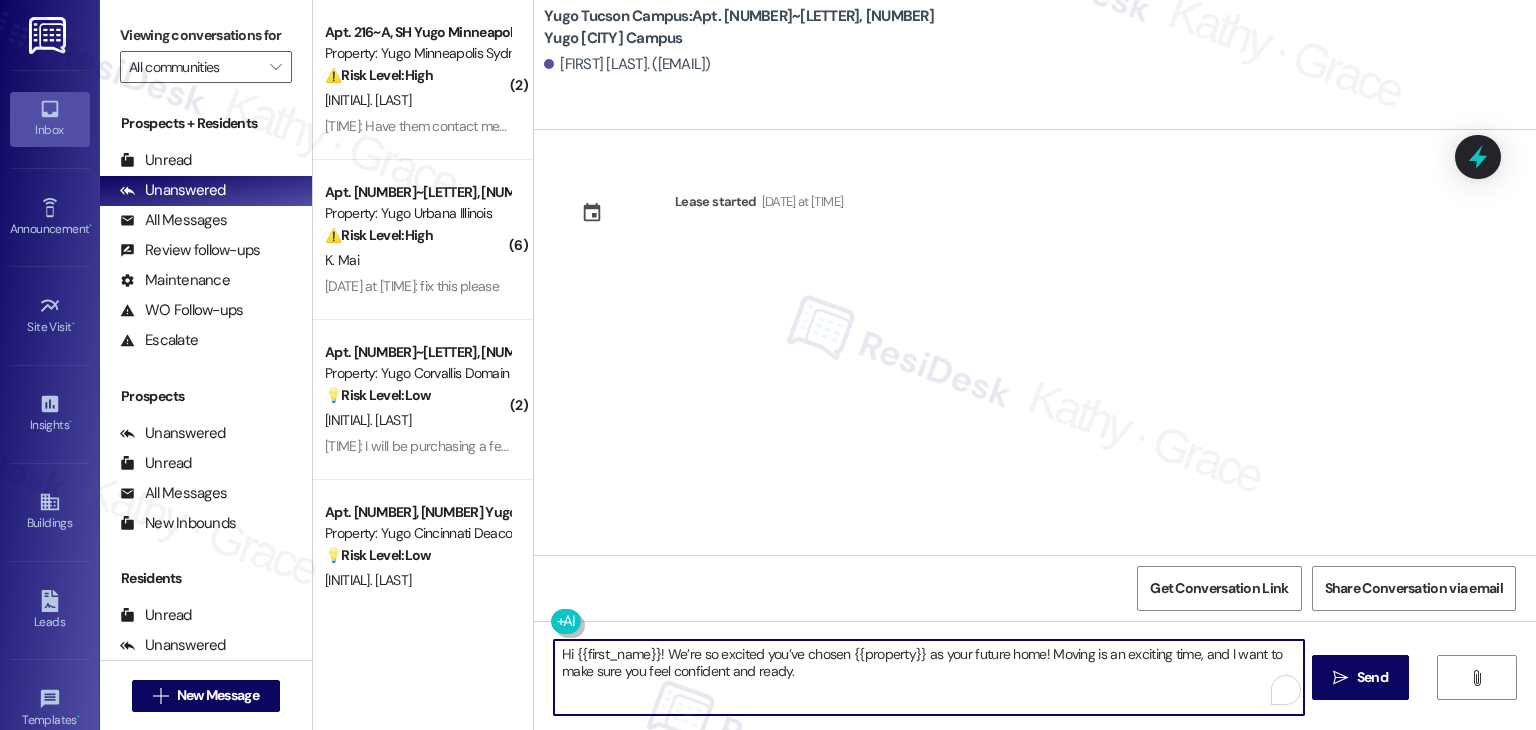 type on "Hi {{first_name}}! We’re so excited you’ve chosen {{property}} as your future home! Moving is an exciting time, and I want to make sure you feel confident and ready." 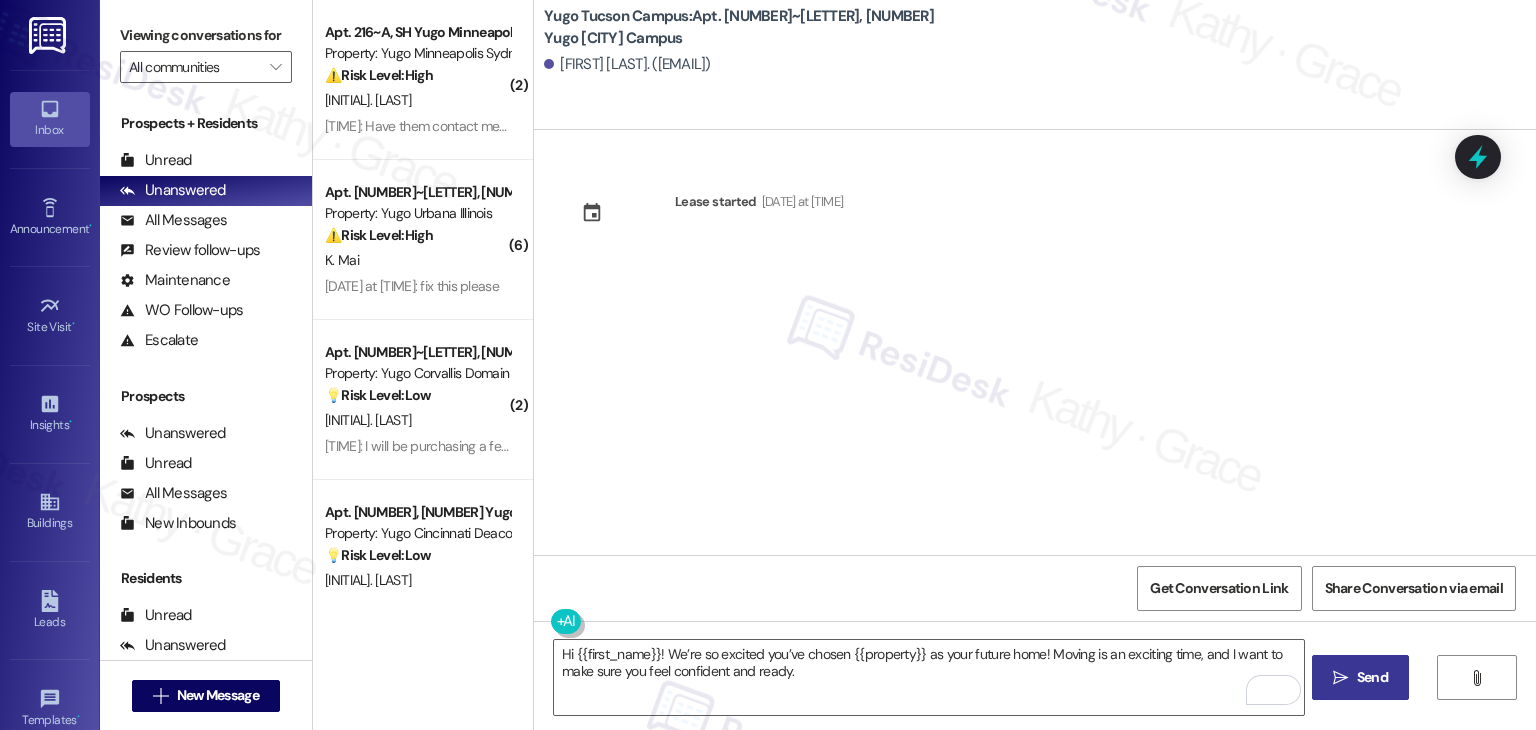 click on " Send" at bounding box center [1360, 677] 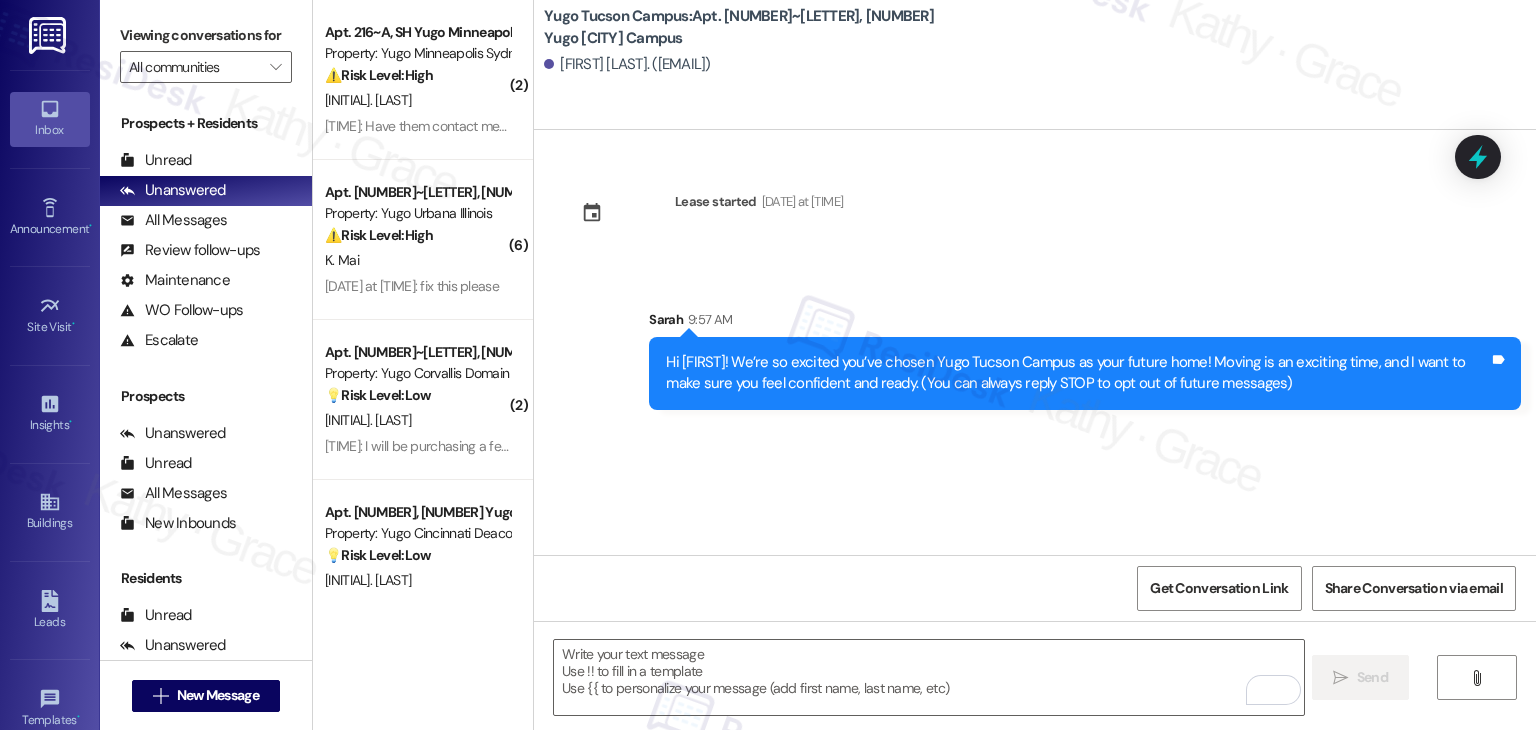 click on "Lease started [DATE] at [TIME] Sent via SMS [NAME] [TIME] Hi [USERNAME]! We’re so excited you’ve chosen Yugo [CITY] Campus as your future home! Moving is an exciting time, and I want to make sure you feel confident and ready. (You can always reply STOP to opt out of future messages) Tags and notes" at bounding box center [1035, 342] 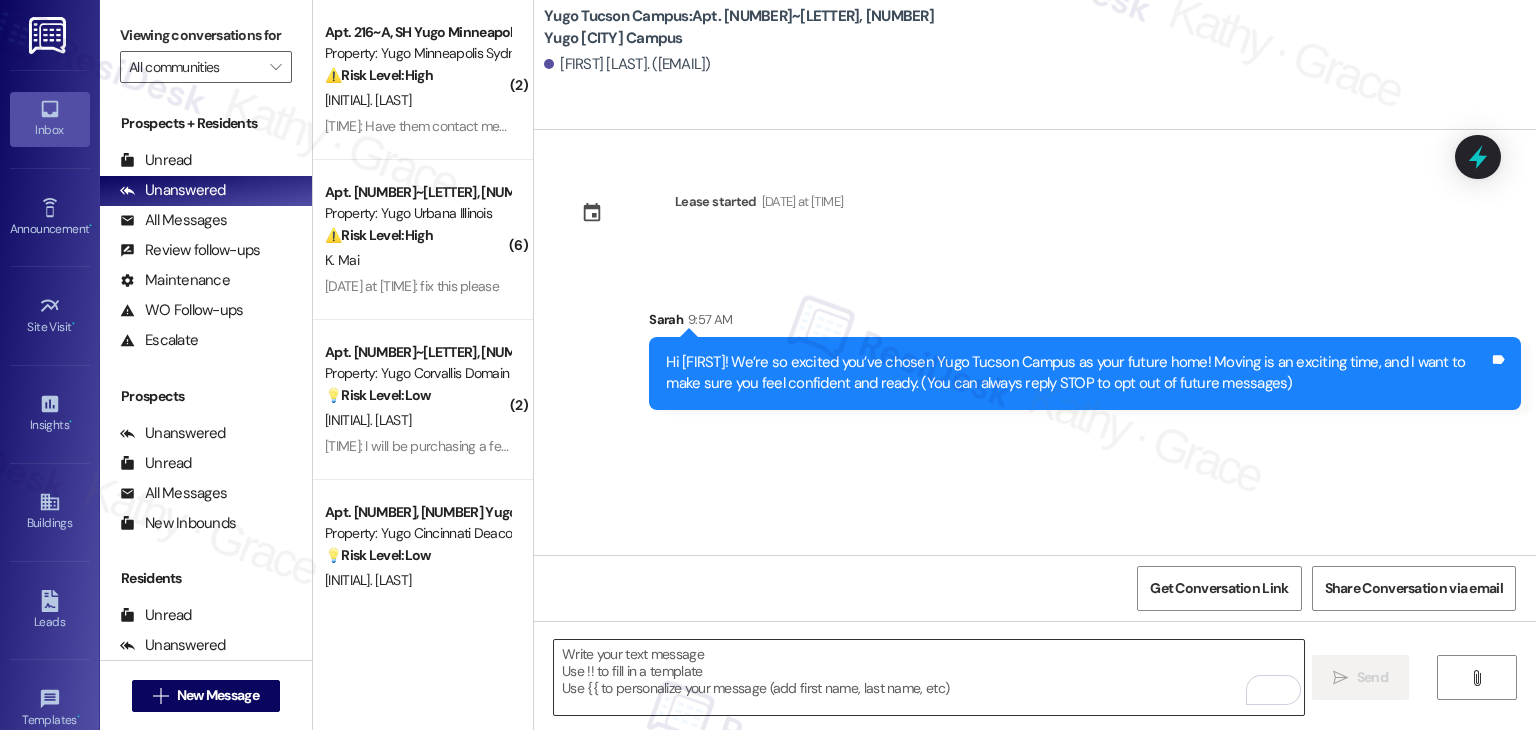 click at bounding box center (928, 677) 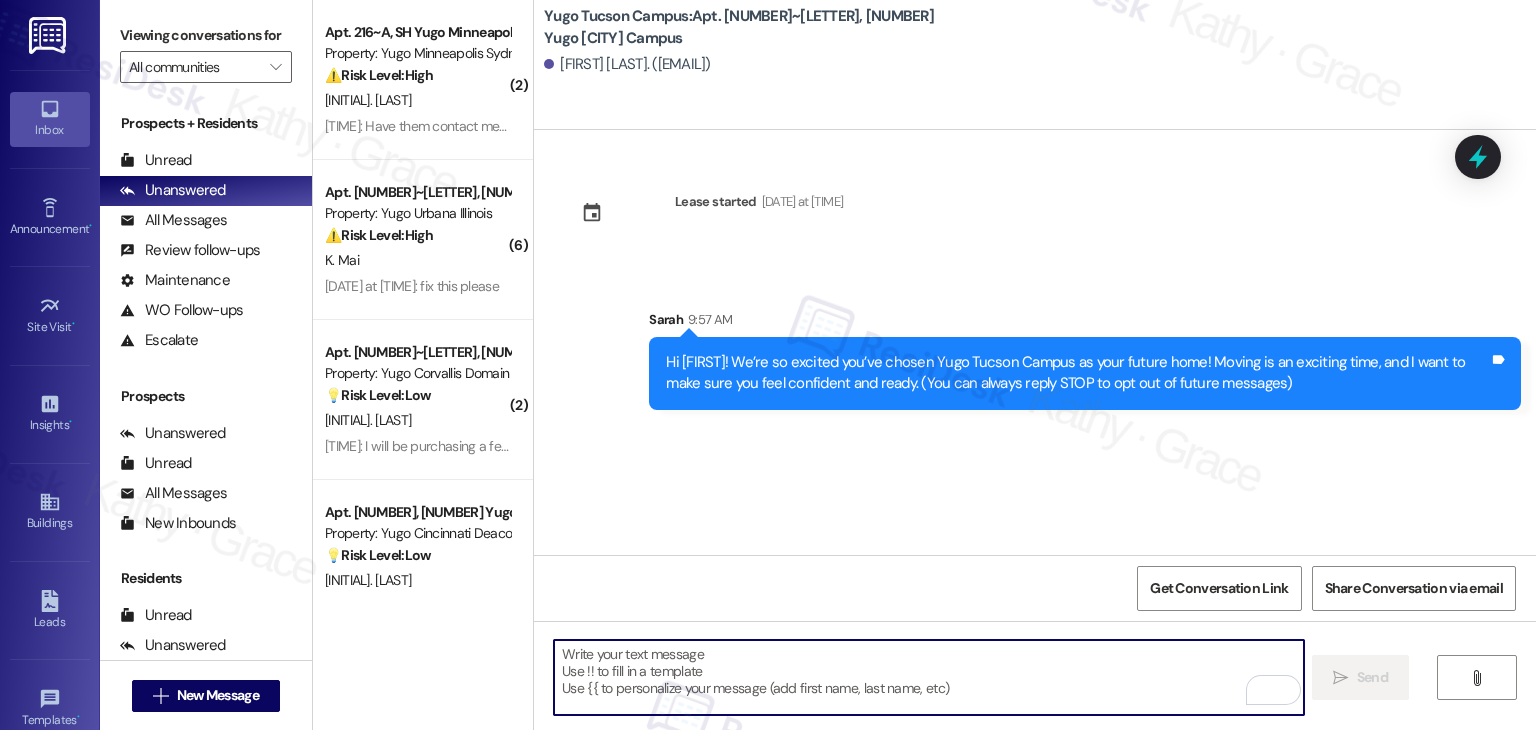 paste on "I’m Sarah from the off-site Resident Support Team. I work with your property’s team to help once you’ve moved in—whether it’s answering questions or assisting with maintenance. I’ll be in touch as your move-in date gets closer!" 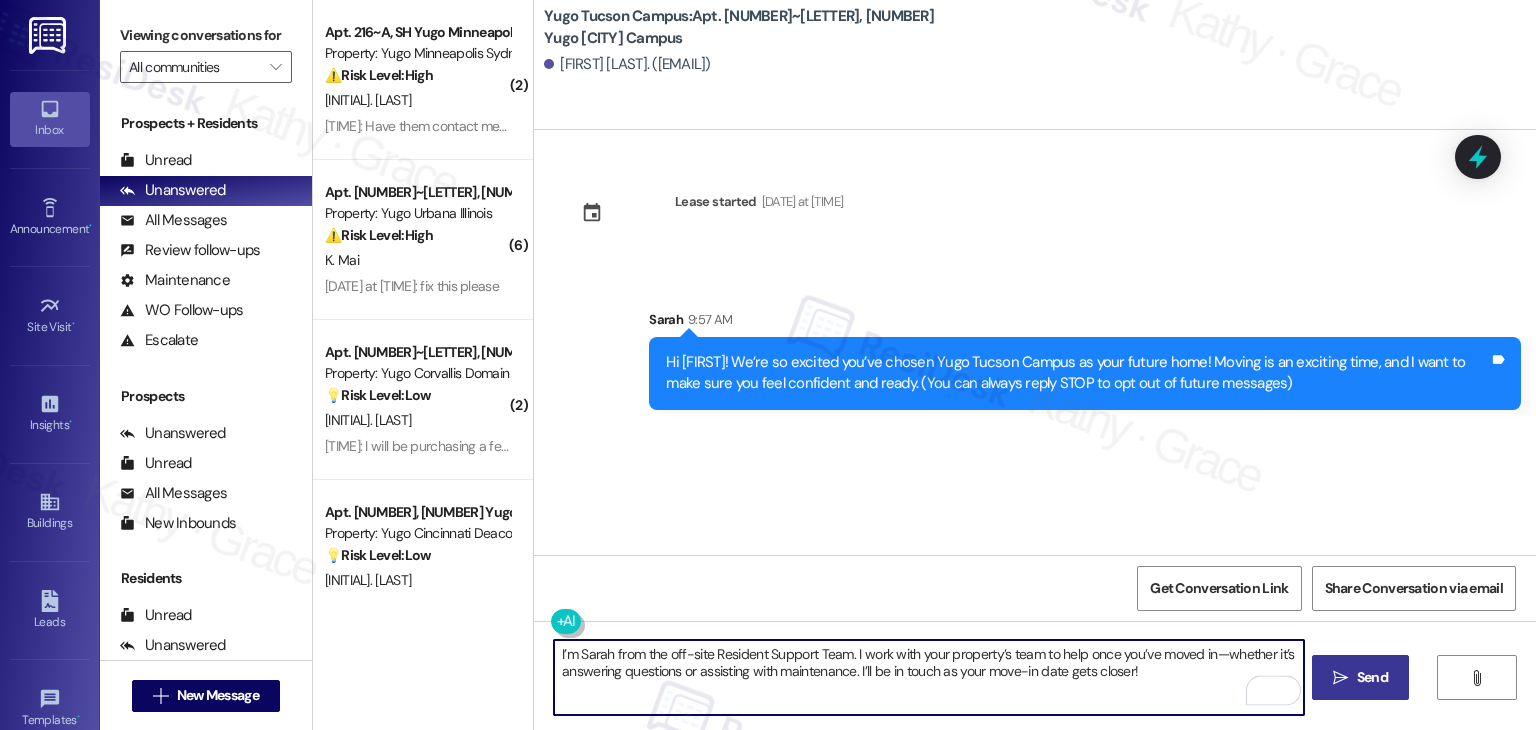 type on "I’m Sarah from the off-site Resident Support Team. I work with your property’s team to help once you’ve moved in—whether it’s answering questions or assisting with maintenance. I’ll be in touch as your move-in date gets closer!" 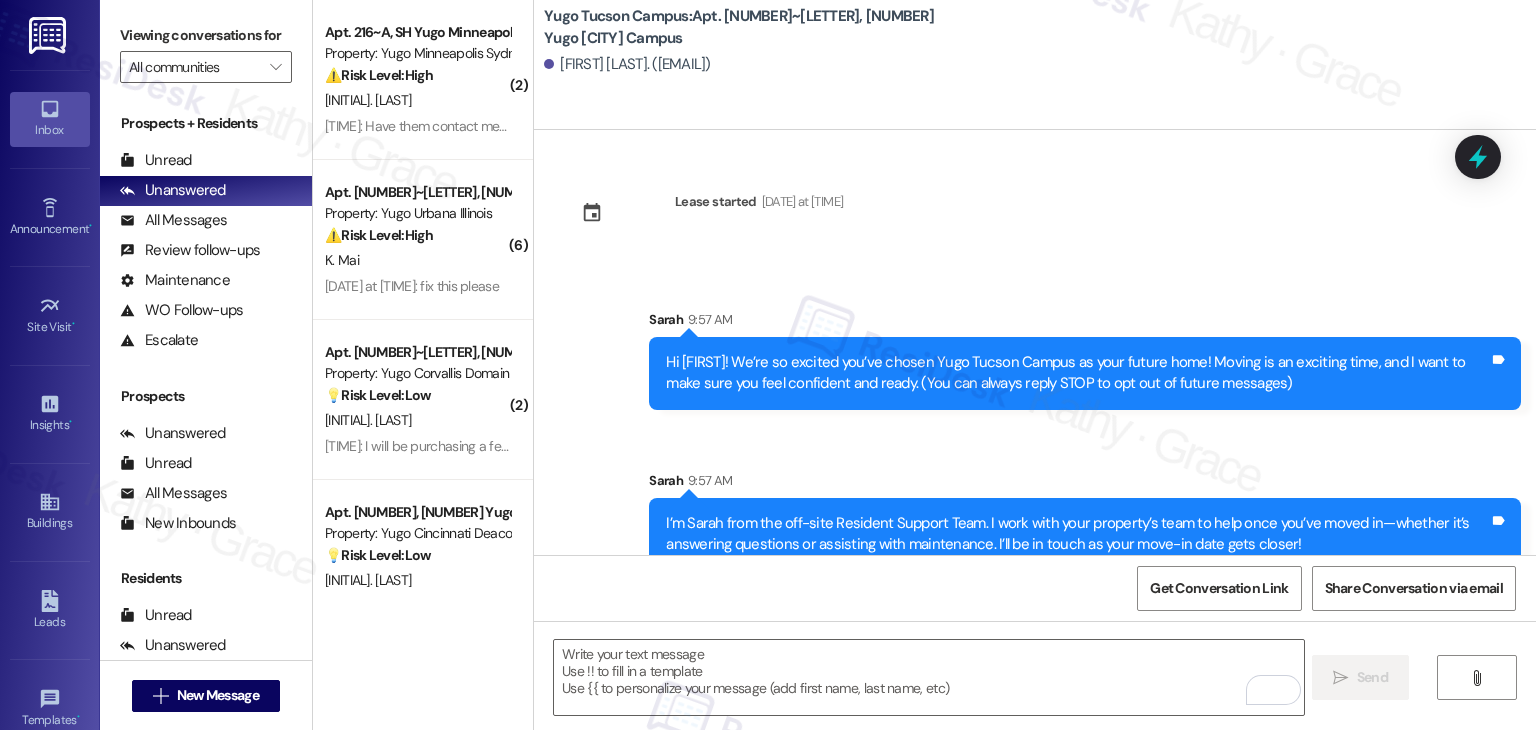 click on "Sent via SMS Sarah 9:57 AM I’m [NAME] from the off-site Resident Support Team. I work with your property’s team to help once you’ve moved in—whether it’s answering questions or assisting with maintenance. I’ll be in touch as your move-in date gets closer! Tags and notes" at bounding box center [1085, 520] 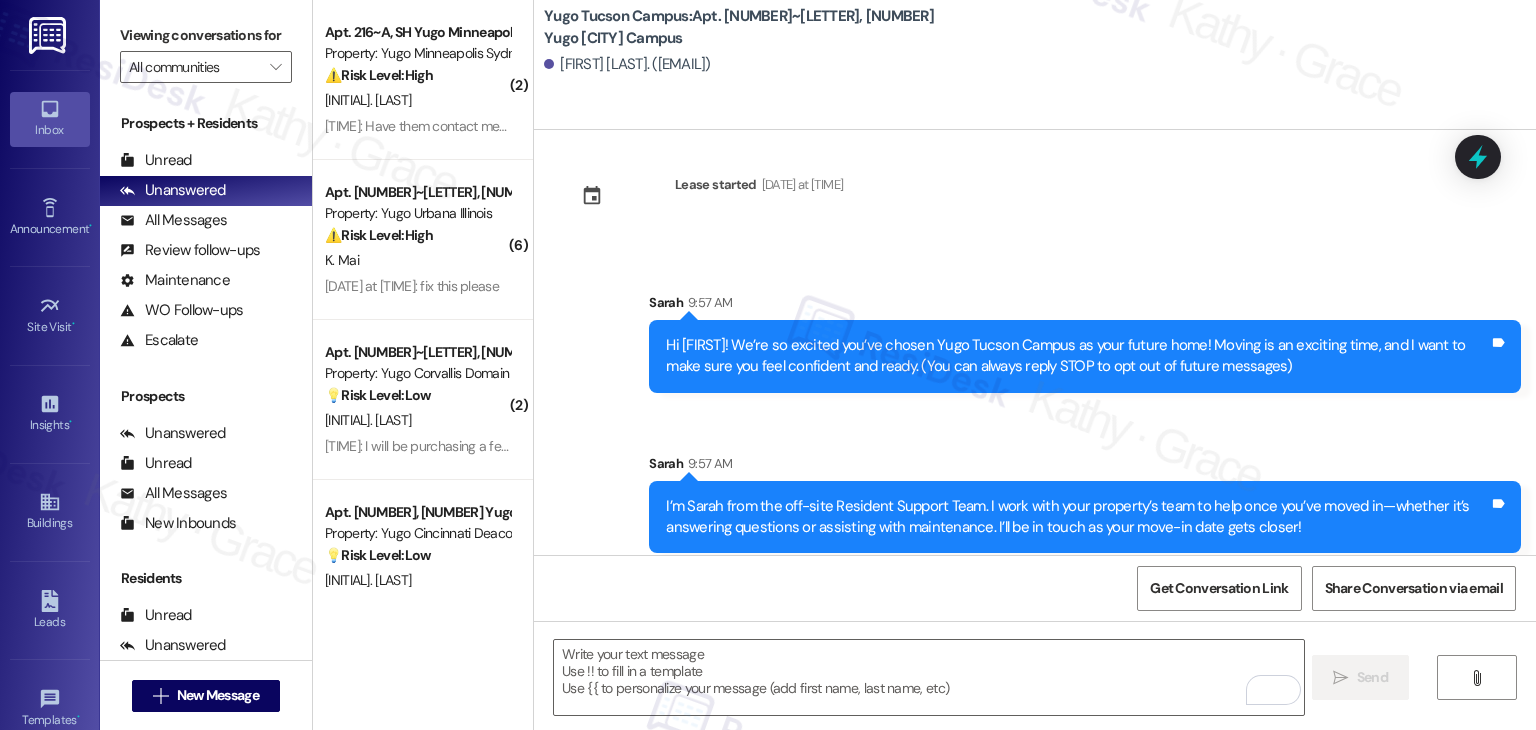 scroll, scrollTop: 32, scrollLeft: 0, axis: vertical 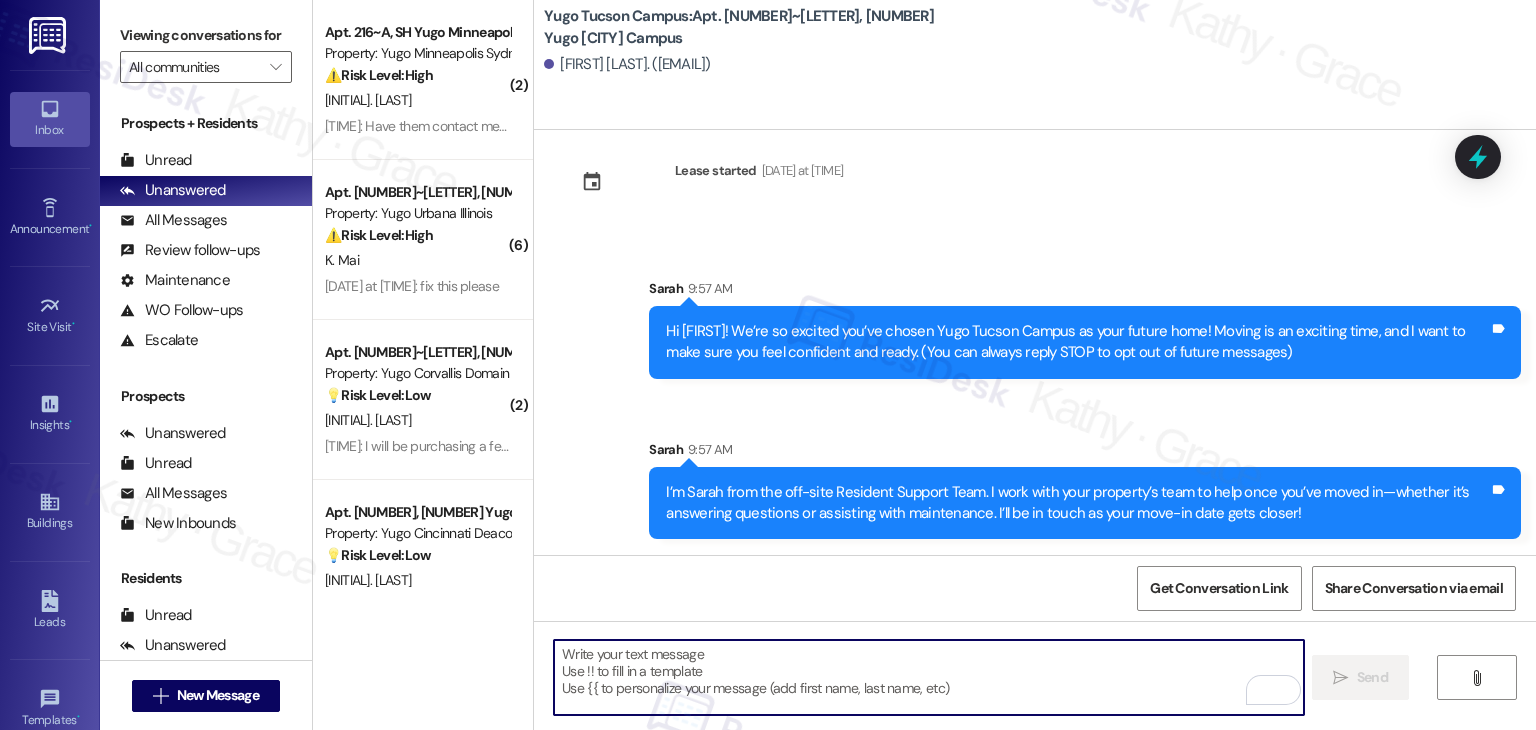 click at bounding box center (928, 677) 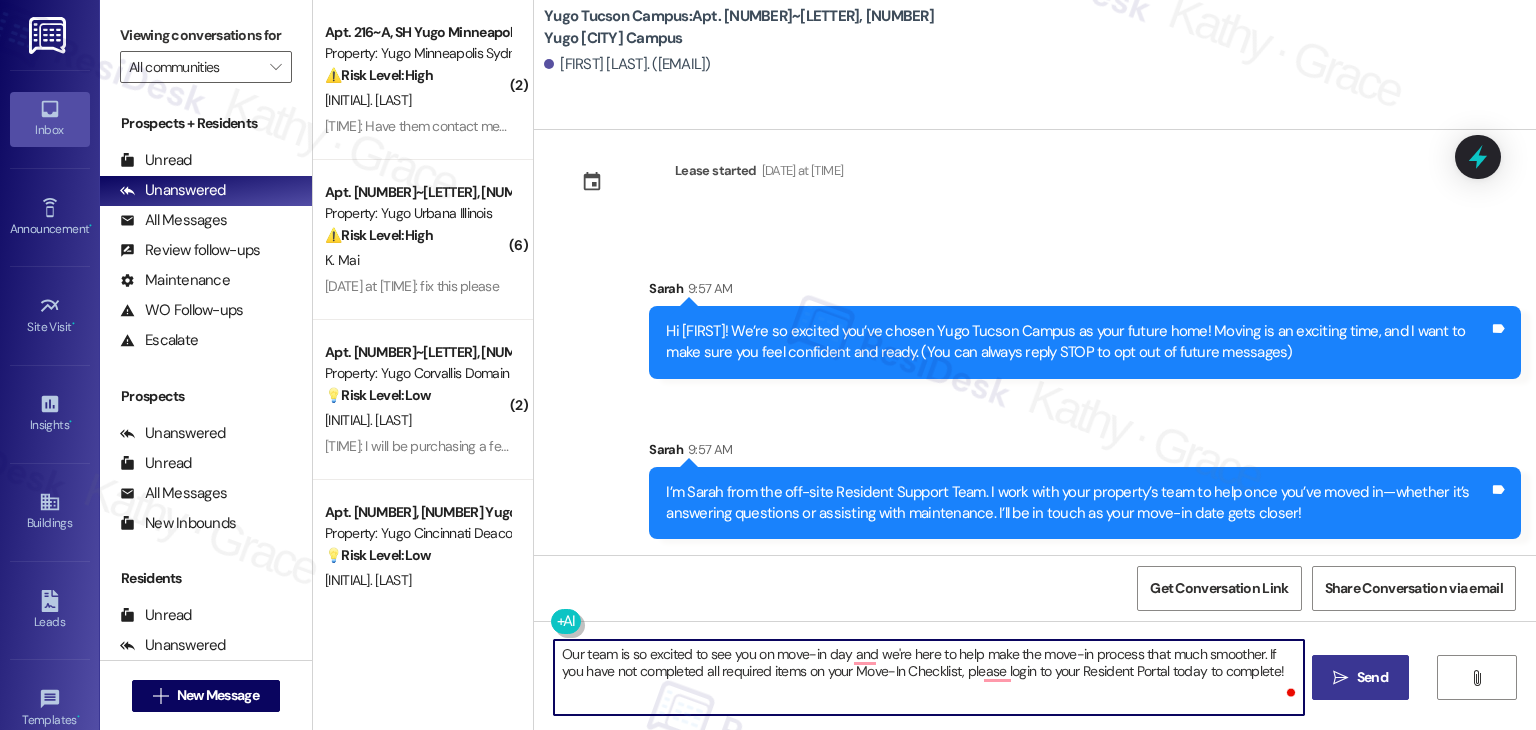 type on "Our team is so excited to see you on move-in day and we're here to help make the move-in process that much smoother. If you have not completed all required items on your Move-In Checklist, please login to your Resident Portal today to complete!" 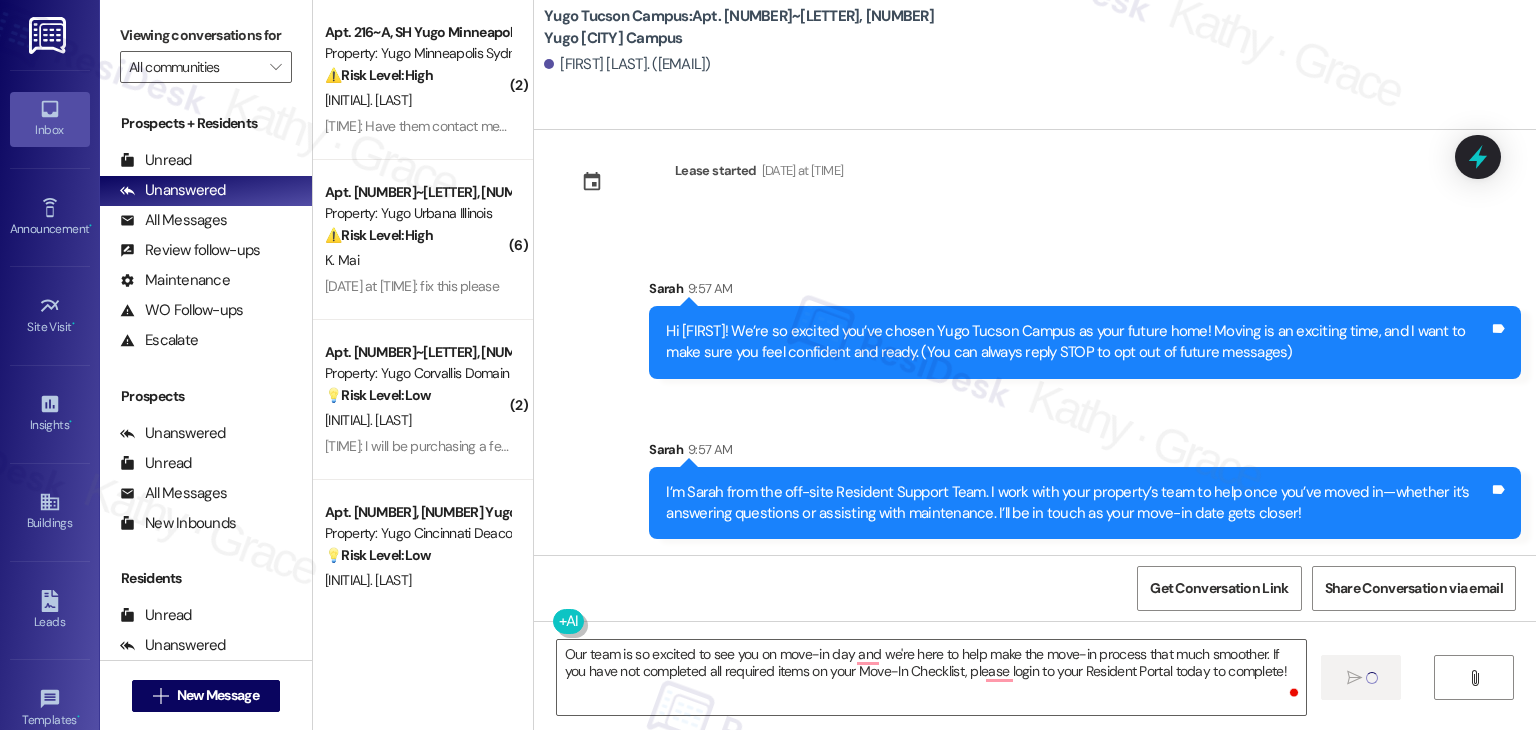 type 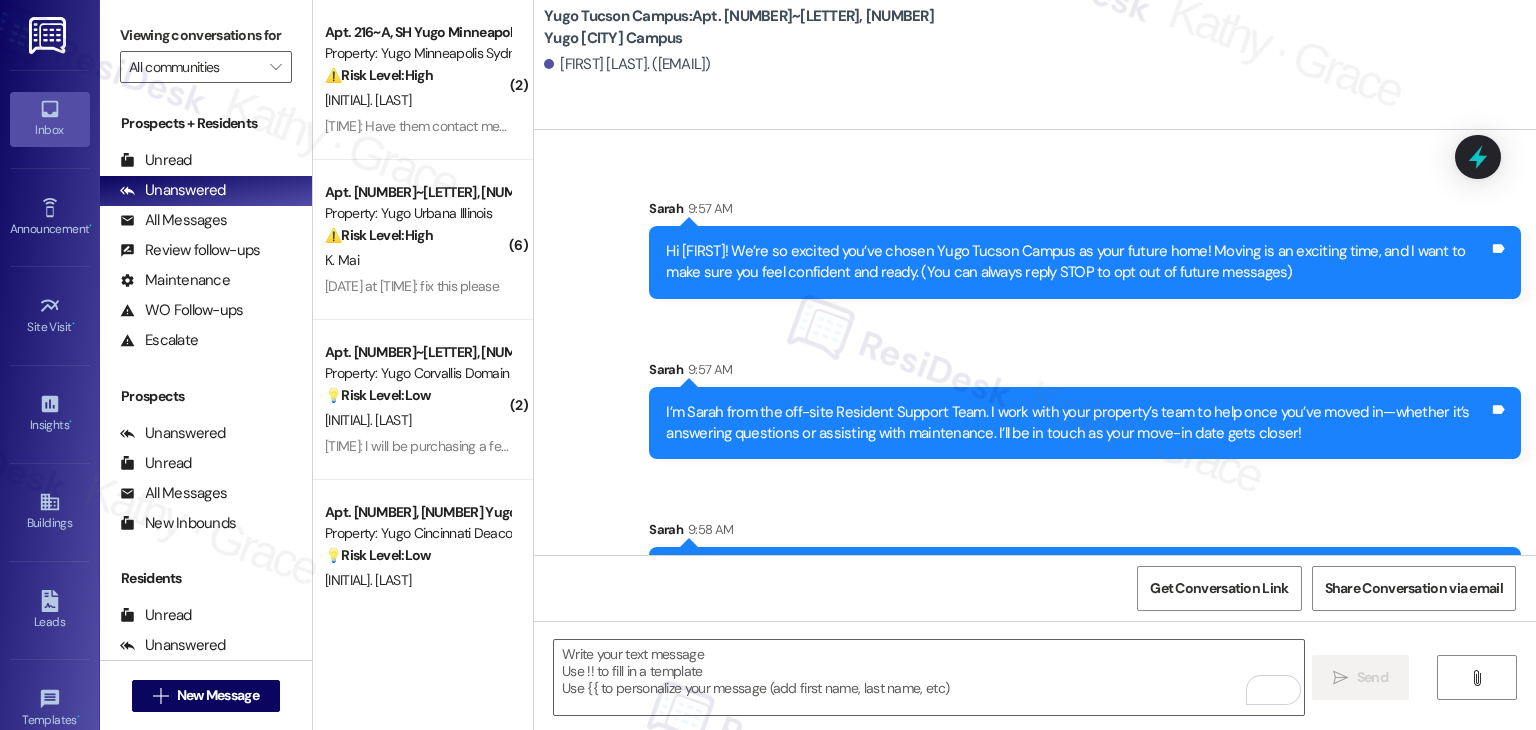 scroll, scrollTop: 192, scrollLeft: 0, axis: vertical 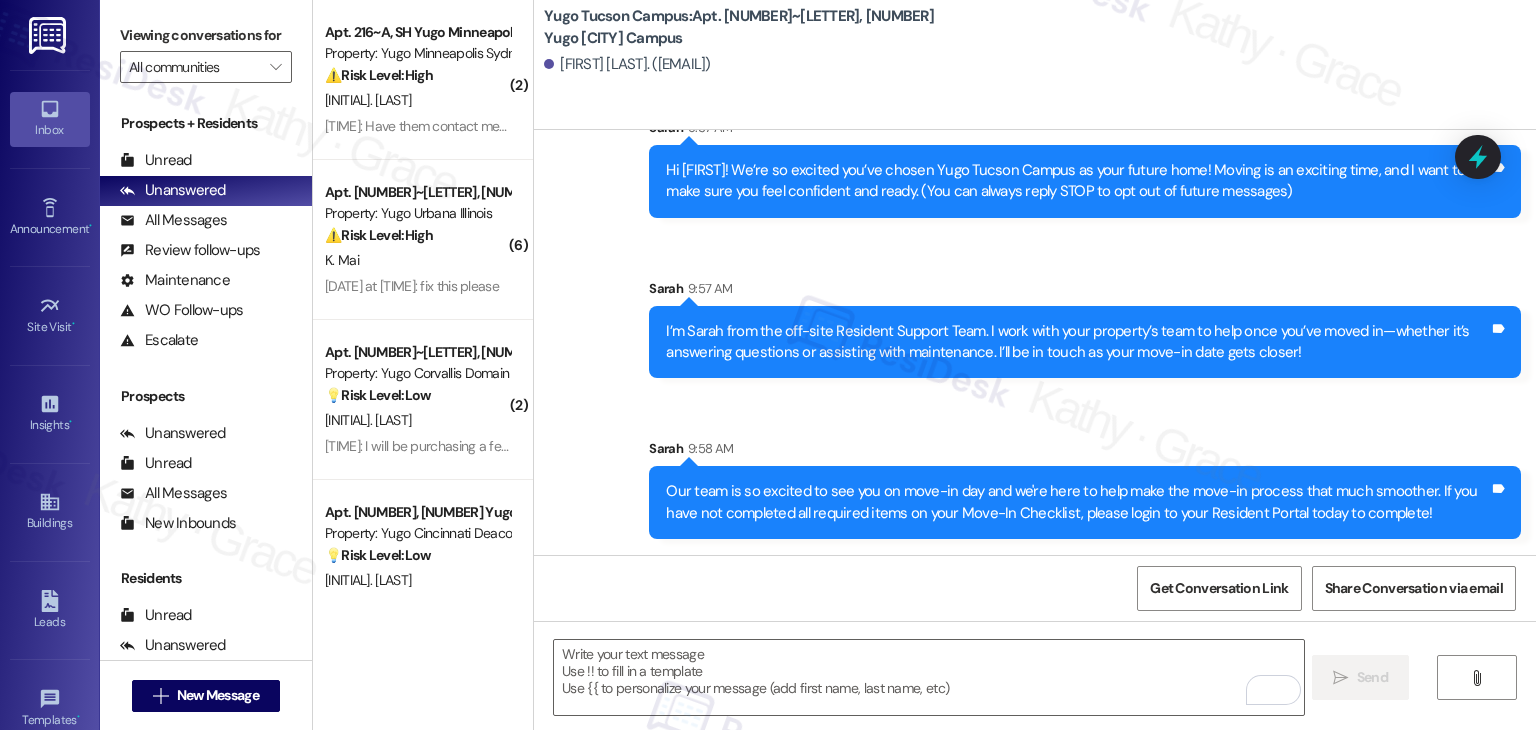 click on "Get Conversation Link Share Conversation via email" at bounding box center (1035, 588) 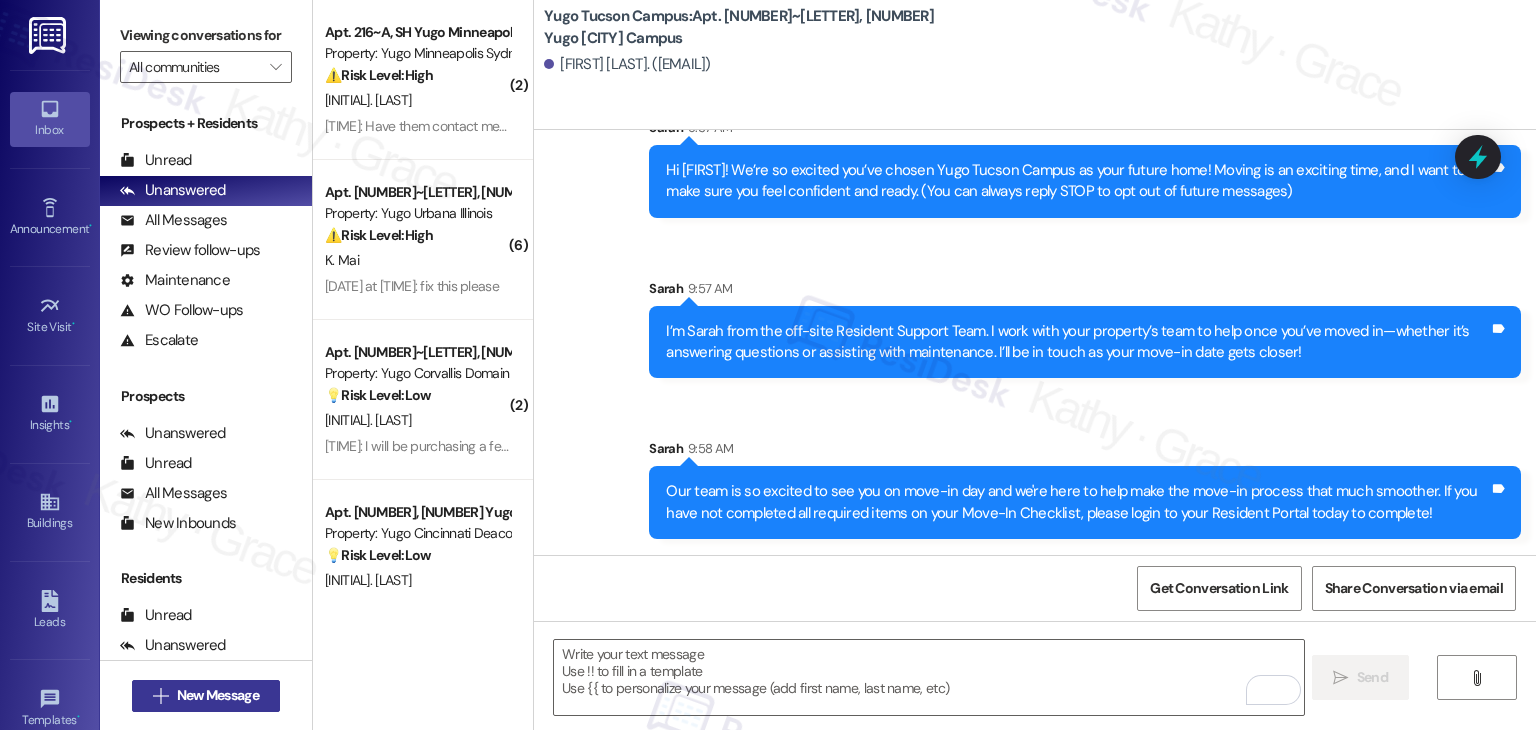 click on "New Message" at bounding box center [218, 695] 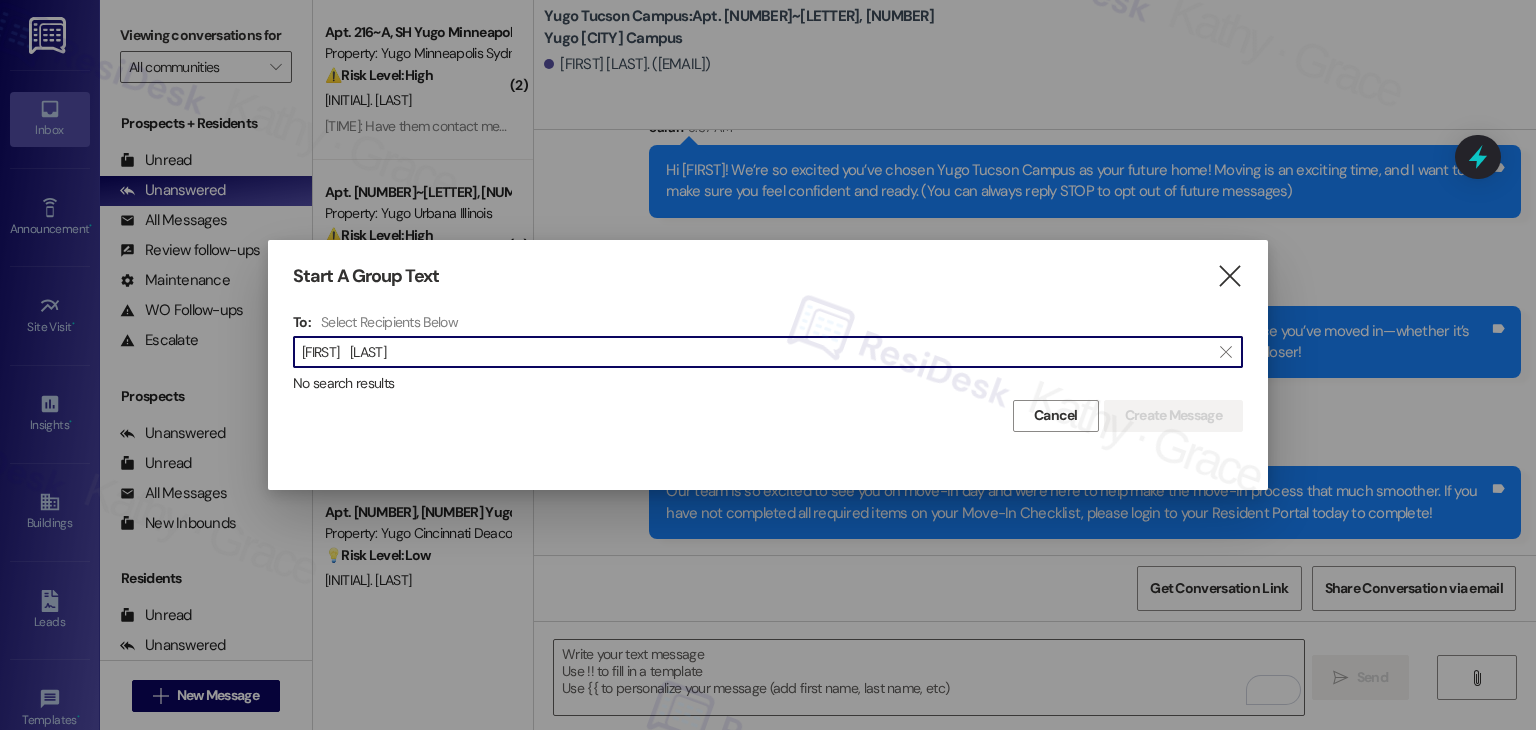 click on "[FIRST]	[LAST]" at bounding box center [756, 352] 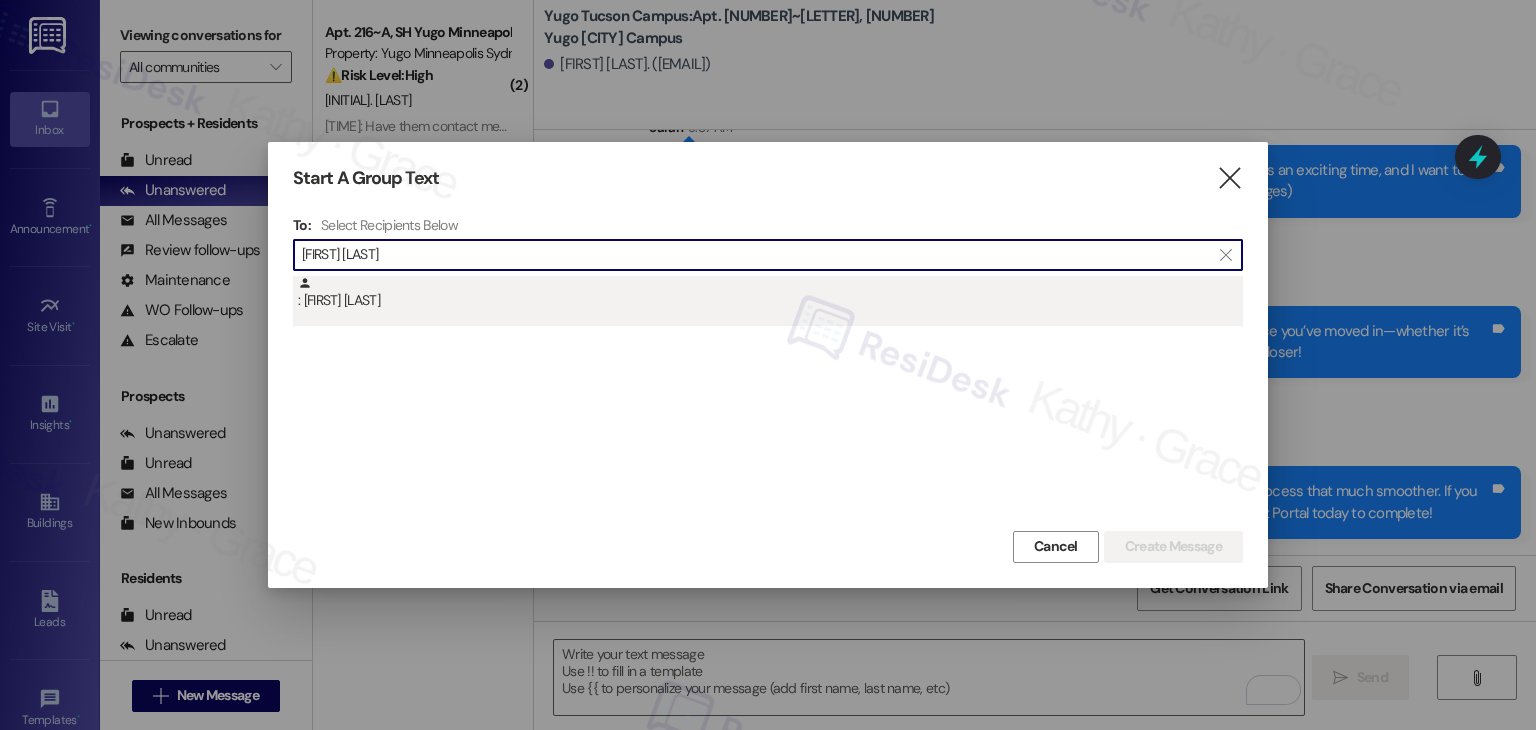 type on "[FIRST] [LAST]" 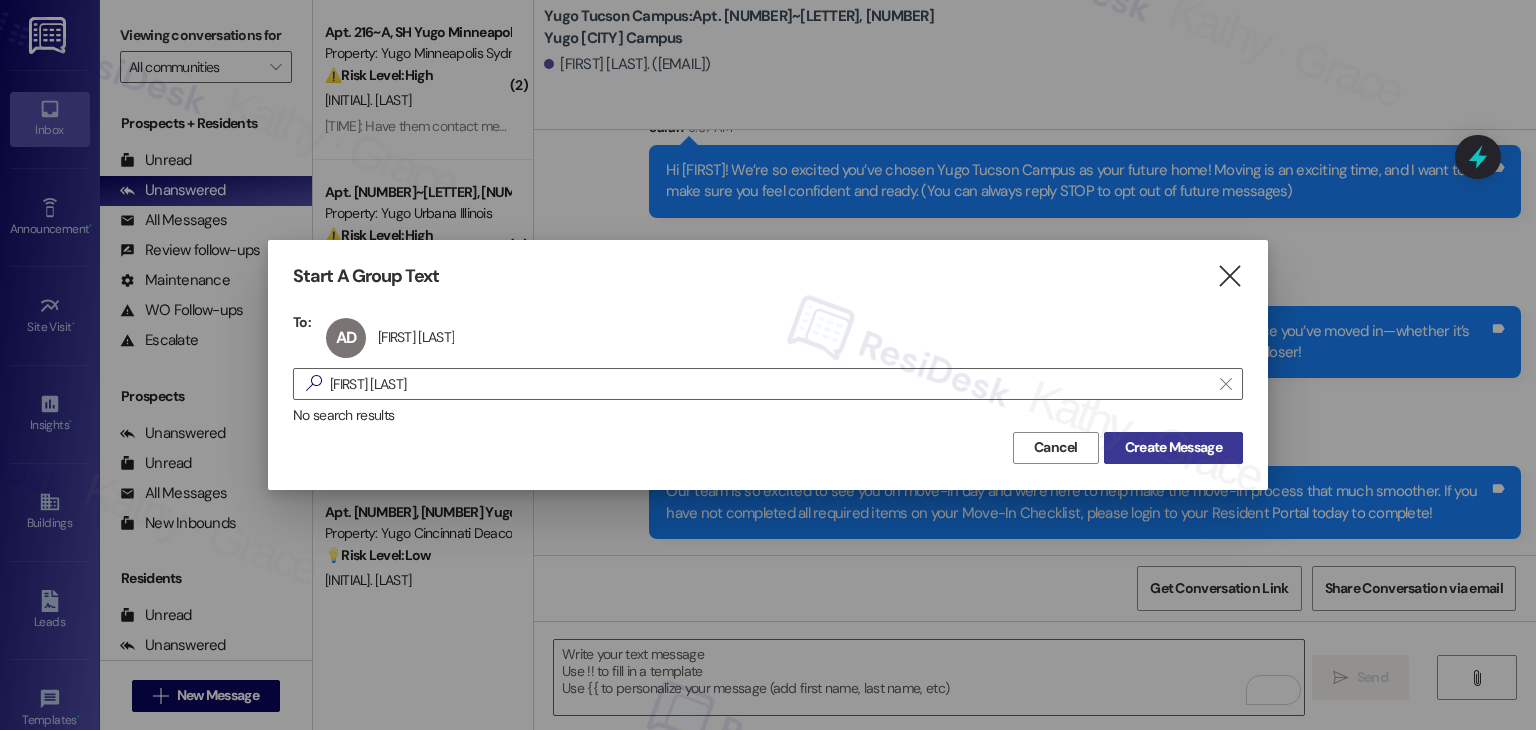 click on "Create Message" at bounding box center [1173, 447] 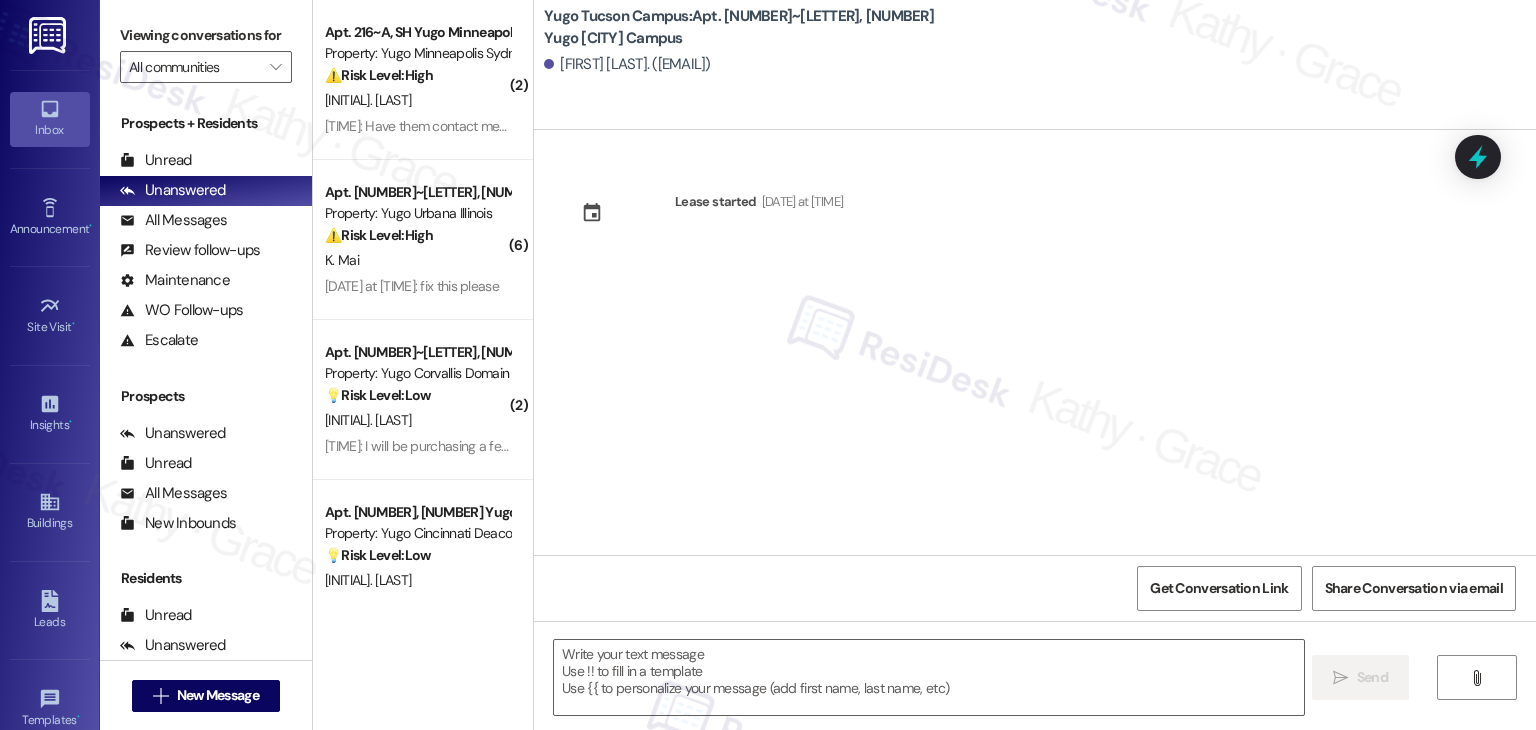 type on "Fetching suggested responses. Please feel free to read through the conversation in the meantime." 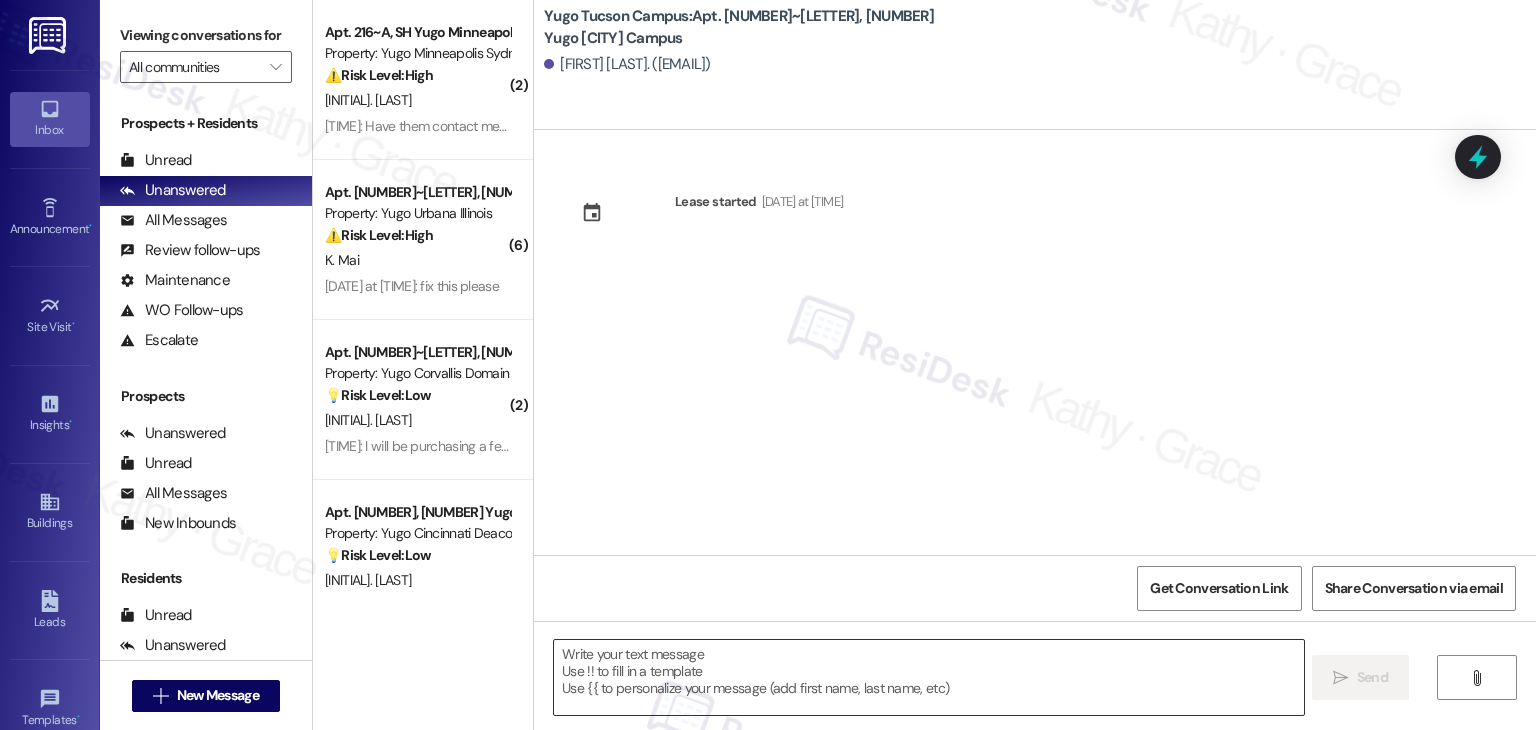 click at bounding box center (928, 677) 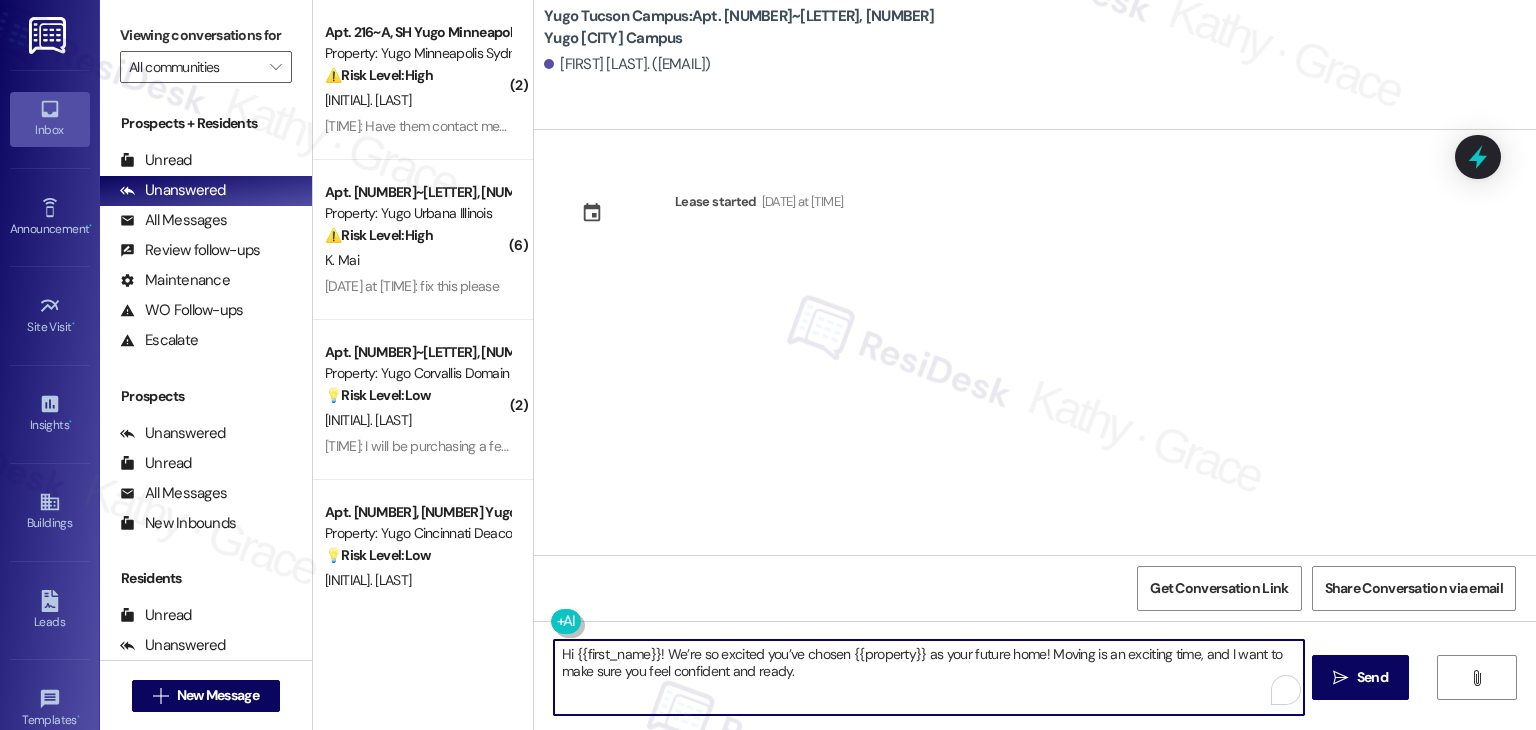type on "Hi {{first_name}}! We’re so excited you’ve chosen {{property}} as your future home! Moving is an exciting time, and I want to make sure you feel confident and ready." 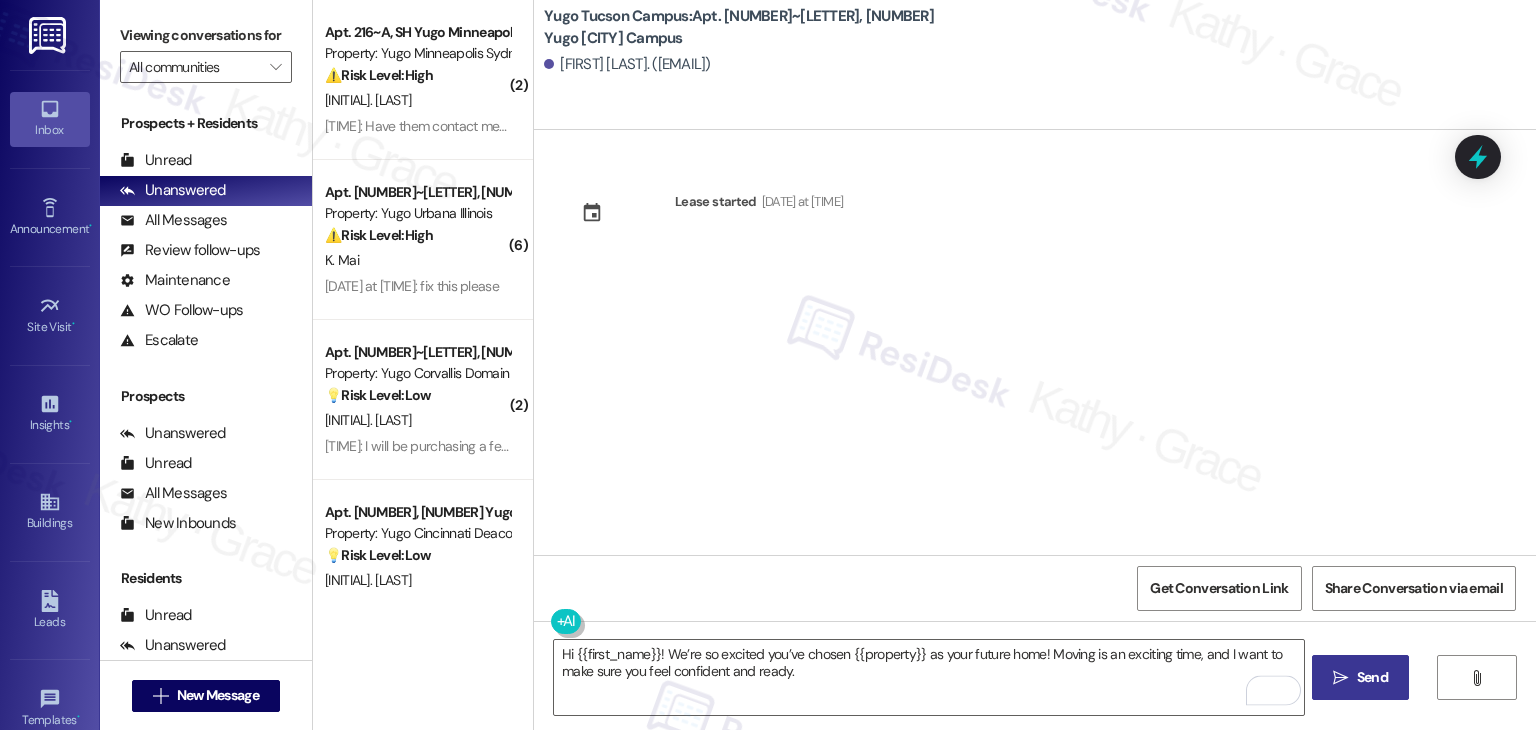 click on "Send" at bounding box center [1372, 677] 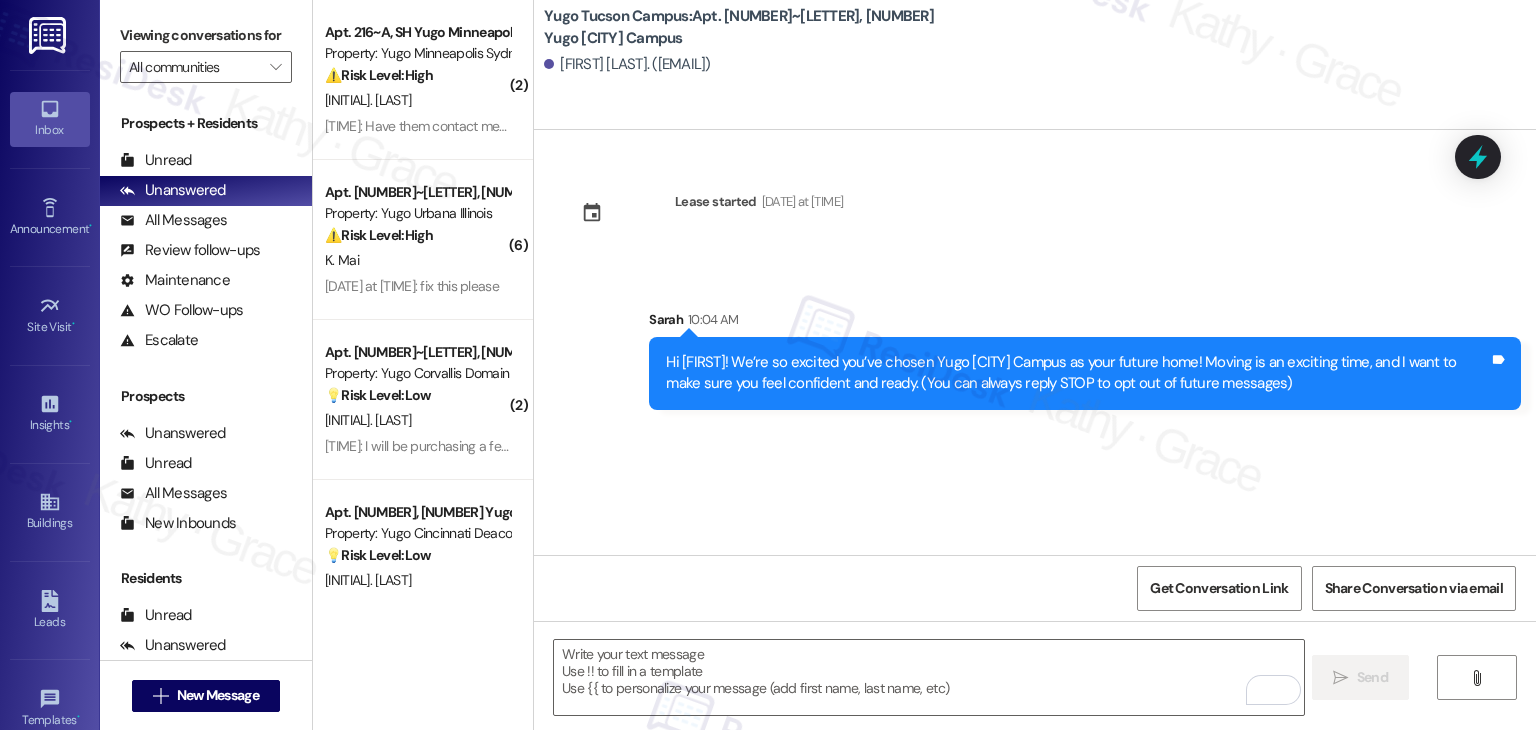 click on "Lease started [DATE] at [TIME] Sent via SMS [NAME] [TIME] Hi [FIRST]! We’re so excited you’ve chosen Yugo [CITY] Campus as your future home! Moving is an exciting time, and I want to make sure you feel confident and ready. (You can always reply STOP to opt out of future messages) Tags and notes" at bounding box center (1035, 342) 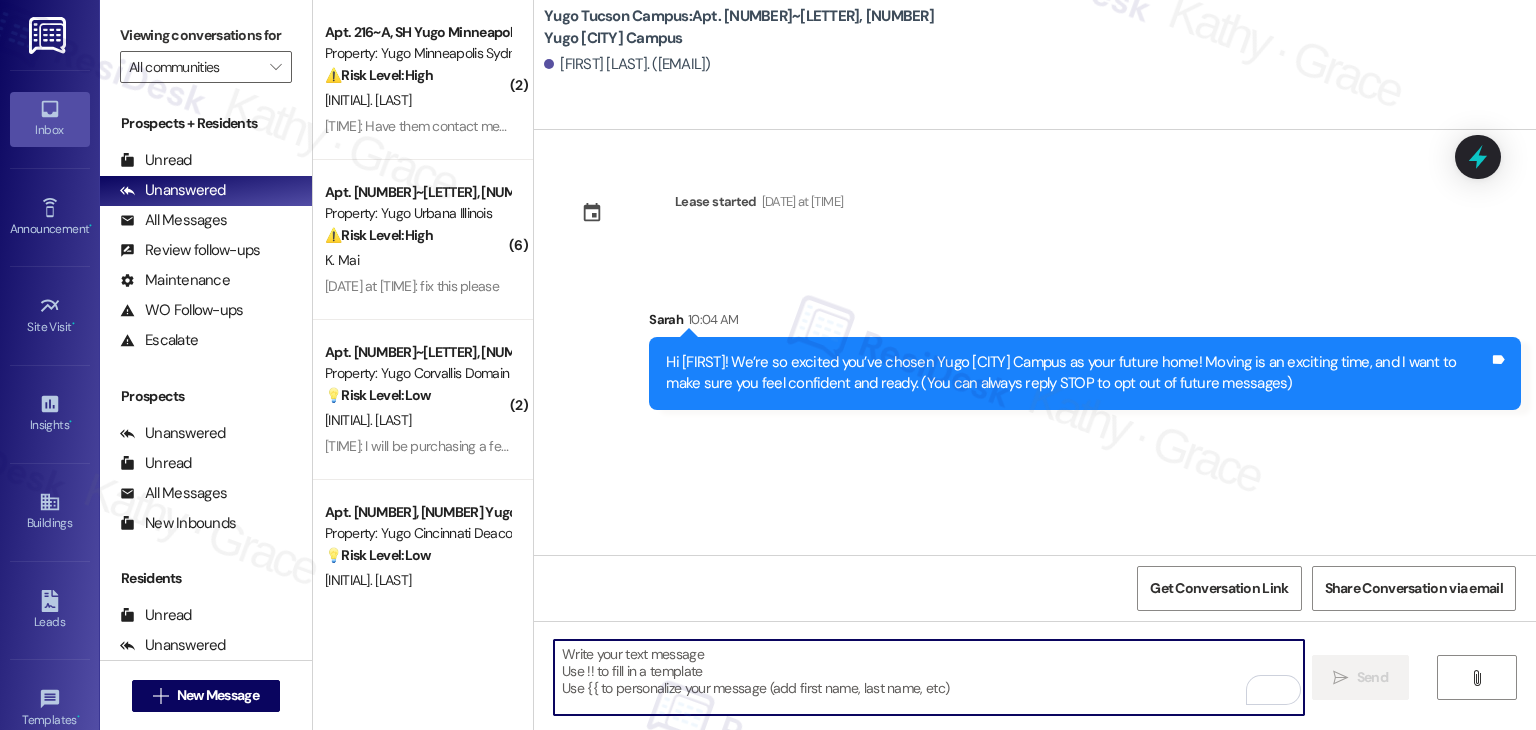 click at bounding box center (928, 677) 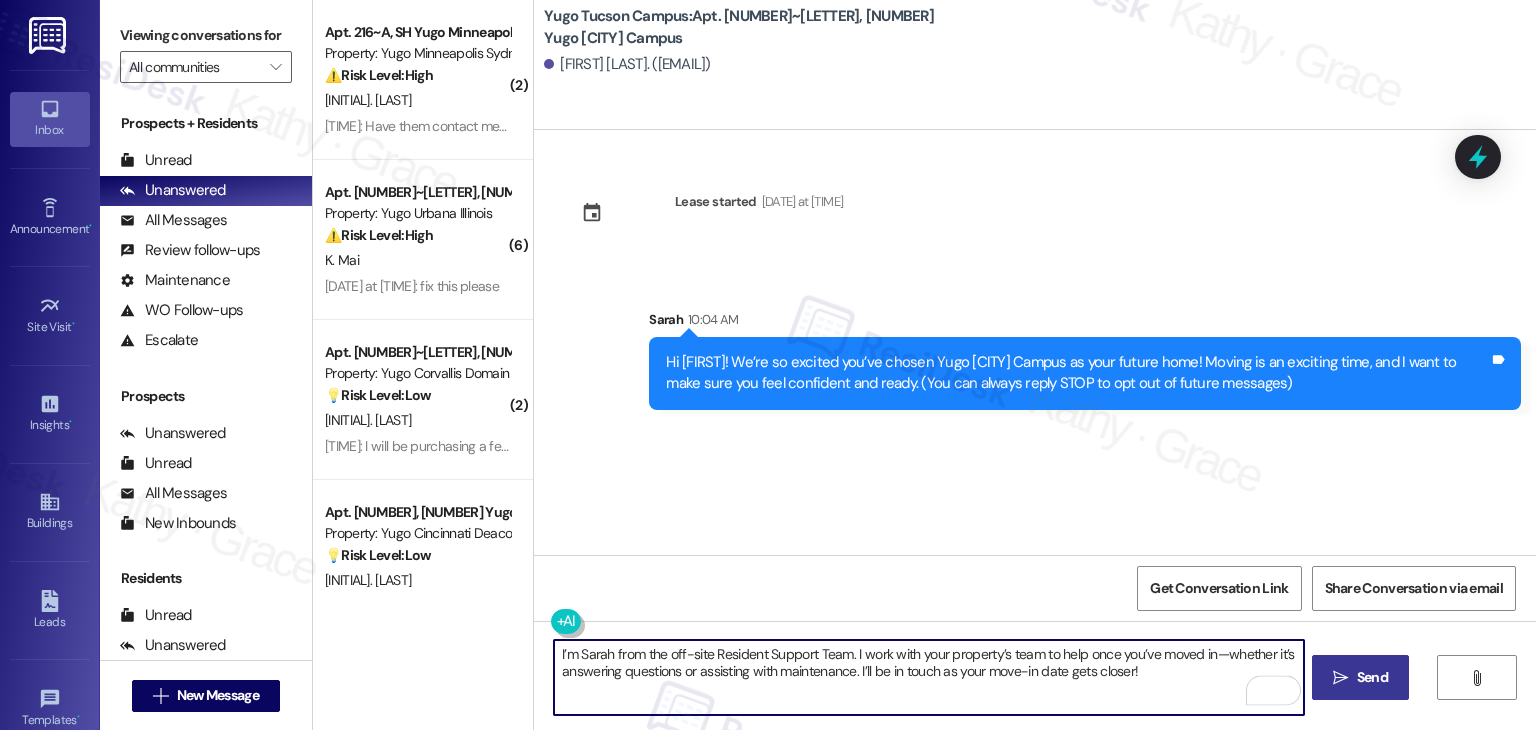 type on "I’m Sarah from the off-site Resident Support Team. I work with your property’s team to help once you’ve moved in—whether it’s answering questions or assisting with maintenance. I’ll be in touch as your move-in date gets closer!" 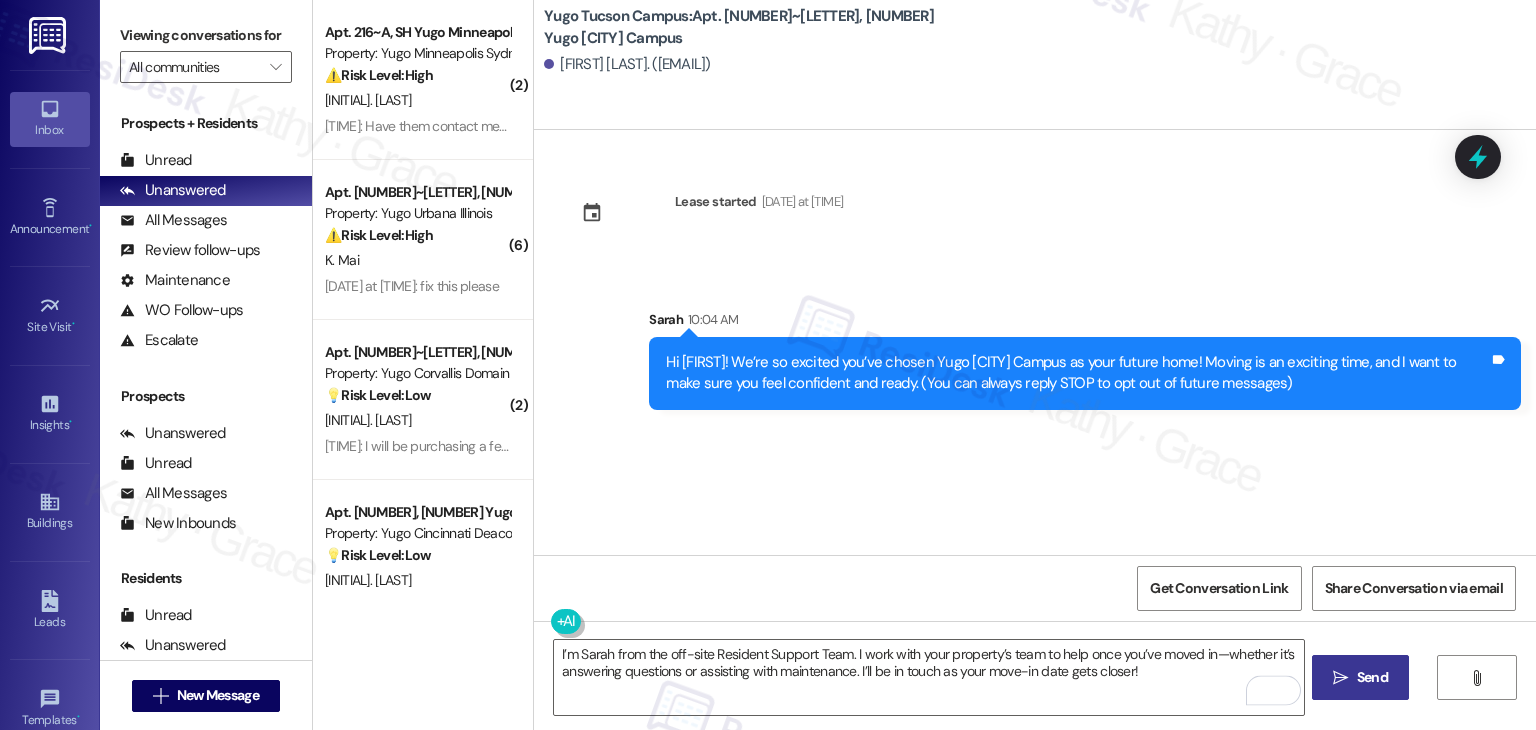 click on "Lease started [DATE] at [TIME] Sent via SMS [NAME] [TIME] Hi [FIRST]! We’re so excited you’ve chosen Yugo [CITY] Campus as your future home! Moving is an exciting time, and I want to make sure you feel confident and ready. (You can always reply STOP to opt out of future messages) Tags and notes" at bounding box center [1035, 342] 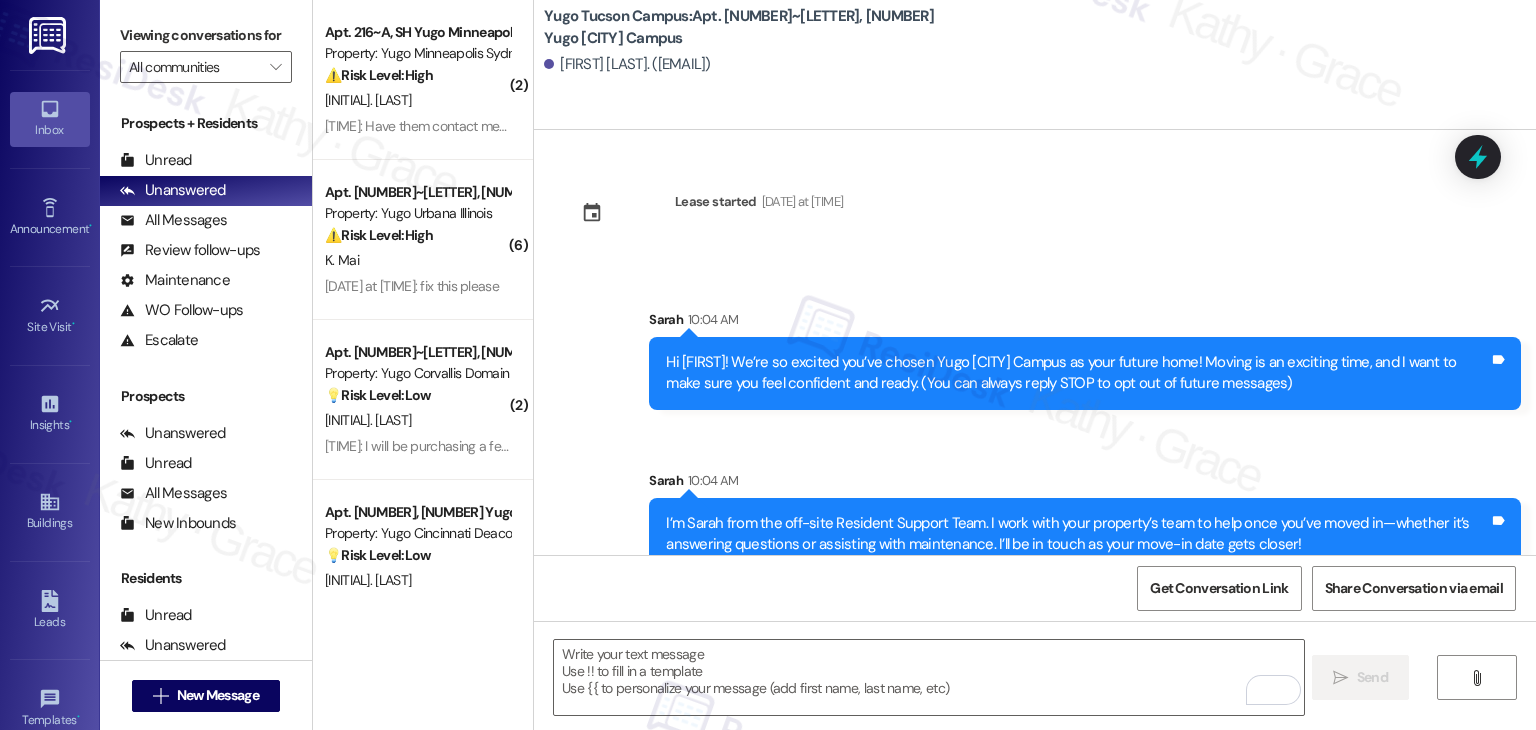 drag, startPoint x: 821, startPoint y: 442, endPoint x: 870, endPoint y: 442, distance: 49 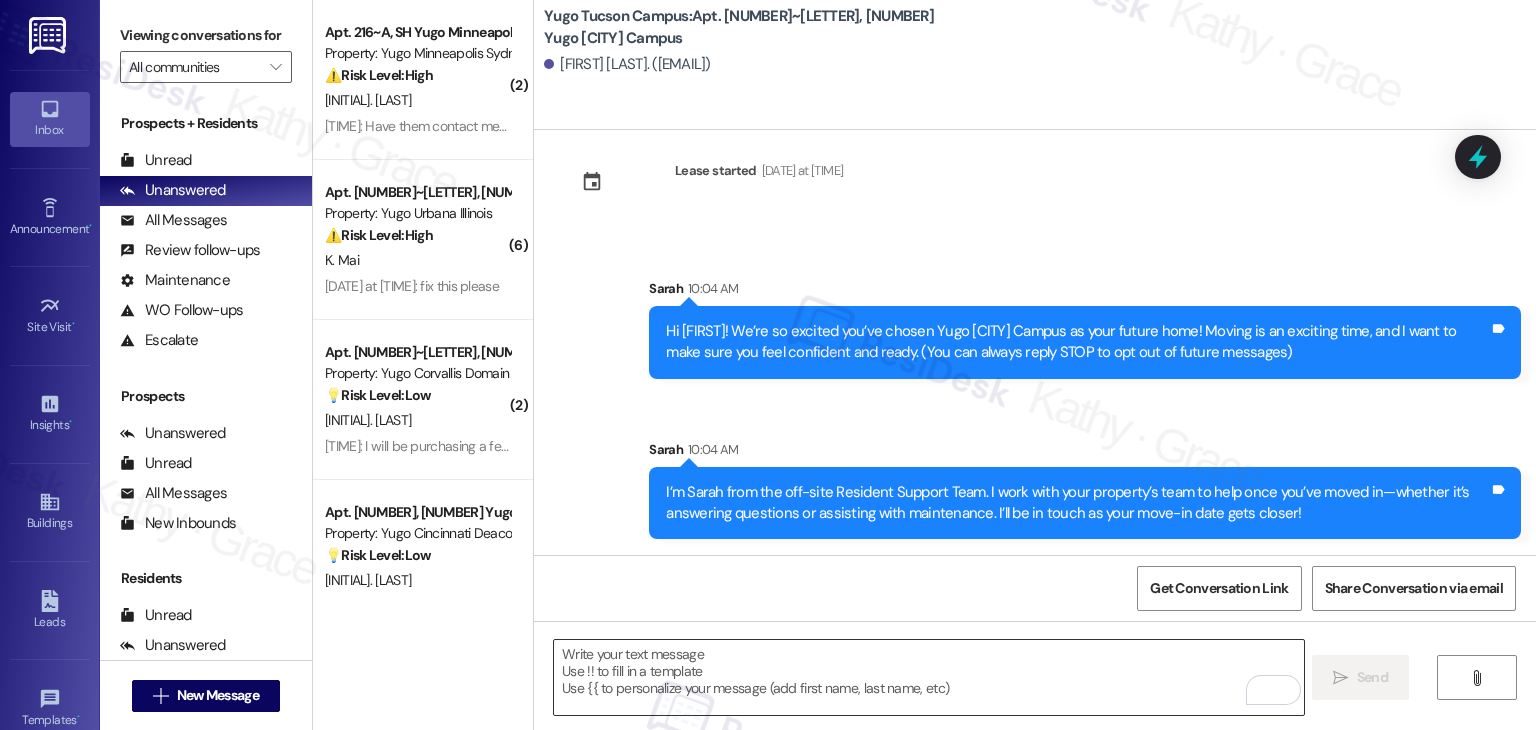 click at bounding box center [928, 677] 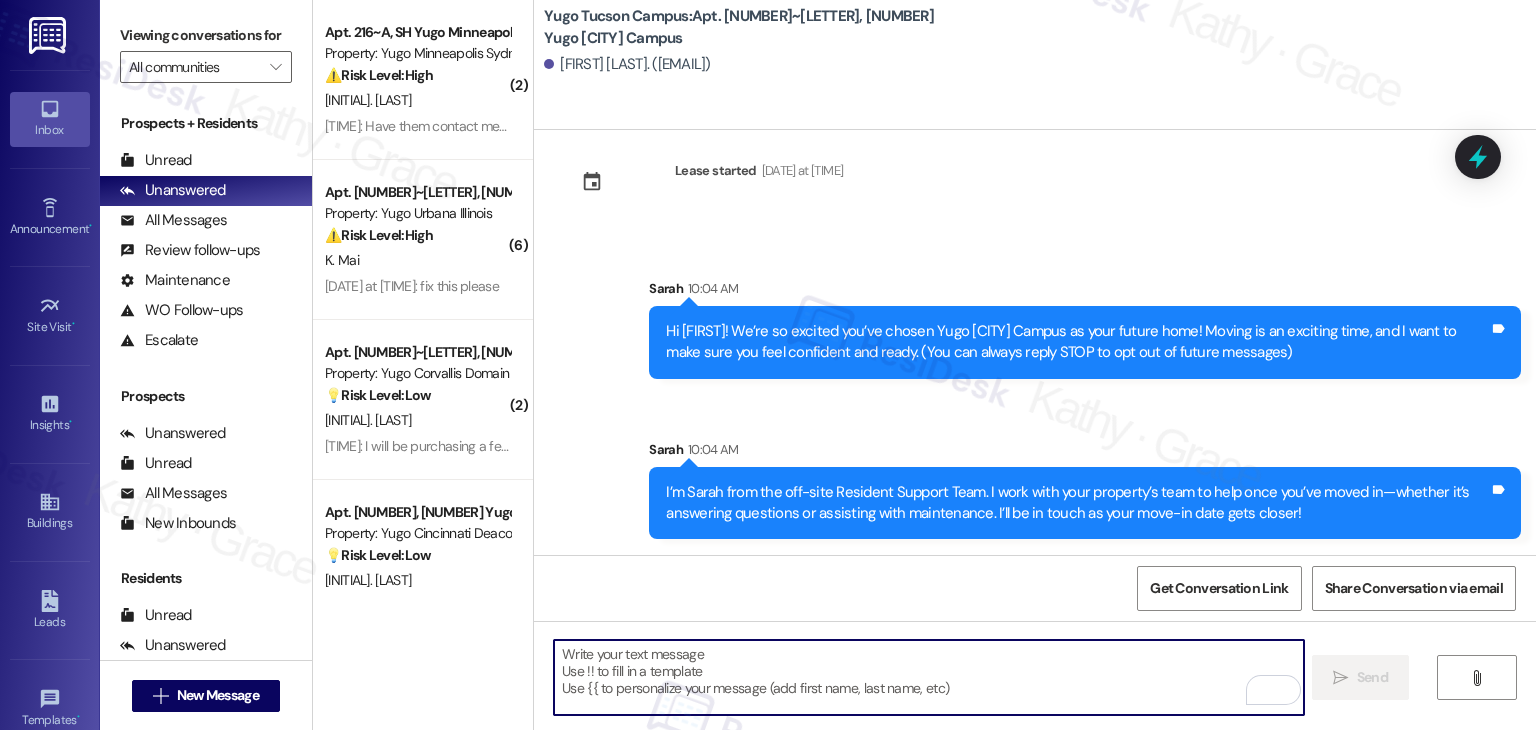 paste on "Our team is so excited to see you on move-in day and we're here to help make the move-in process that much smoother. If you have not completed all required items on your Move-In Checklist, please login to your Resident Portal today to complete!" 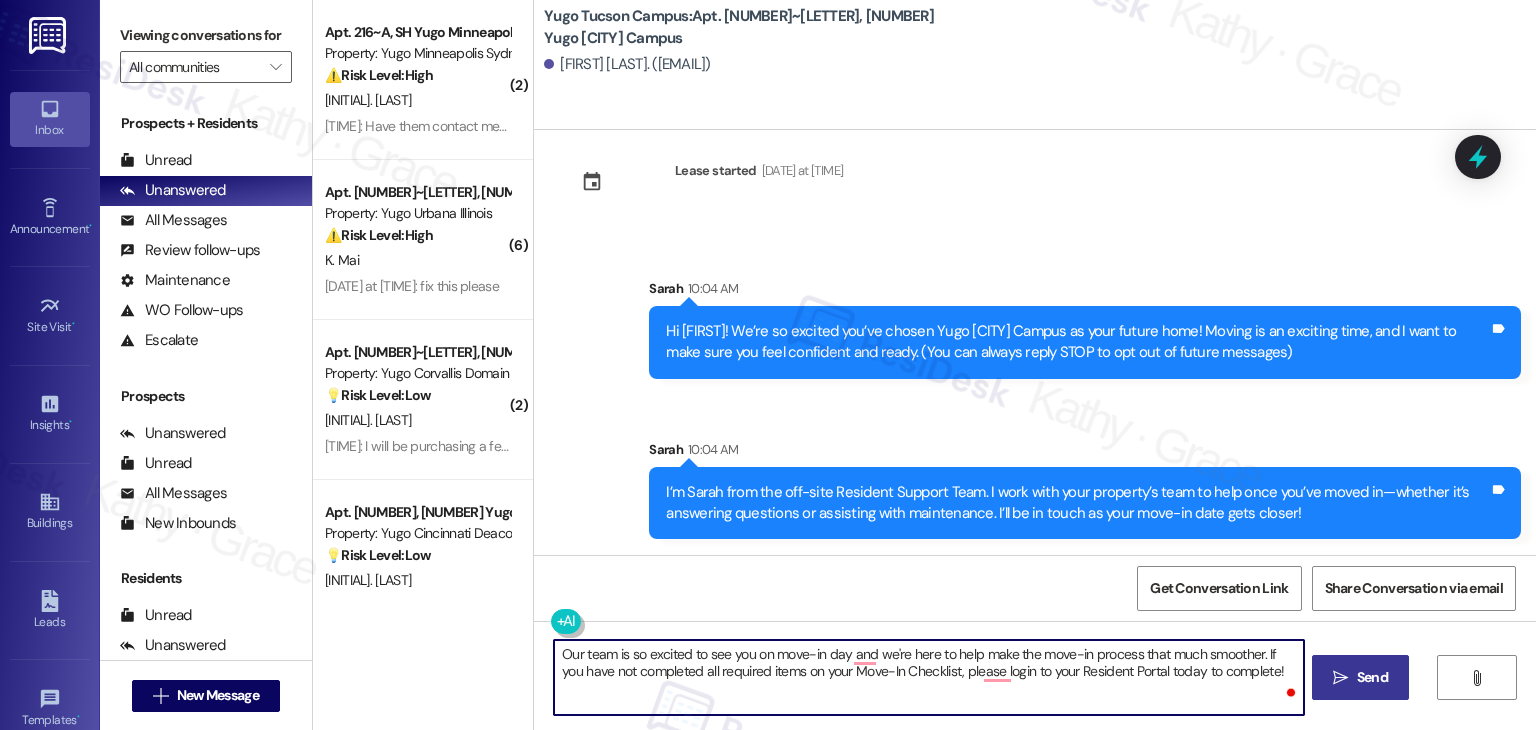type on "Our team is so excited to see you on move-in day and we're here to help make the move-in process that much smoother. If you have not completed all required items on your Move-In Checklist, please login to your Resident Portal today to complete!" 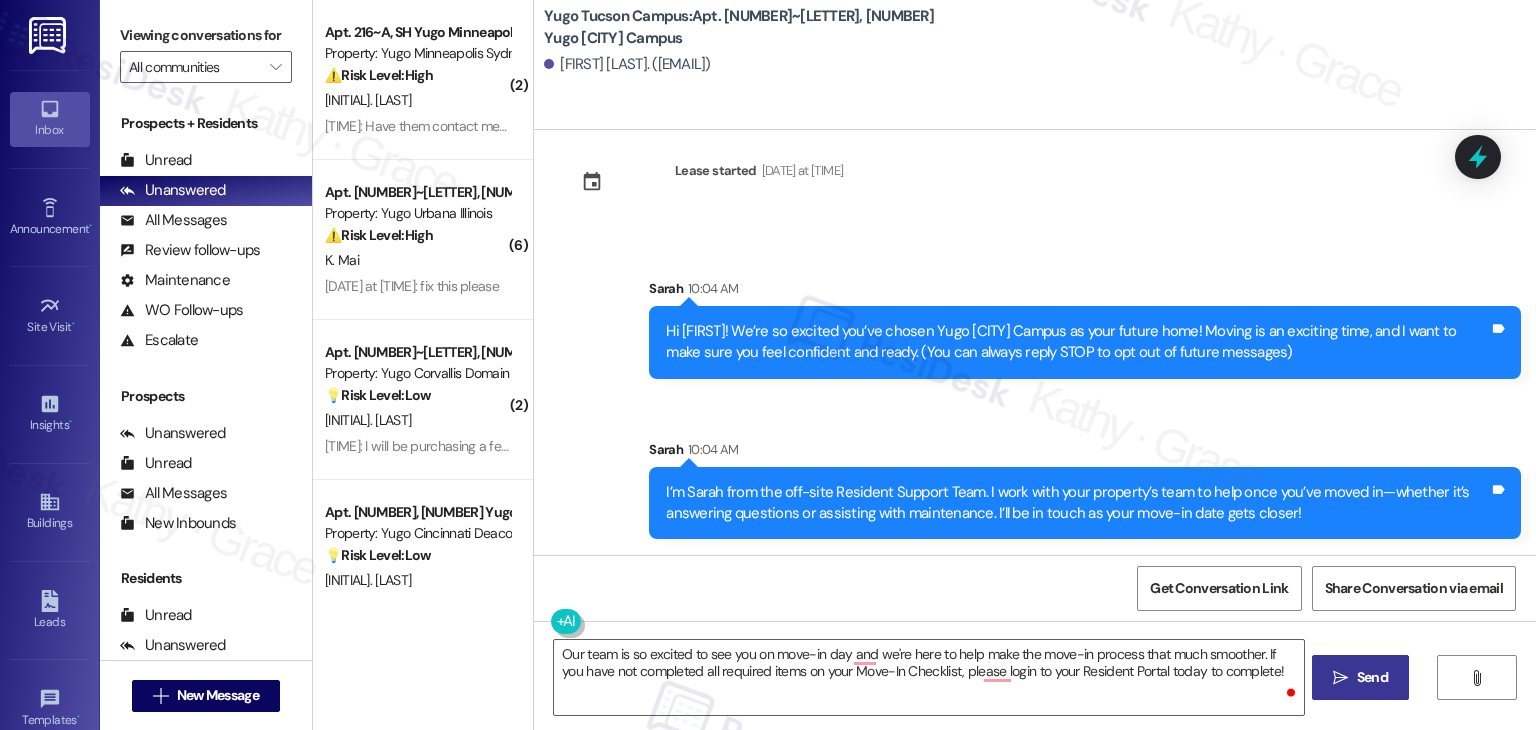 click on "Send" at bounding box center [1372, 677] 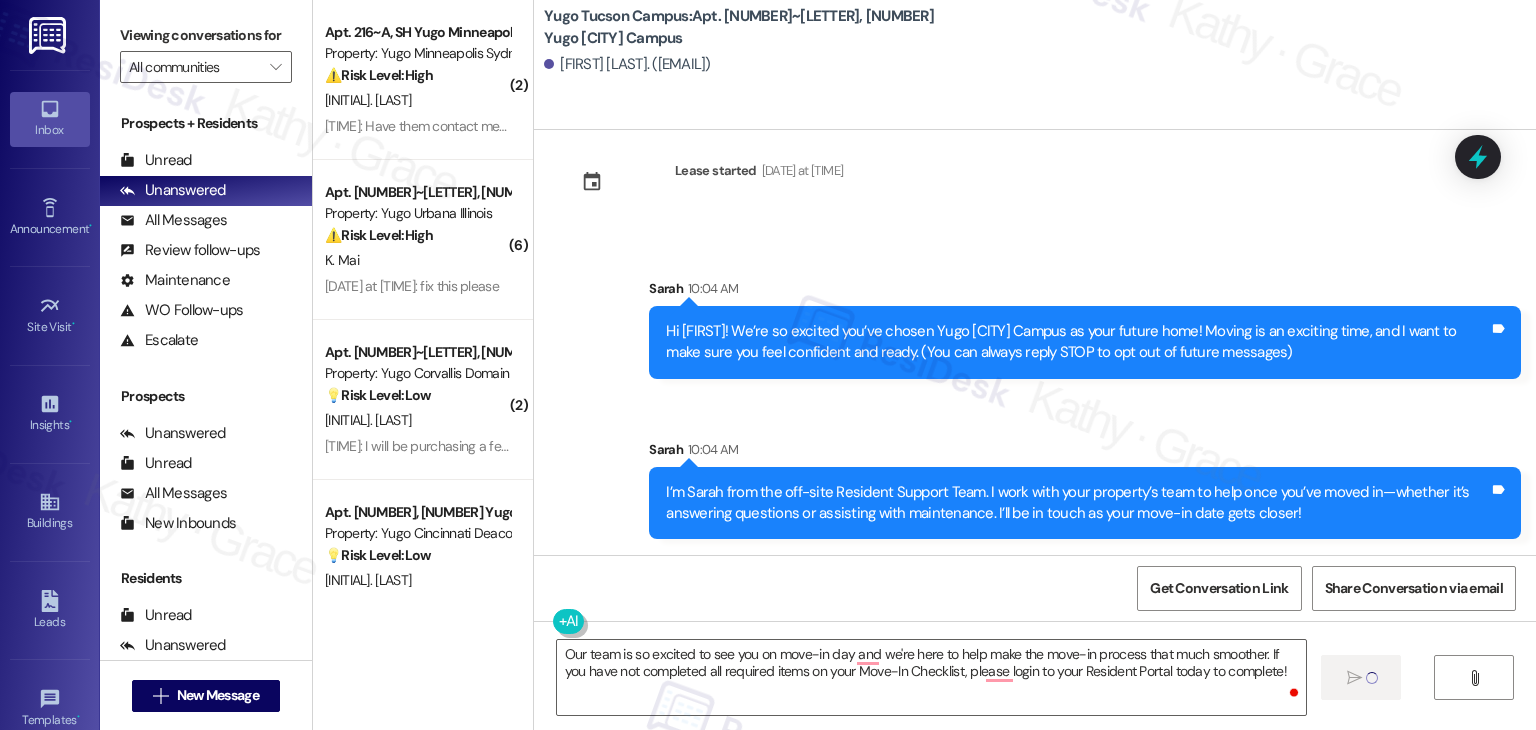 type 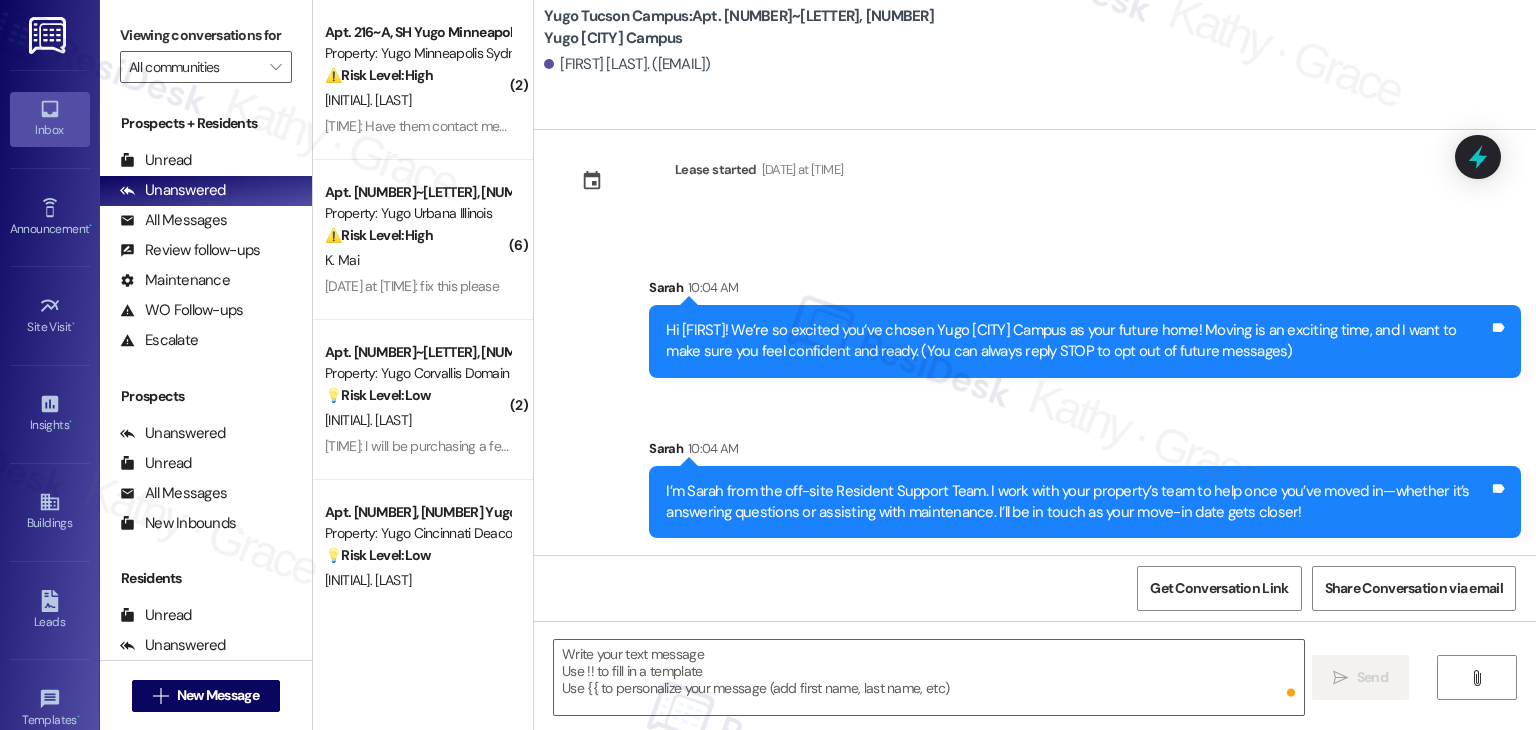 scroll, scrollTop: 192, scrollLeft: 0, axis: vertical 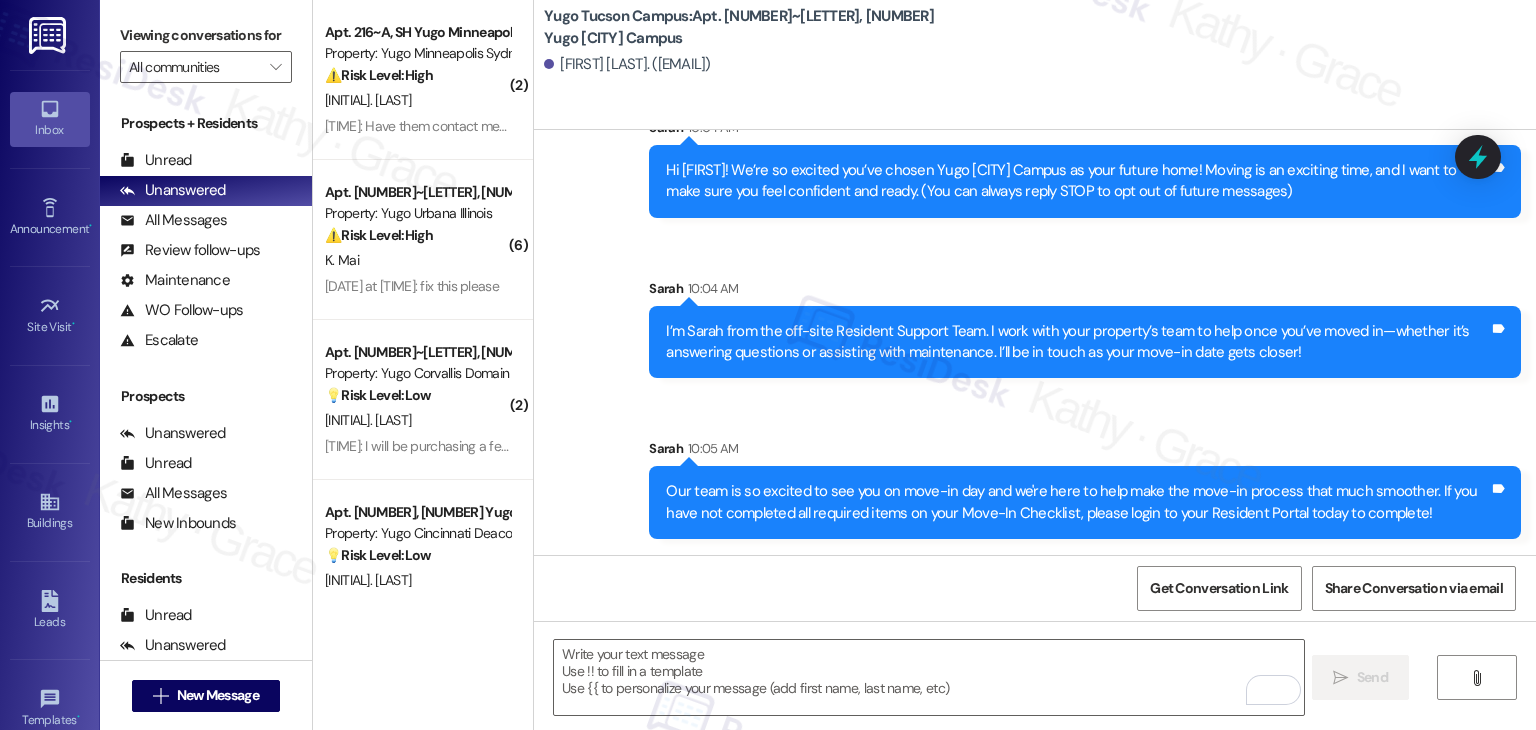 click on "Get Conversation Link Share Conversation via email" at bounding box center [1035, 588] 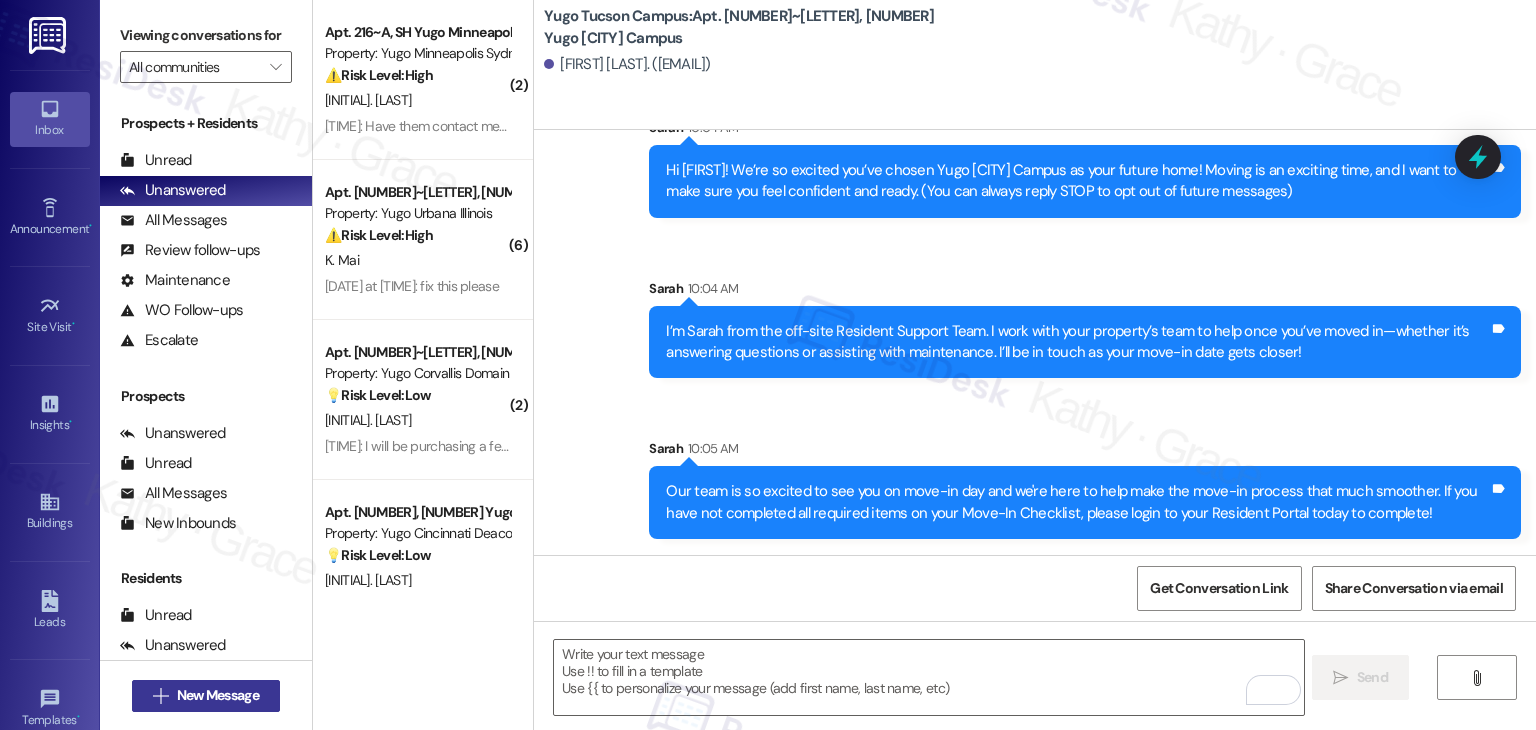 click on "New Message" at bounding box center [218, 695] 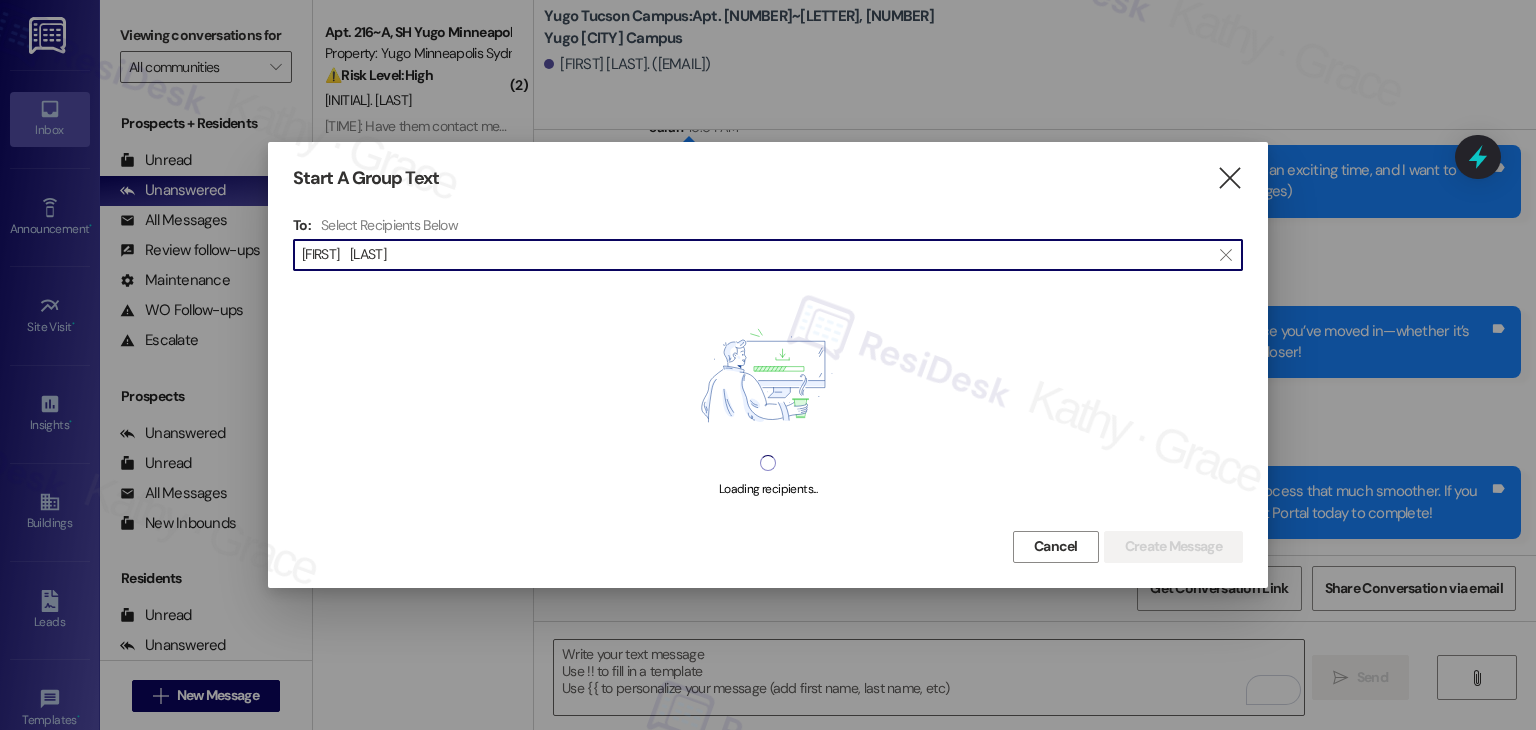 click on "[FIRST]	[LAST]" at bounding box center [756, 255] 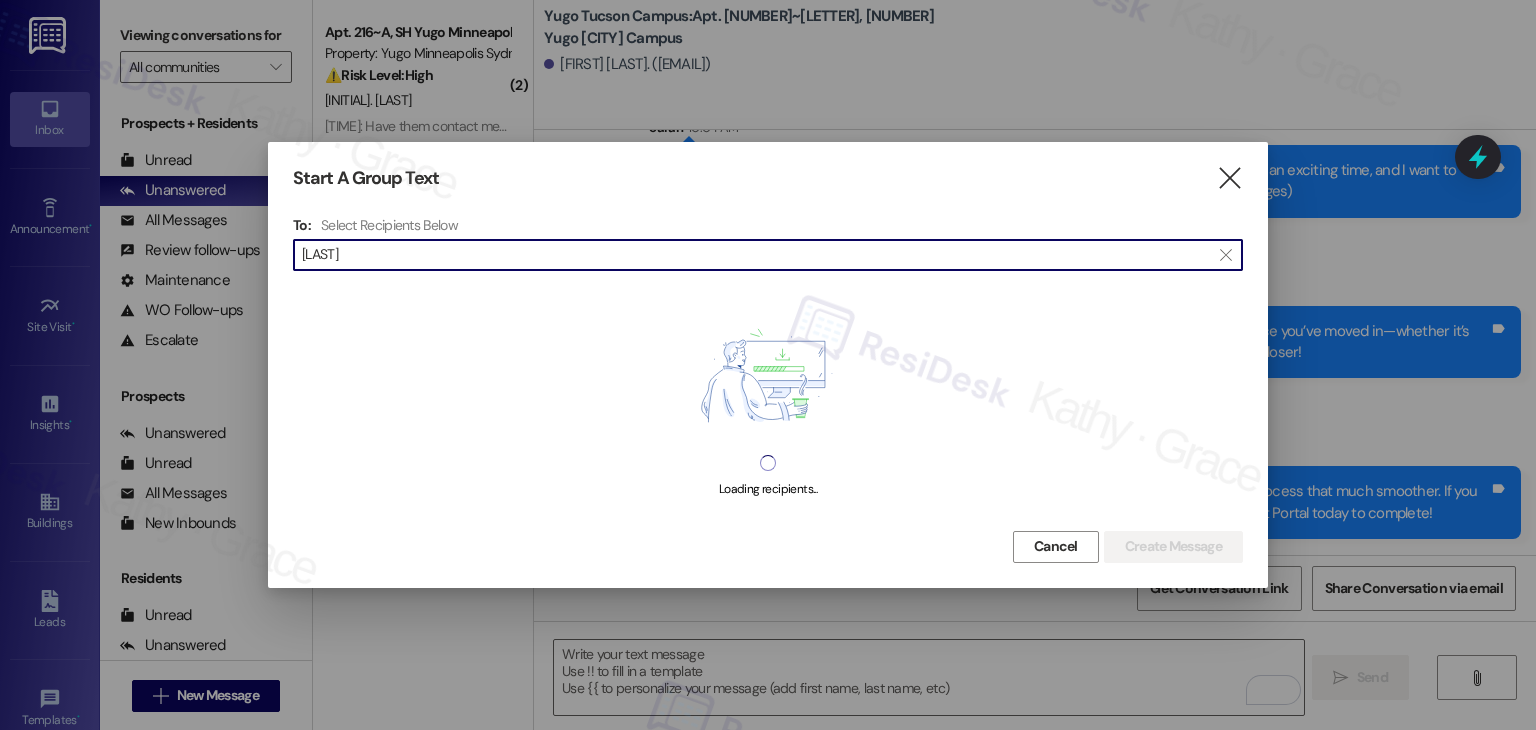 click on "[LAST]" at bounding box center (756, 255) 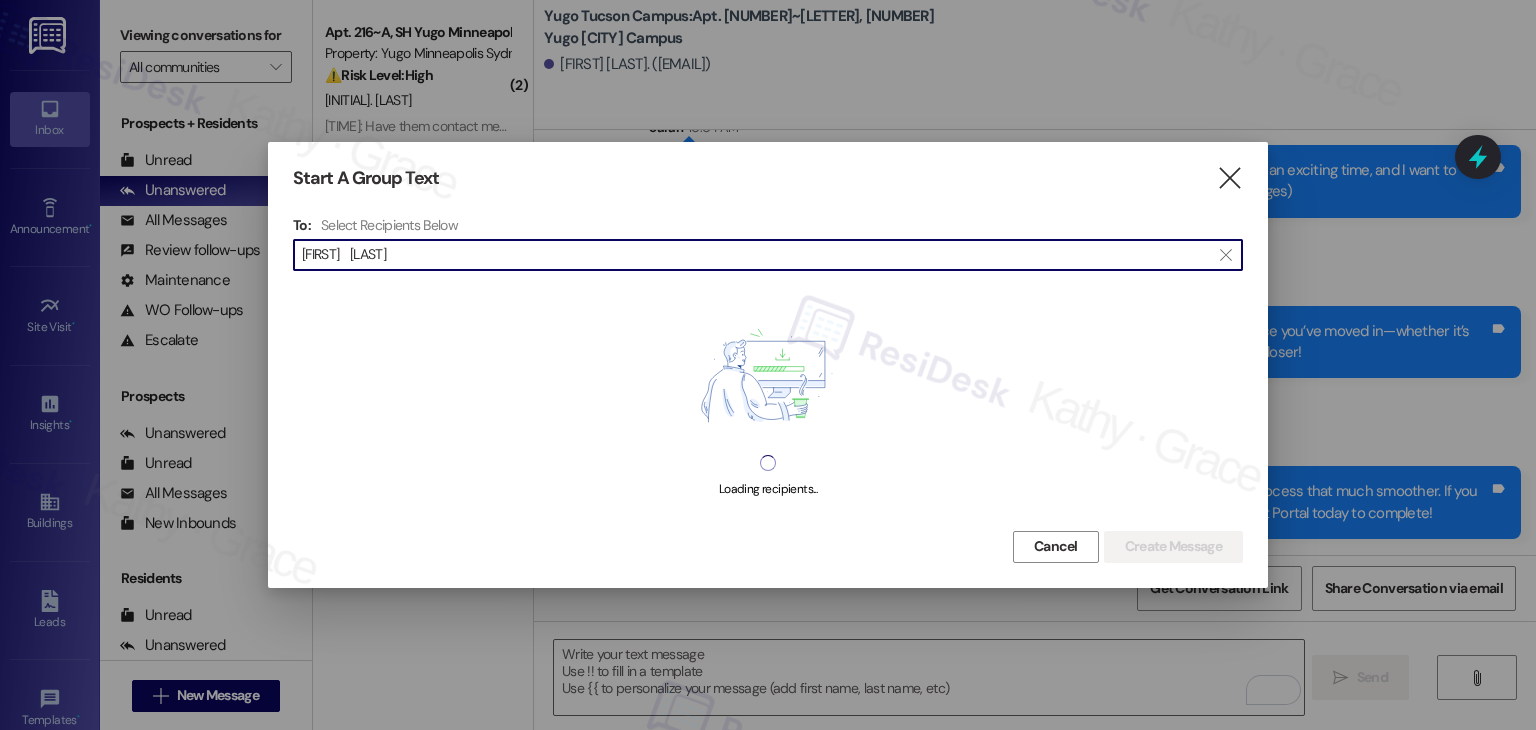 click on "[FIRST]	[LAST]" at bounding box center [756, 255] 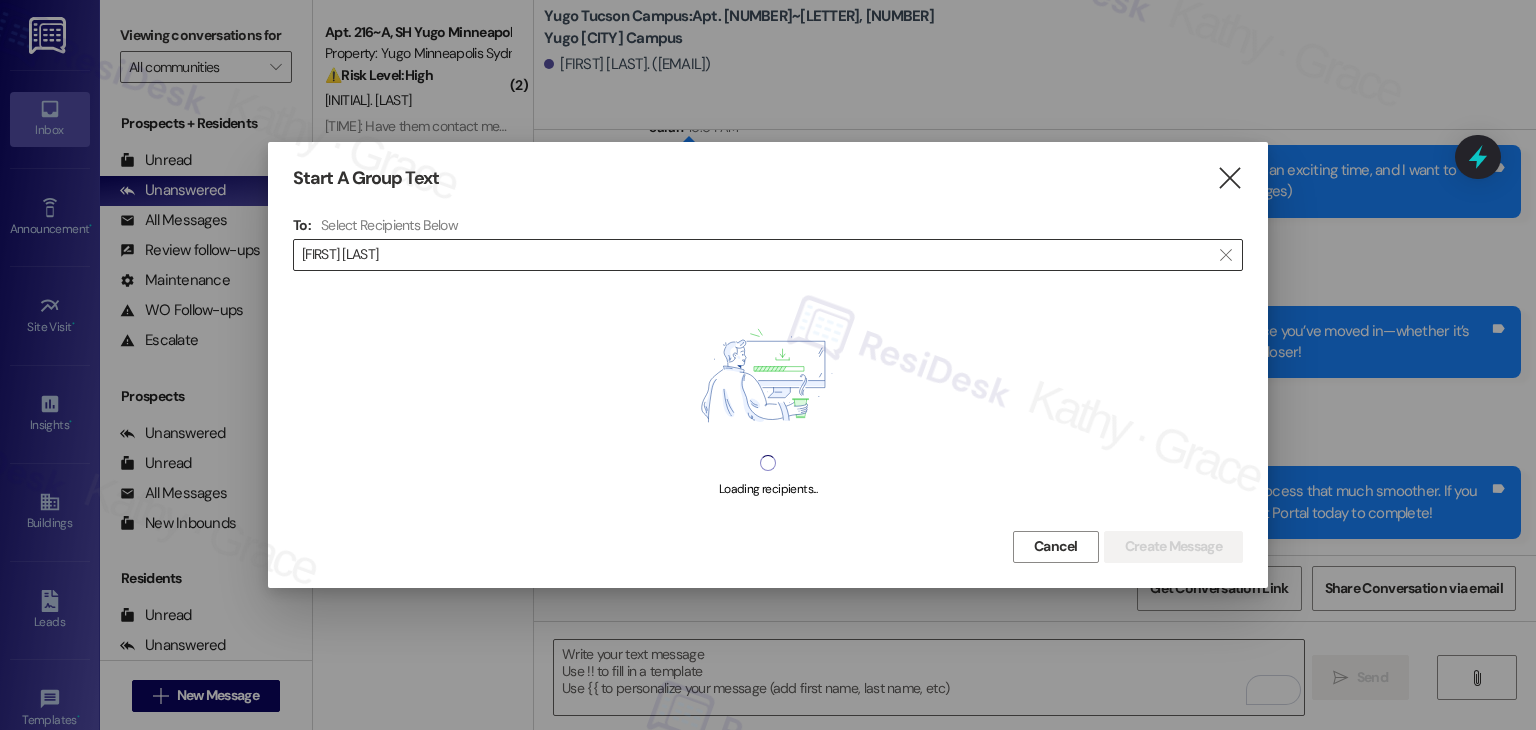 click on "[FIRST] [LAST]" at bounding box center [756, 255] 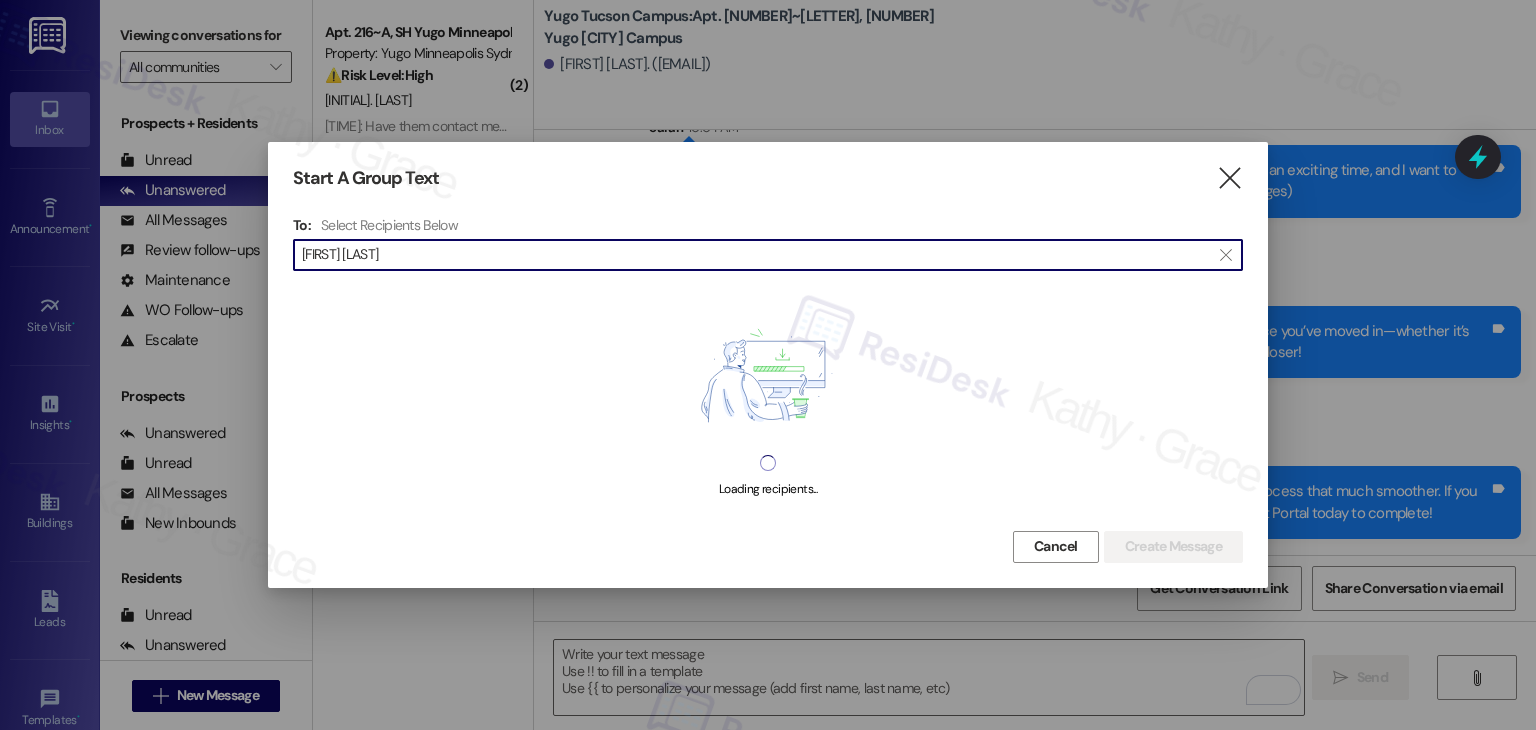 paste on "[FIRST]	[LAST]" 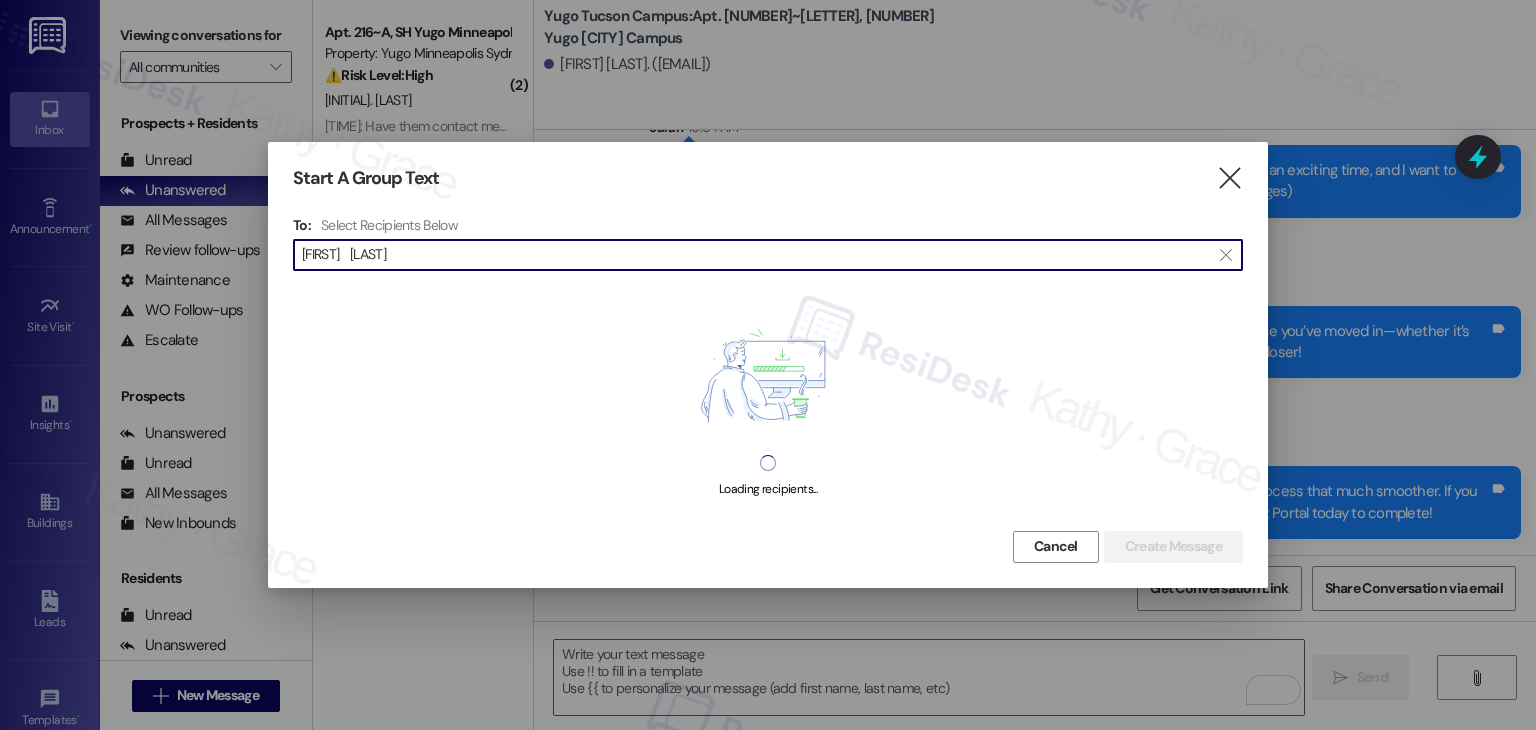 click on "[FIRST]	[LAST]" at bounding box center (756, 255) 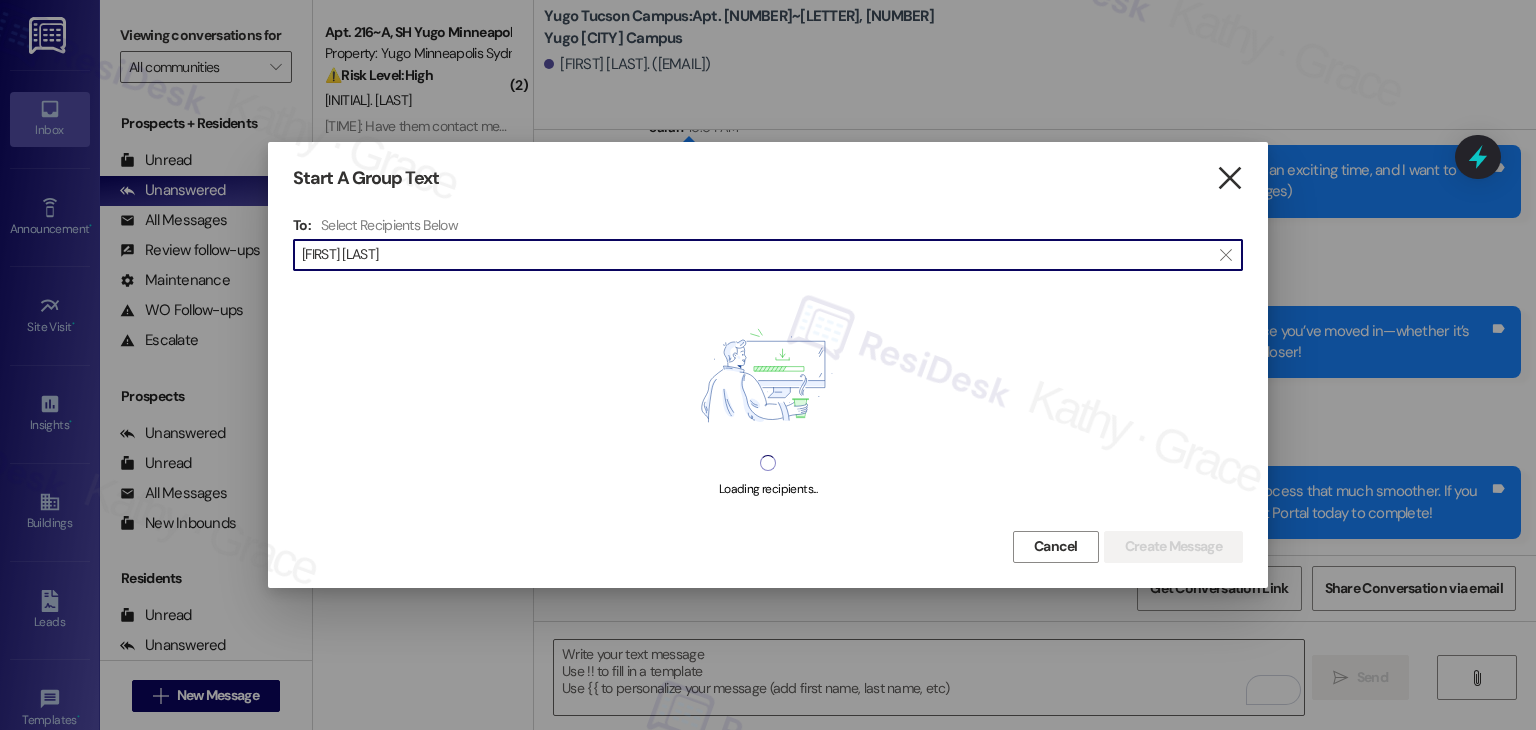 type on "[FIRST] [LAST]" 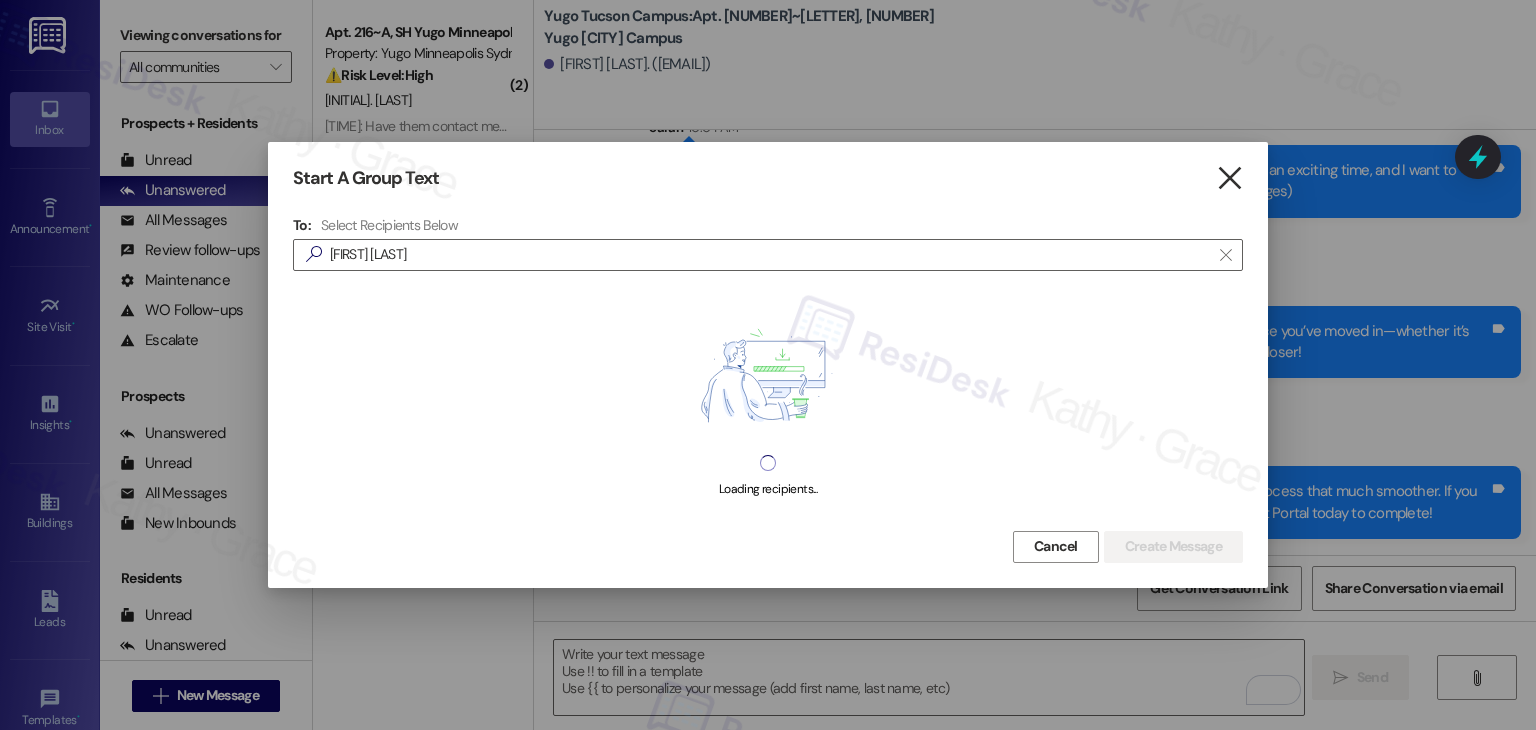 click on "" at bounding box center [1229, 178] 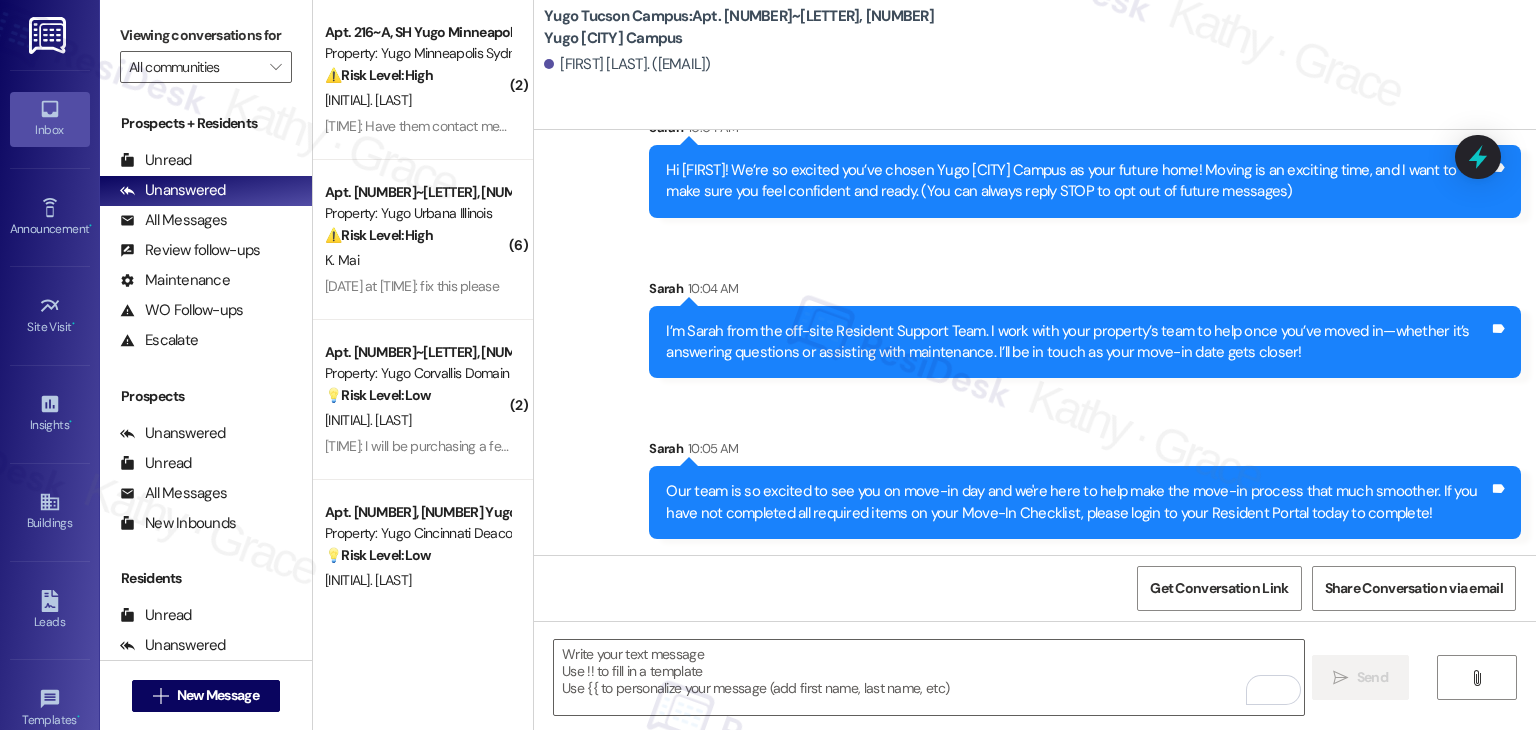 click on "[FIRST] [LAST]. ([EMAIL])" at bounding box center (1040, 65) 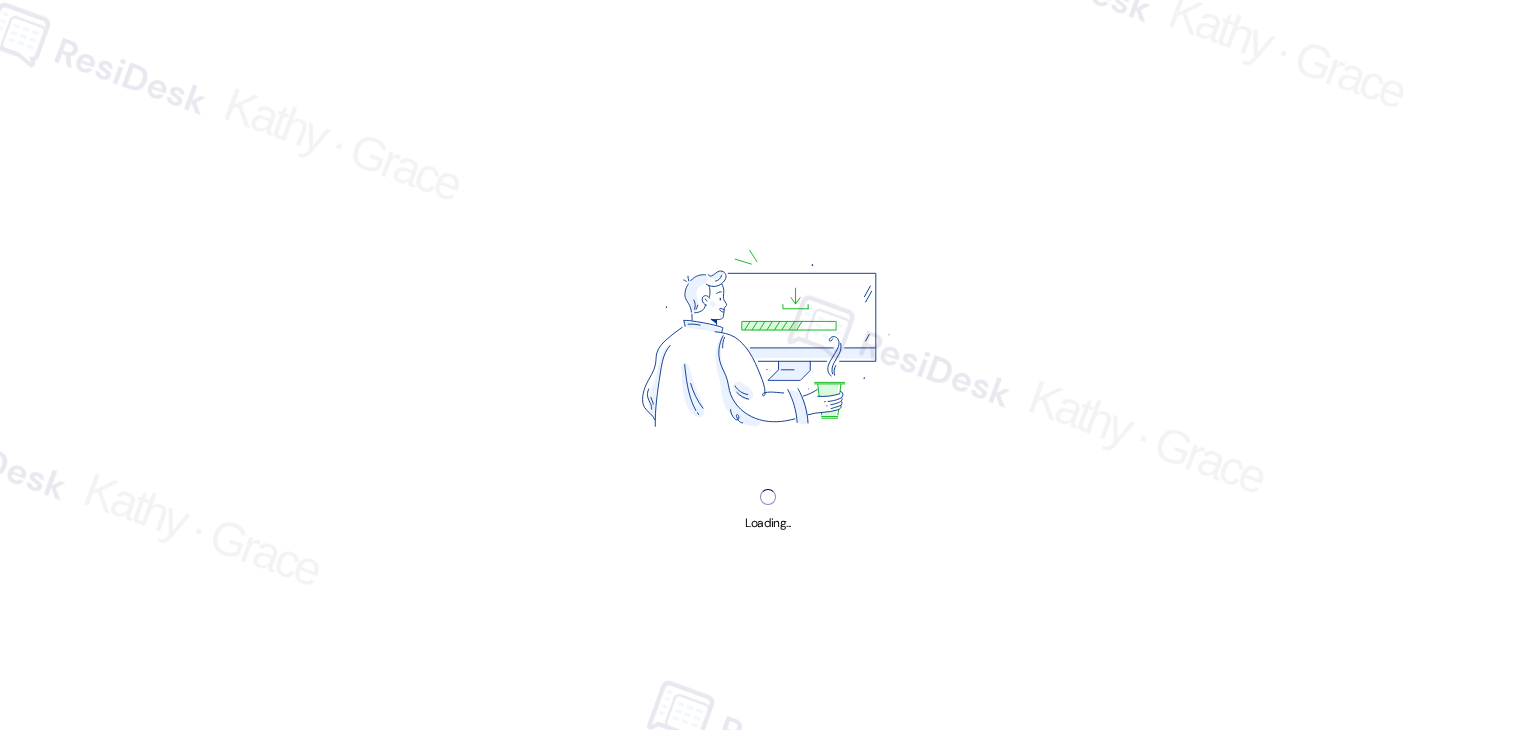 scroll, scrollTop: 0, scrollLeft: 0, axis: both 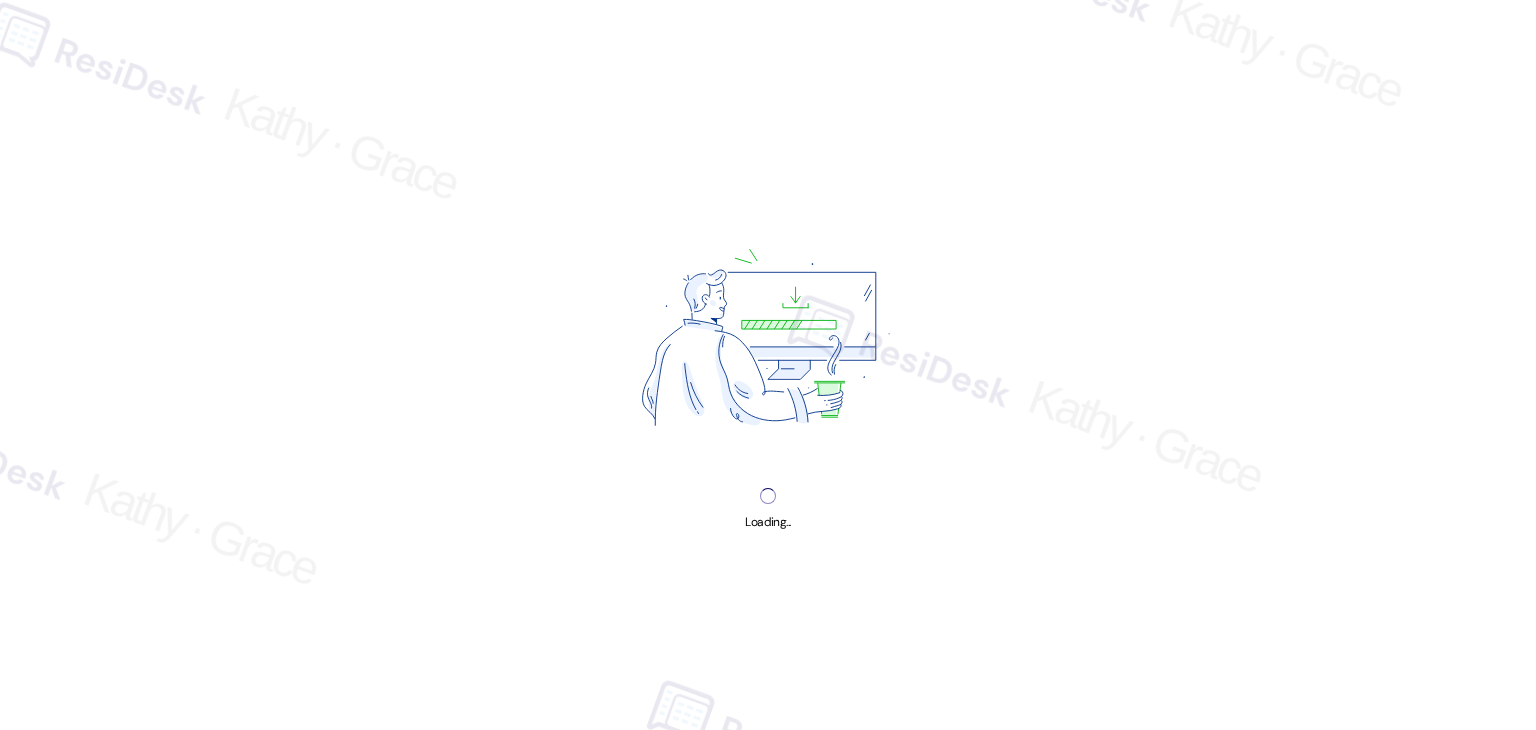 click on "Loading..." at bounding box center [768, 365] 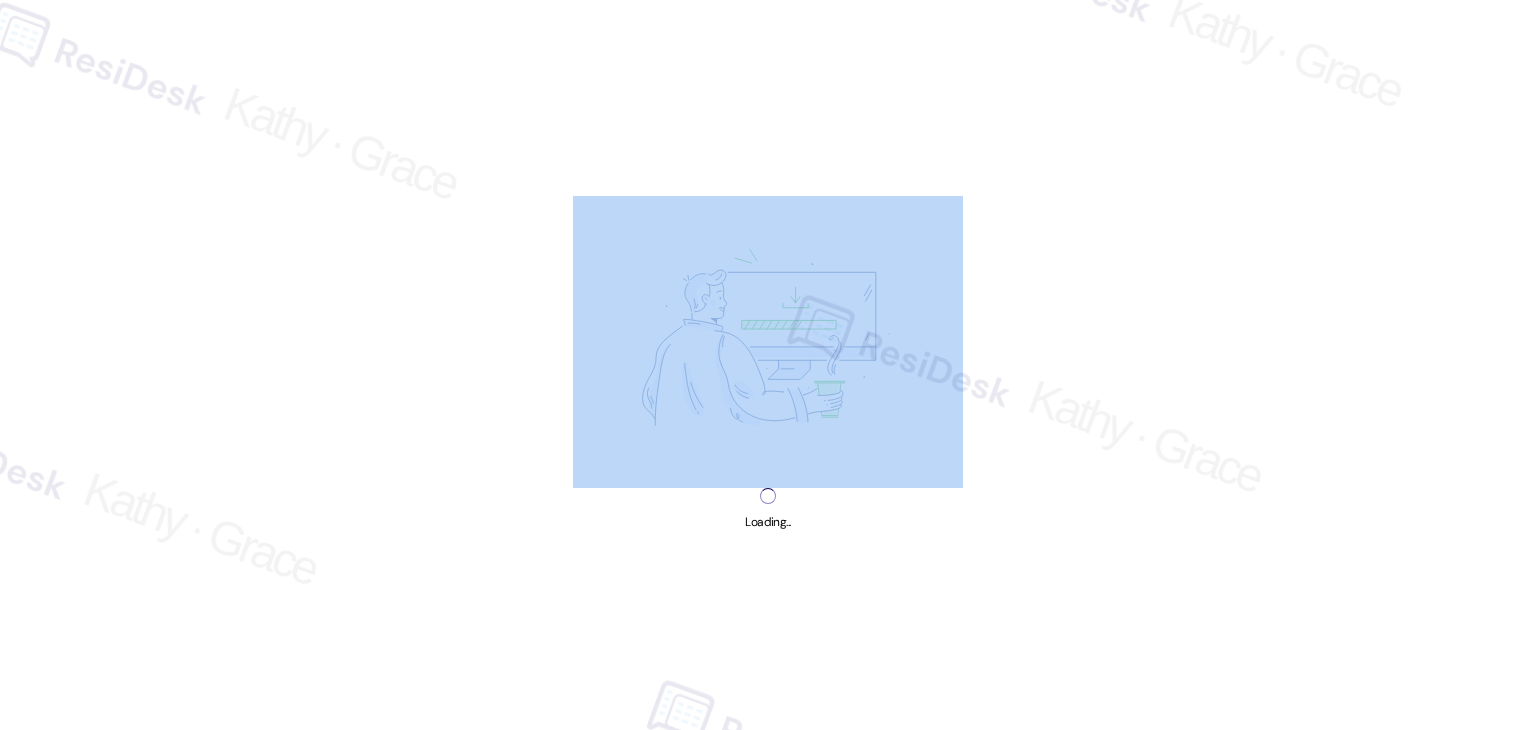 click on "Loading..." at bounding box center (768, 365) 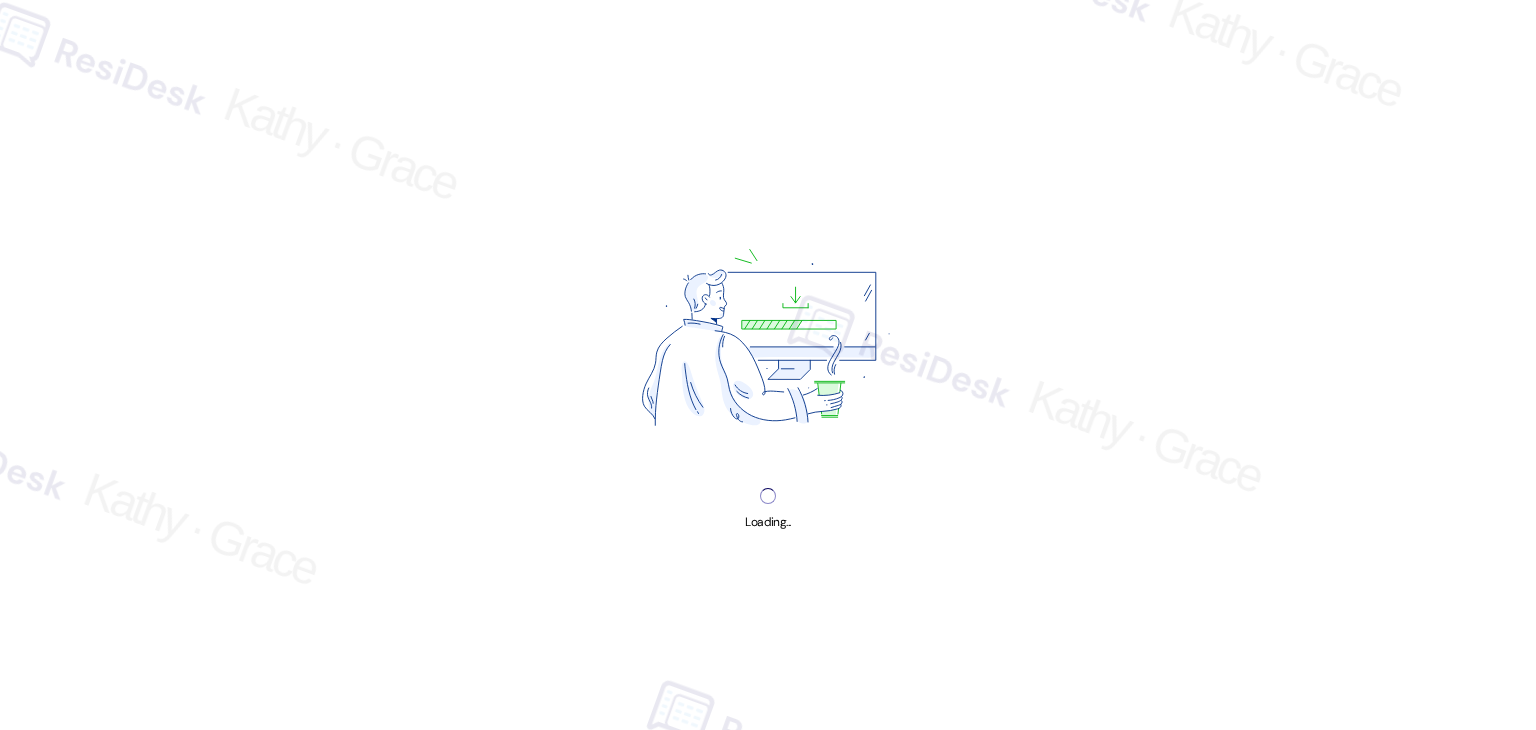 click on "Loading..." at bounding box center (768, 365) 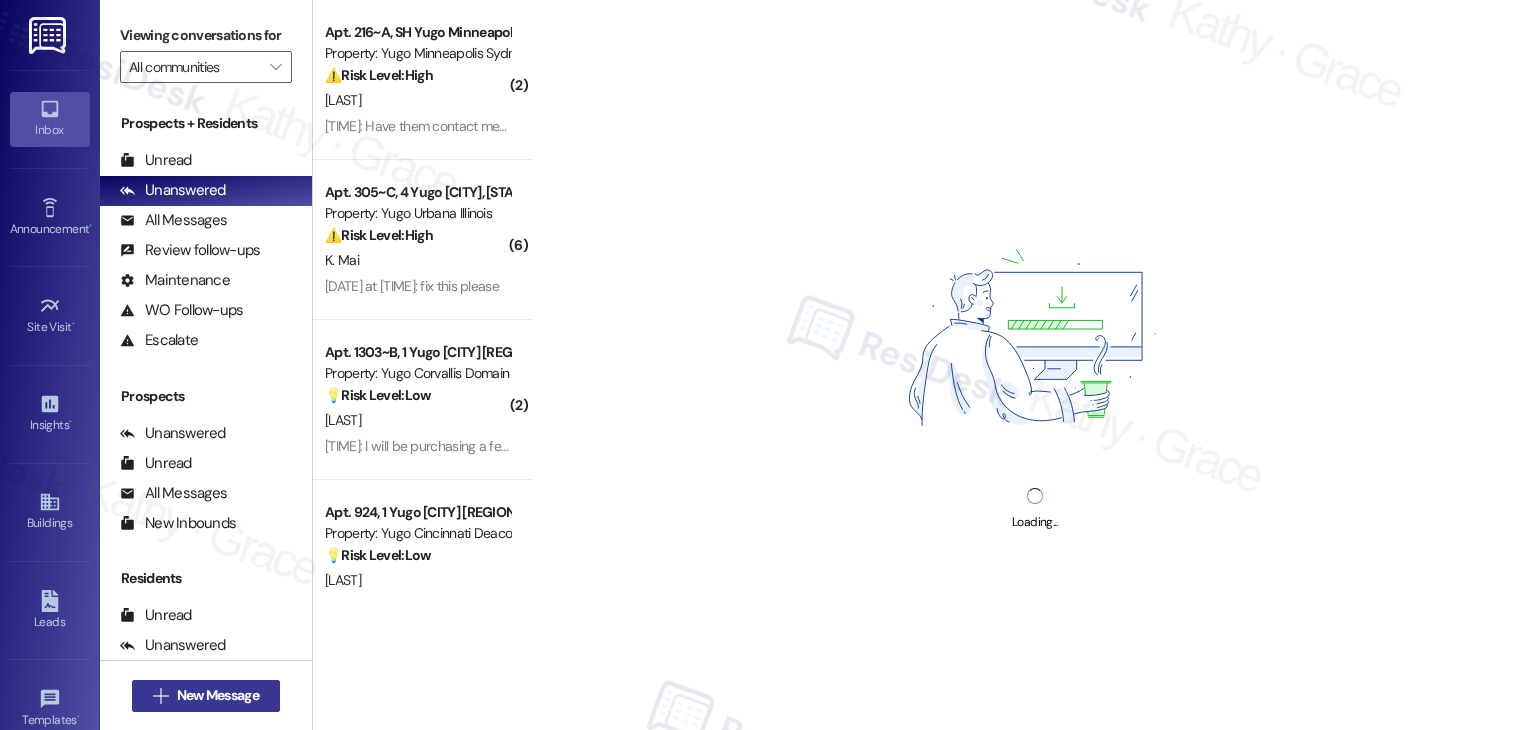 click on "New Message" at bounding box center [218, 695] 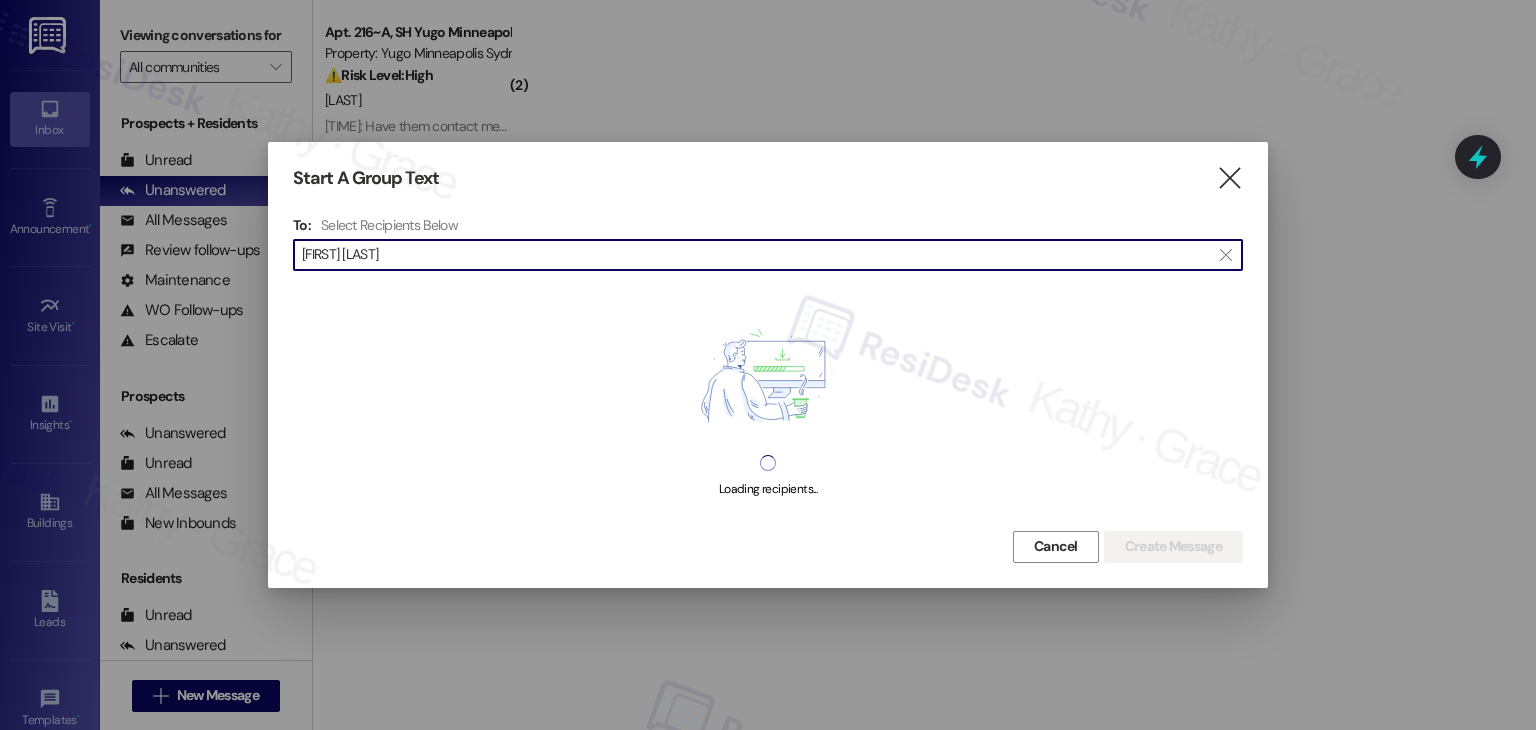 click on "[FIRST] [LAST]" at bounding box center (756, 255) 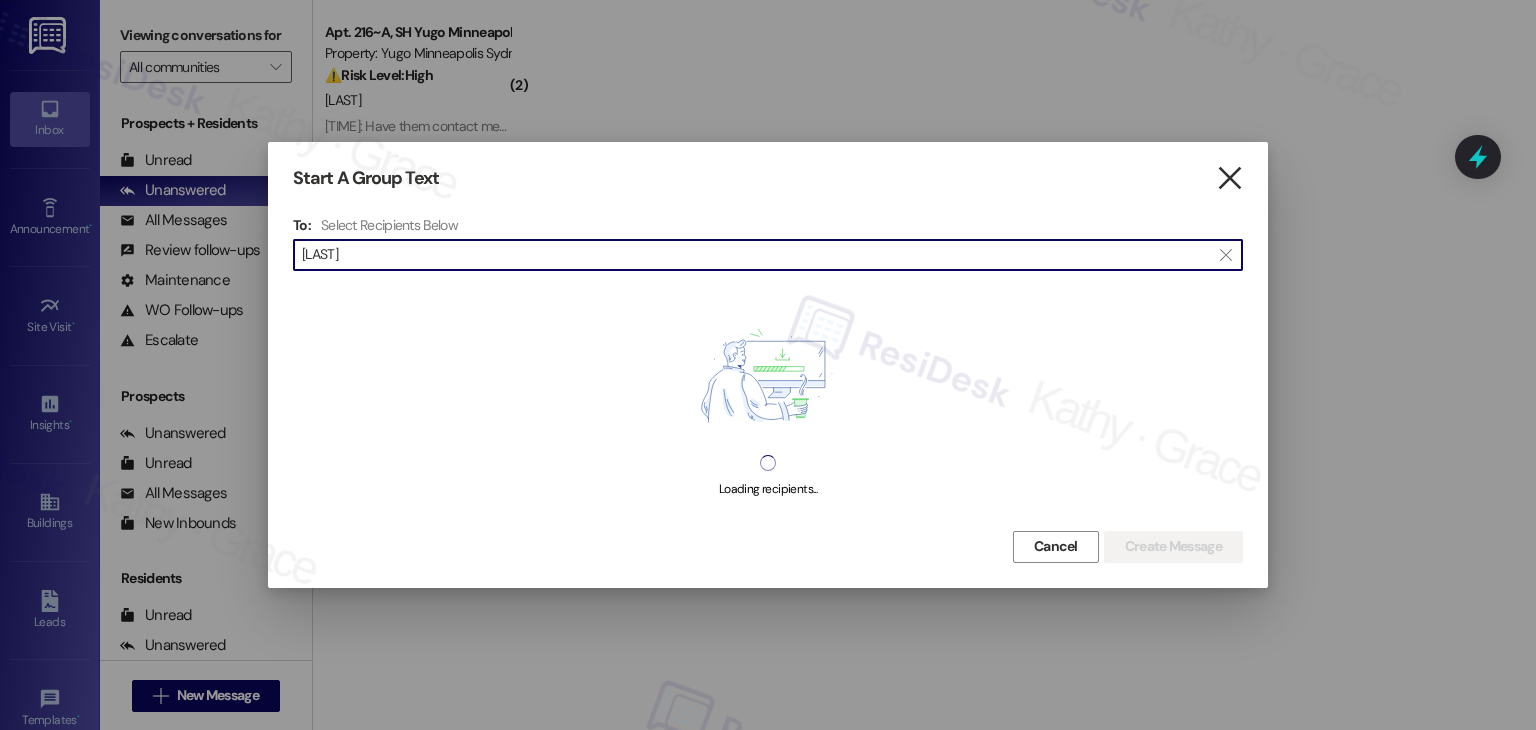 type on "[LAST]" 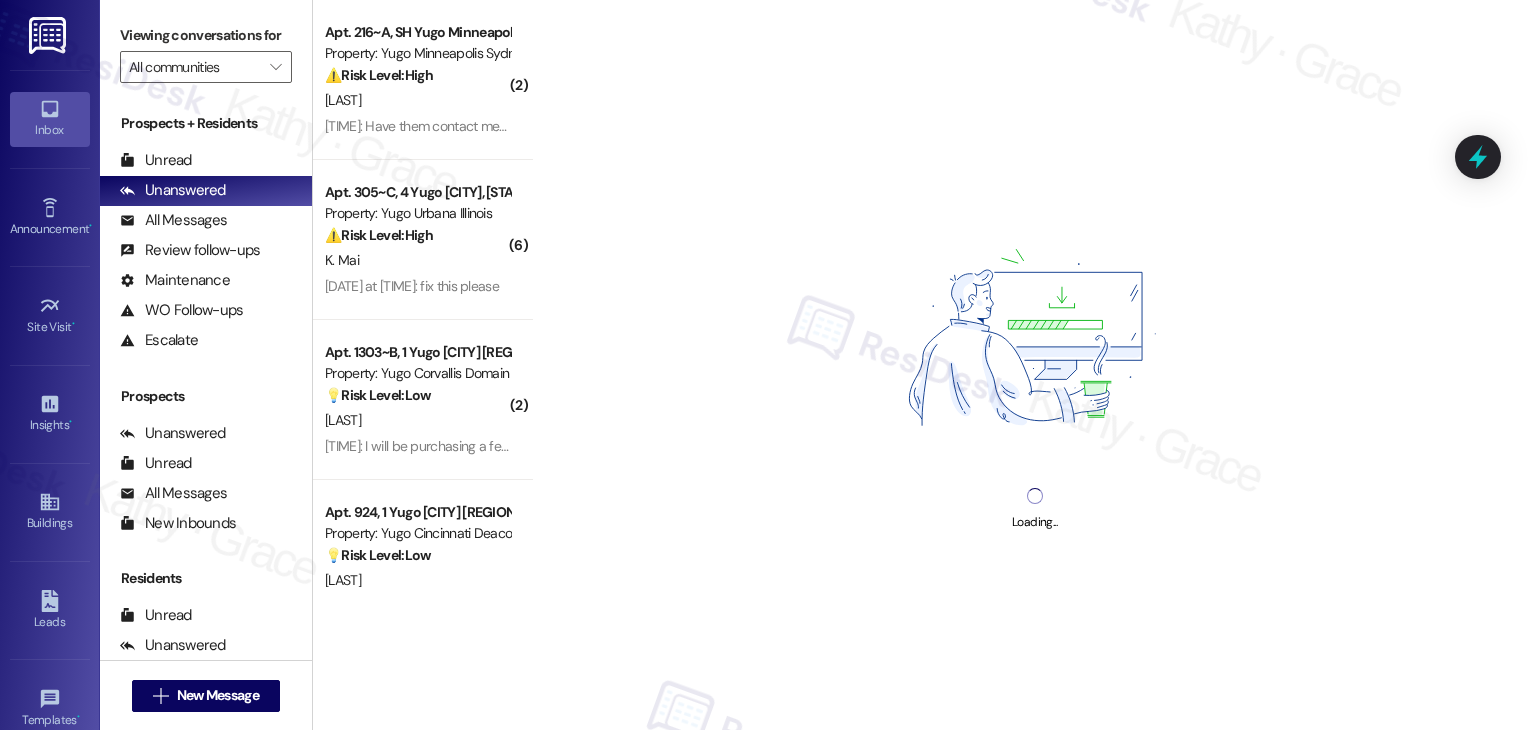 click on "Loading..." at bounding box center [1034, 365] 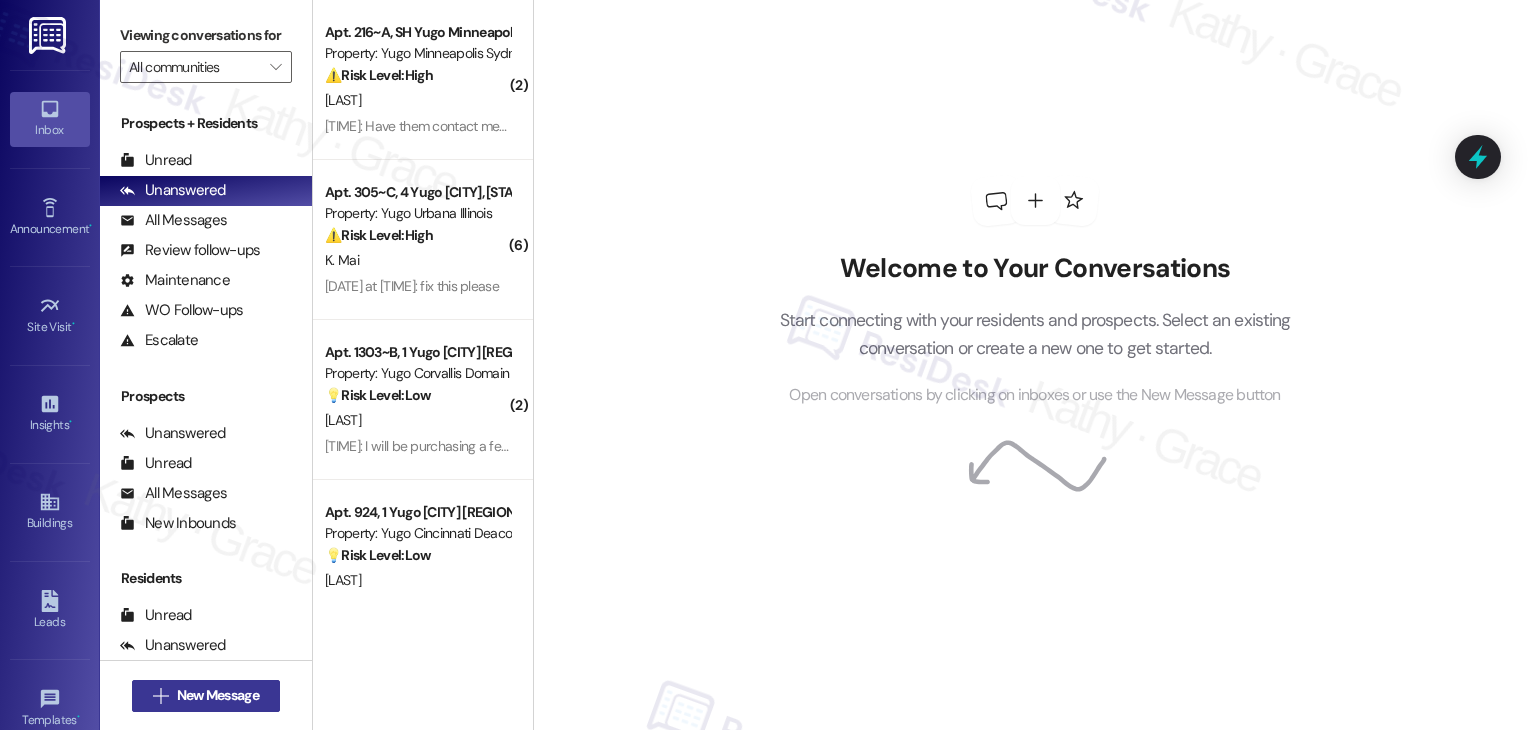 click on "New Message" at bounding box center (218, 695) 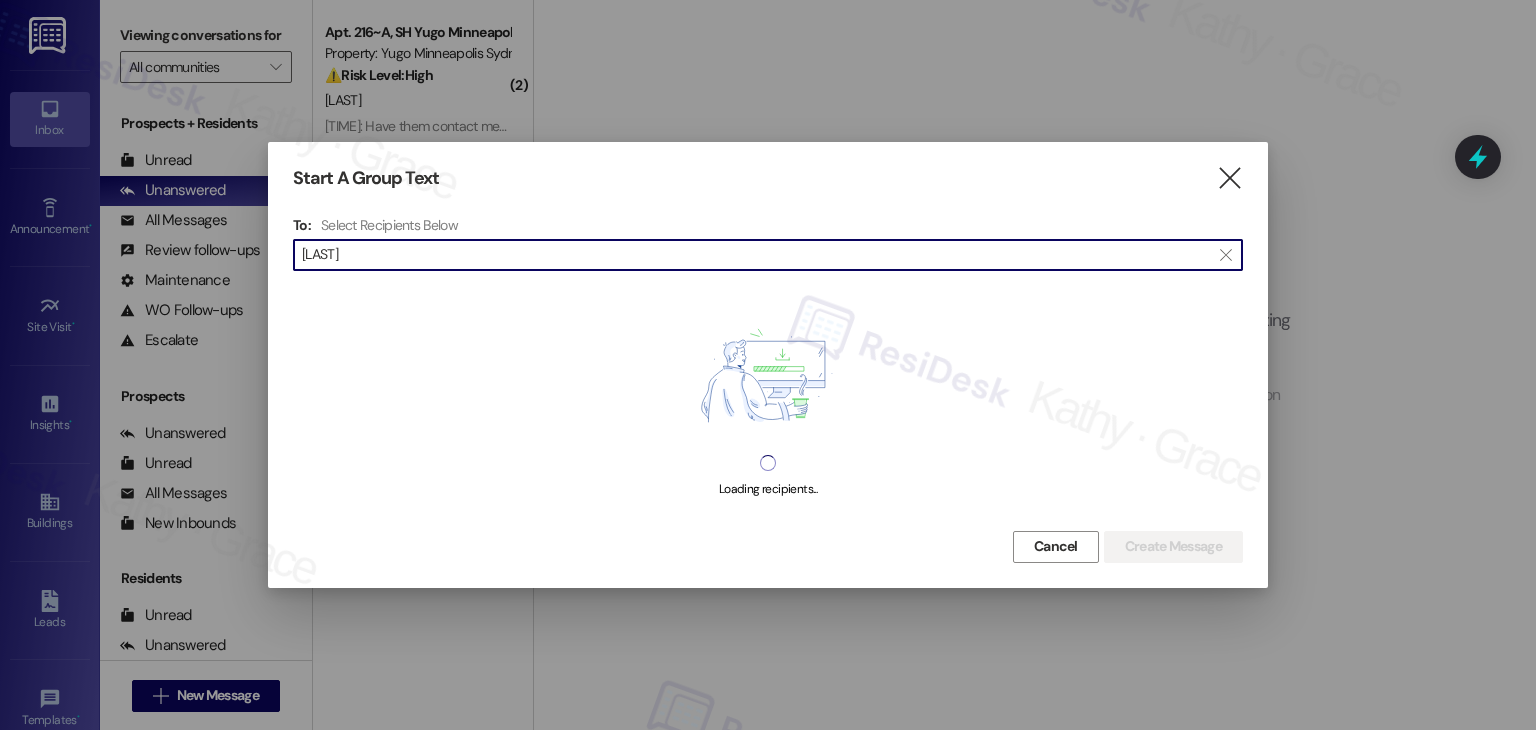 click on "Raymond	Tenpenny" at bounding box center (756, 255) 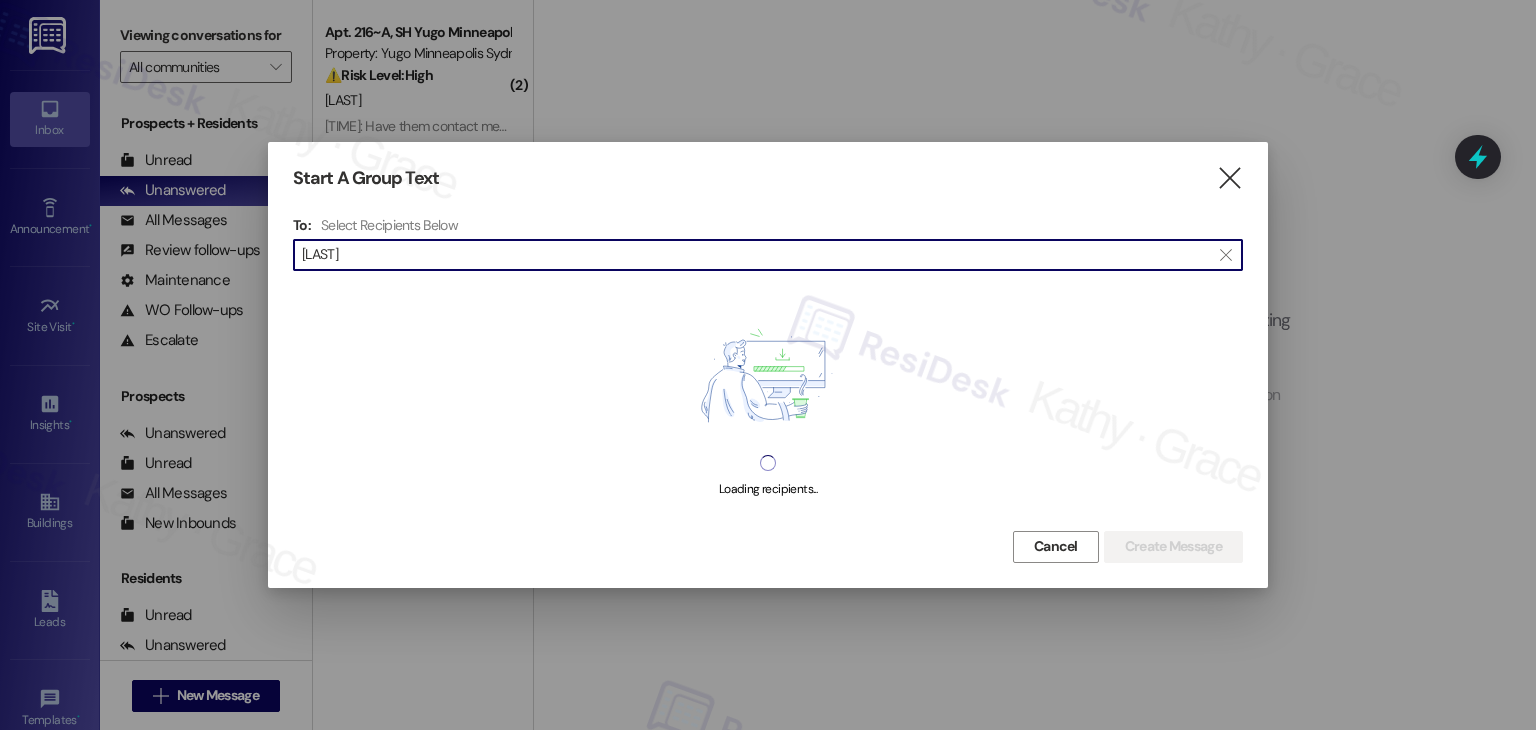 type on "Tenpenny" 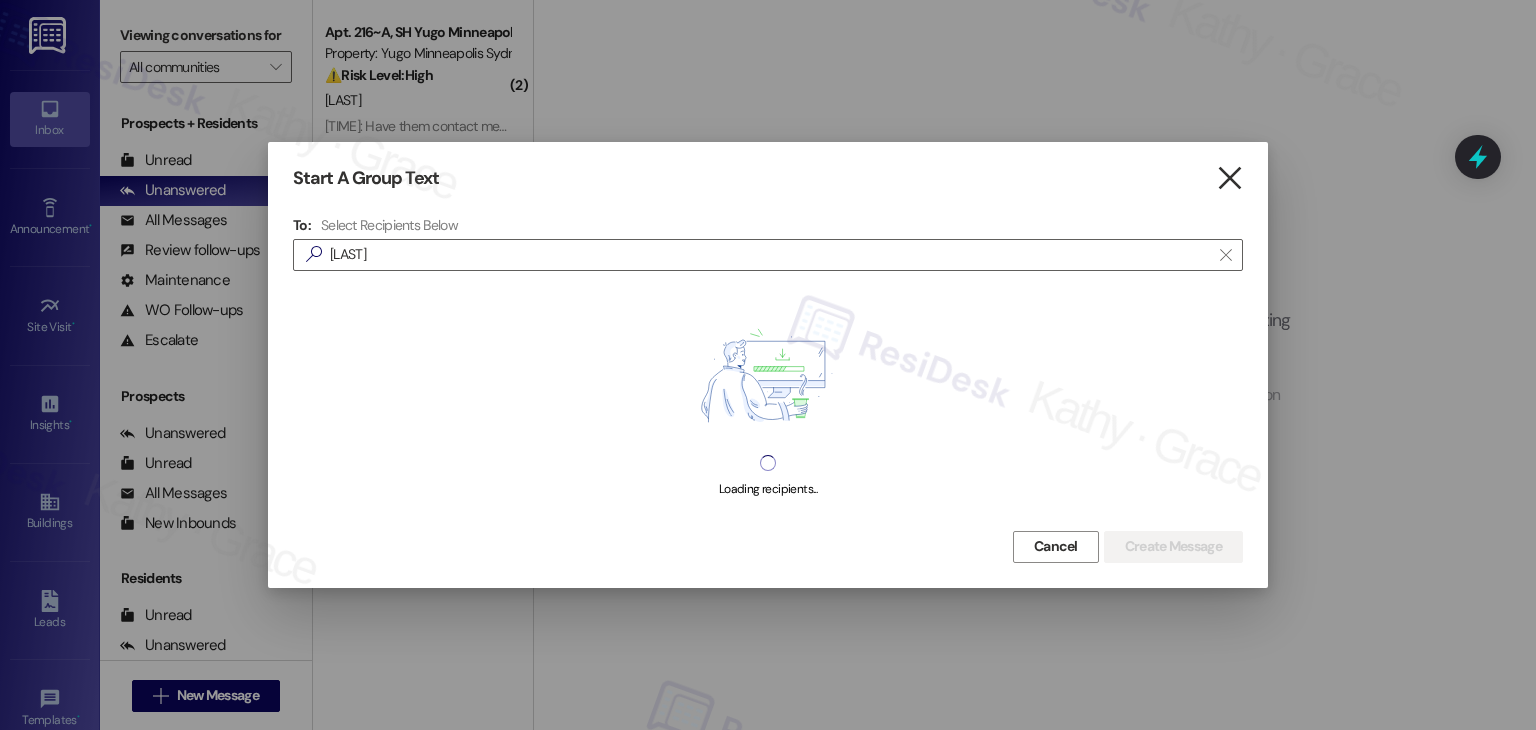 click on "" at bounding box center (1229, 178) 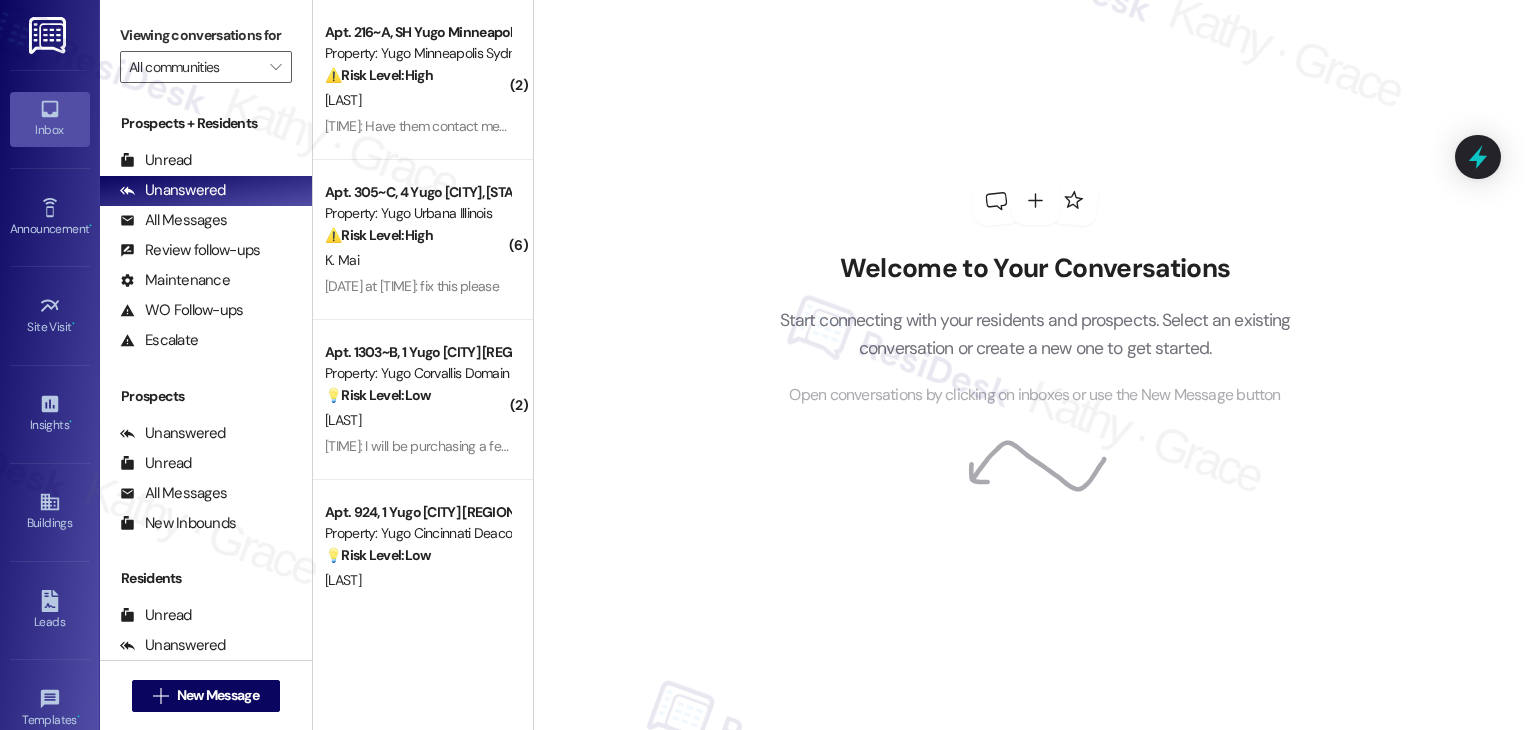 click on "Welcome to Your Conversations Start connecting with your residents and prospects. Select an existing conversation or create a new one to get started. Open conversations by clicking on inboxes or use the New Message button" at bounding box center (1035, 292) 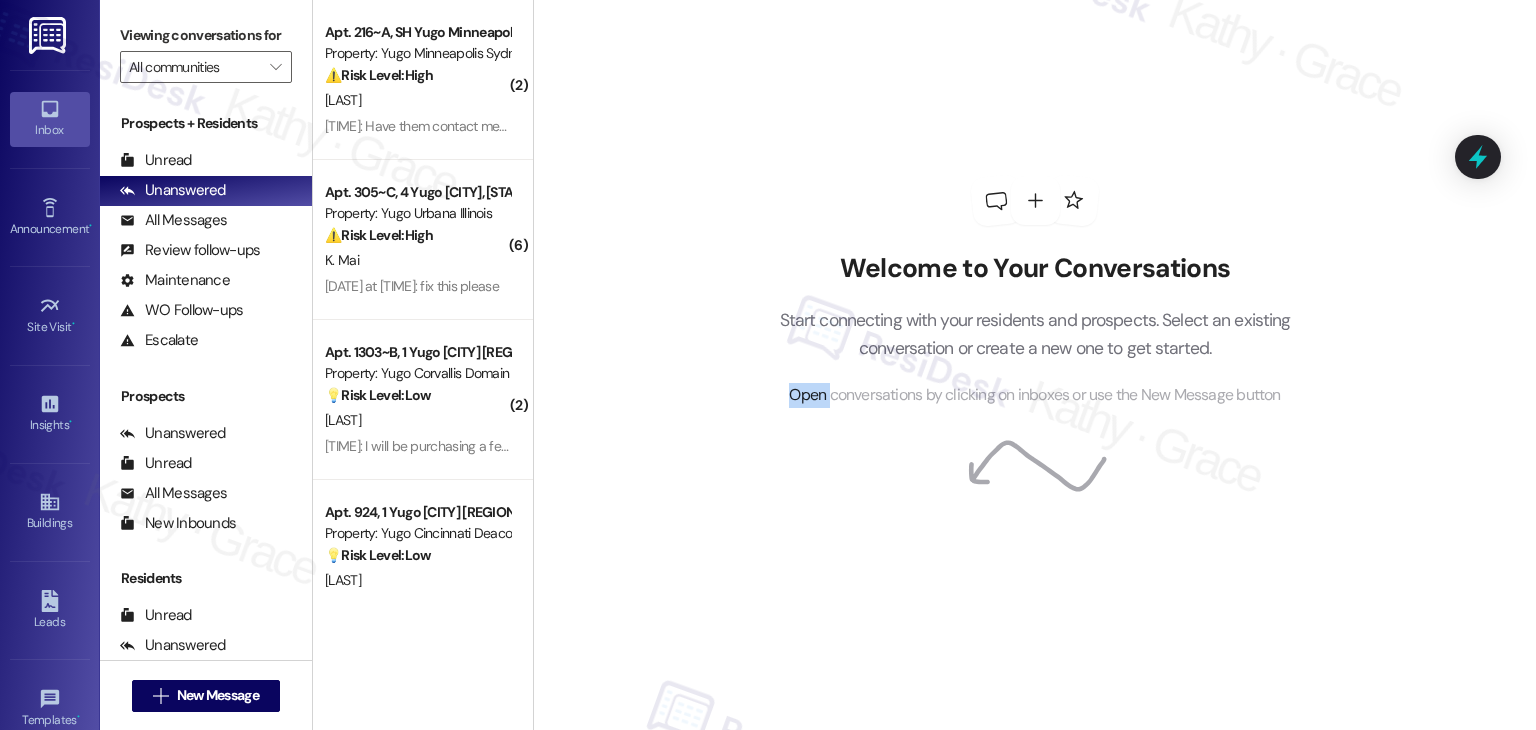 click on "Welcome to Your Conversations Start connecting with your residents and prospects. Select an existing conversation or create a new one to get started. Open conversations by clicking on inboxes or use the New Message button" at bounding box center [1034, 365] 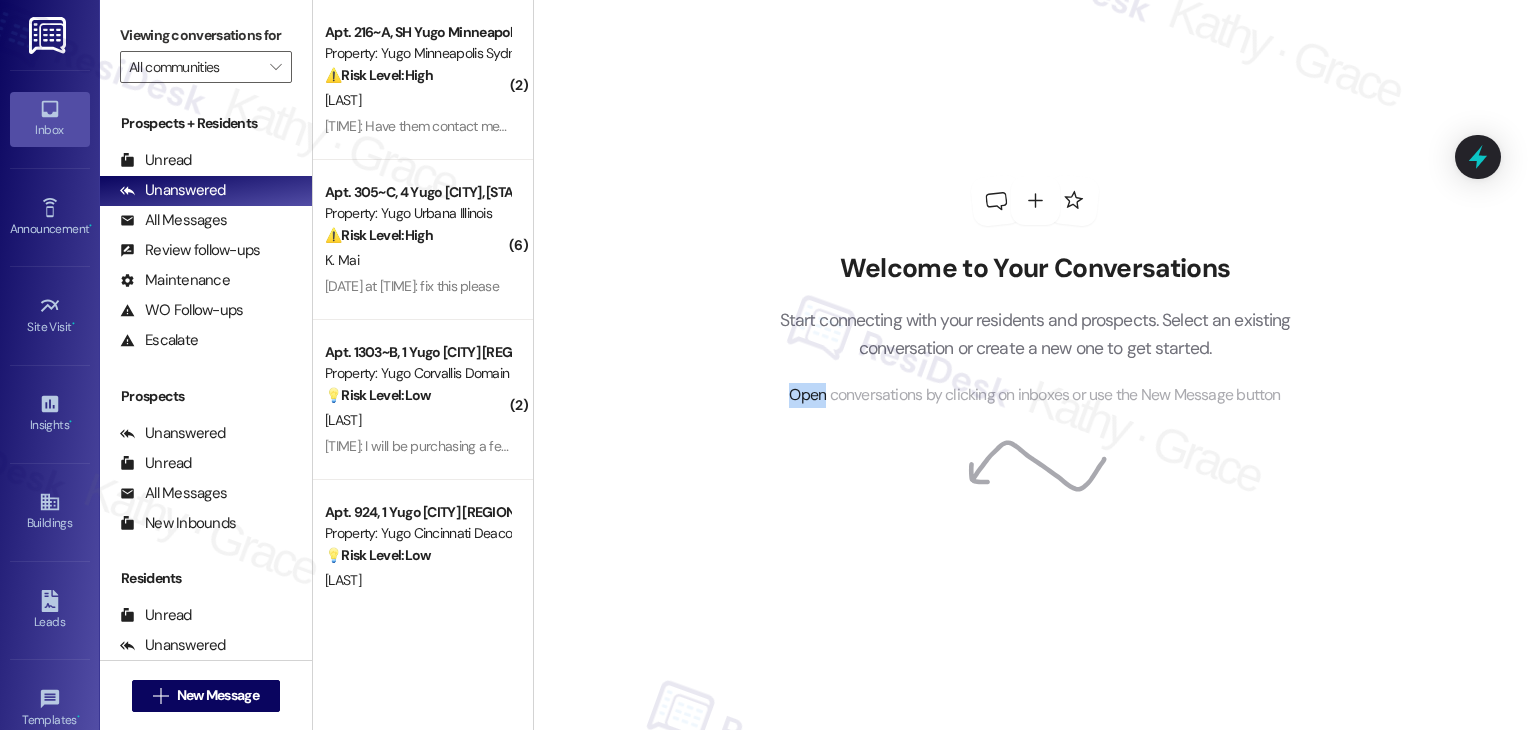 click on "Welcome to Your Conversations Start connecting with your residents and prospects. Select an existing conversation or create a new one to get started. Open conversations by clicking on inboxes or use the New Message button" at bounding box center (1034, 365) 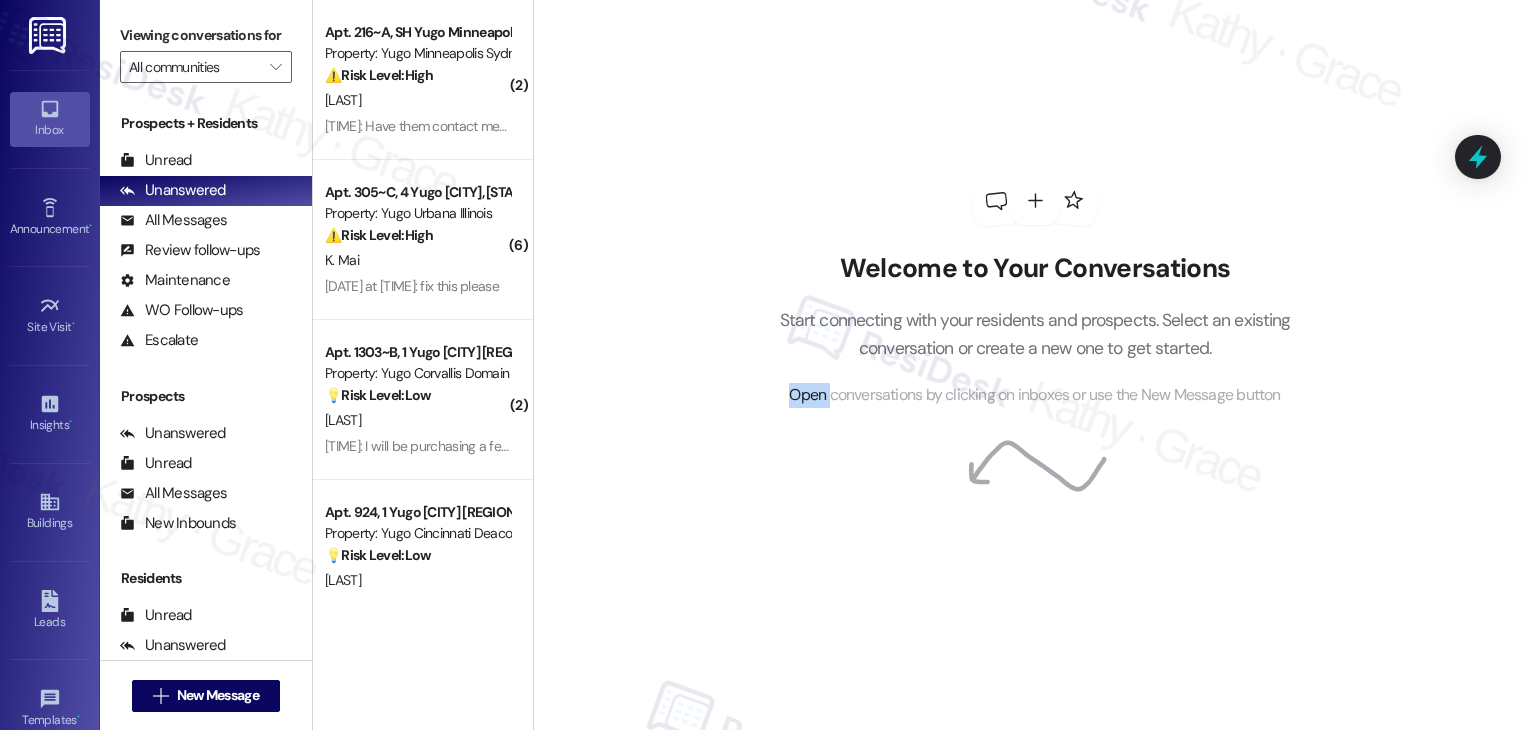 click on "Welcome to Your Conversations Start connecting with your residents and prospects. Select an existing conversation or create a new one to get started. Open conversations by clicking on inboxes or use the New Message button" at bounding box center (1034, 365) 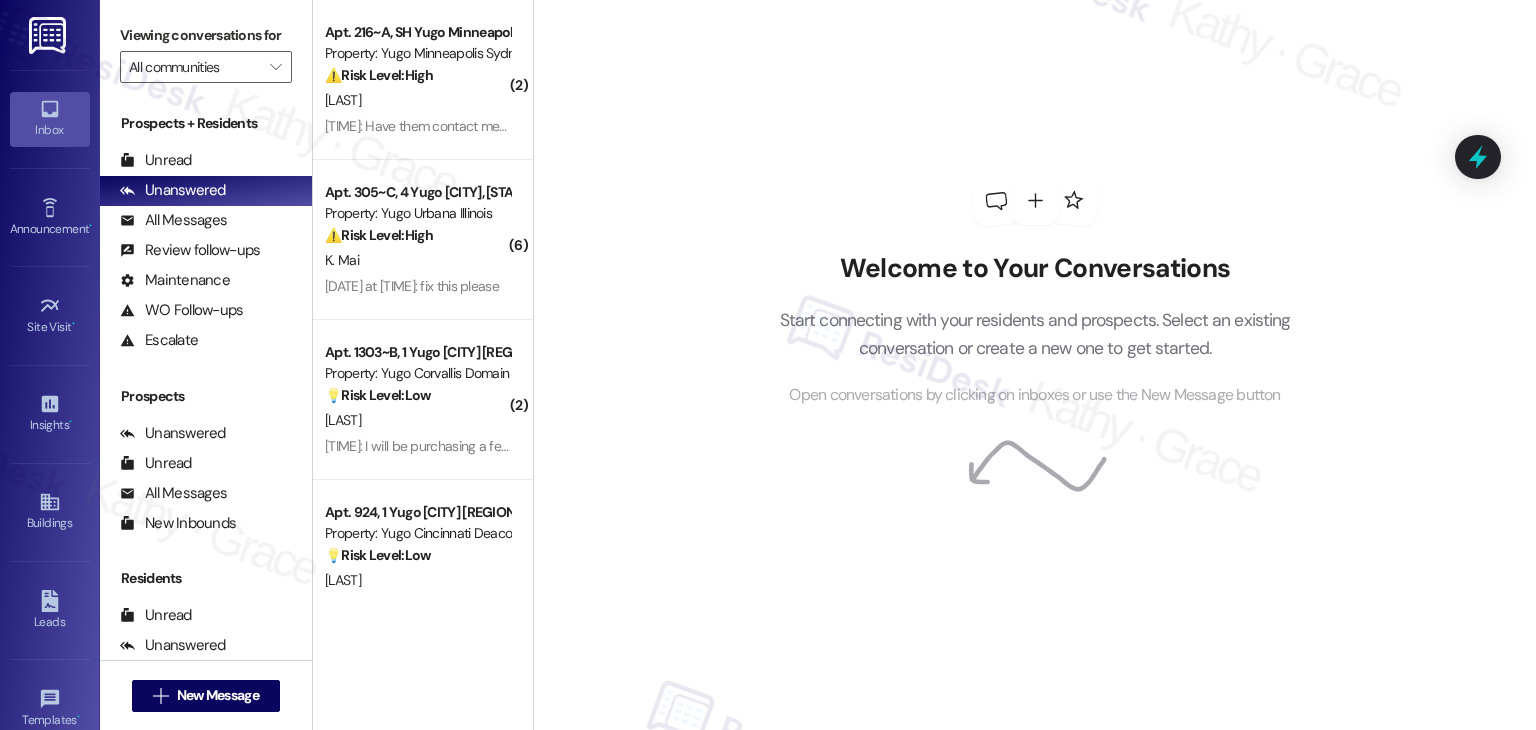 click on "Welcome to Your Conversations Start connecting with your residents and prospects. Select an existing conversation or create a new one to get started. Open conversations by clicking on inboxes or use the New Message button" at bounding box center [1034, 365] 